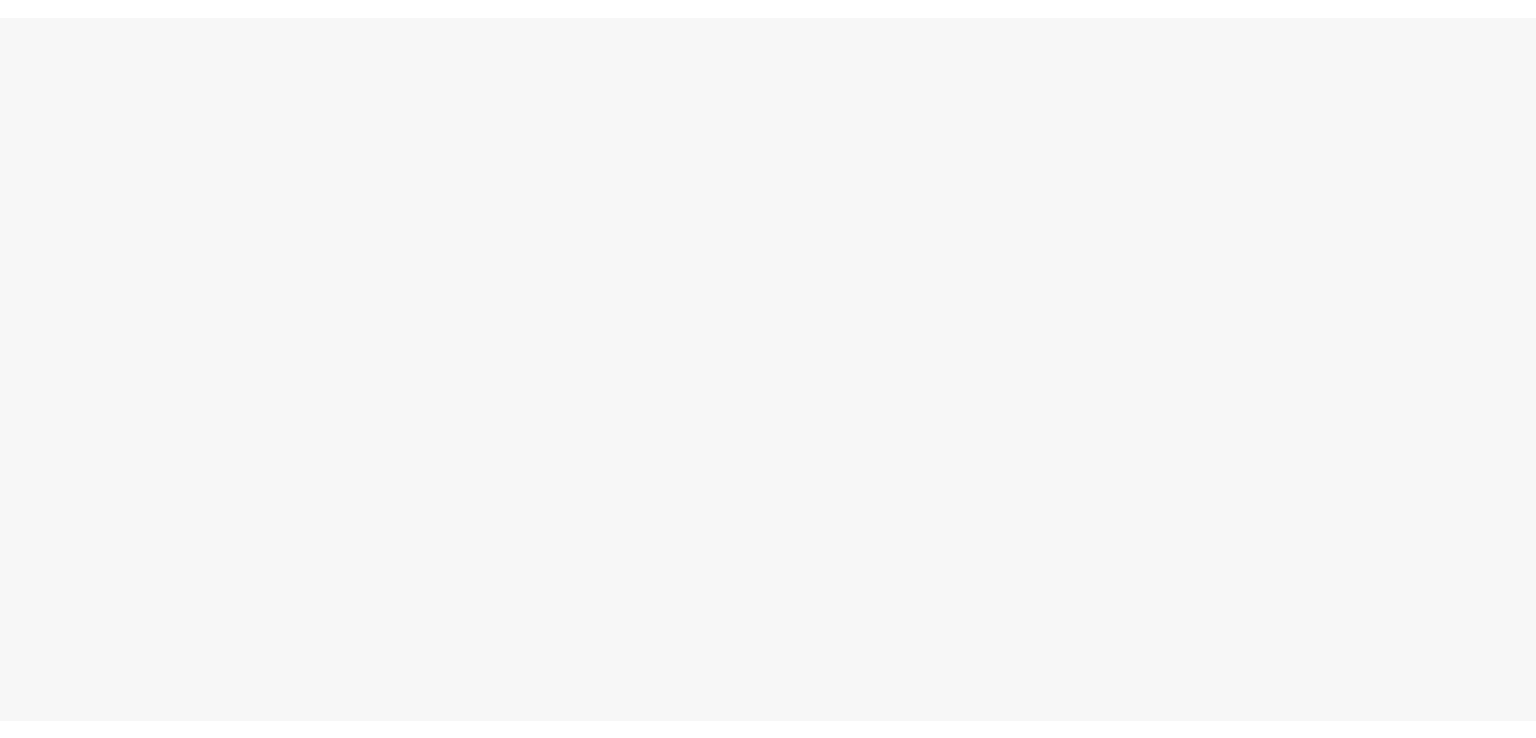 scroll, scrollTop: 0, scrollLeft: 0, axis: both 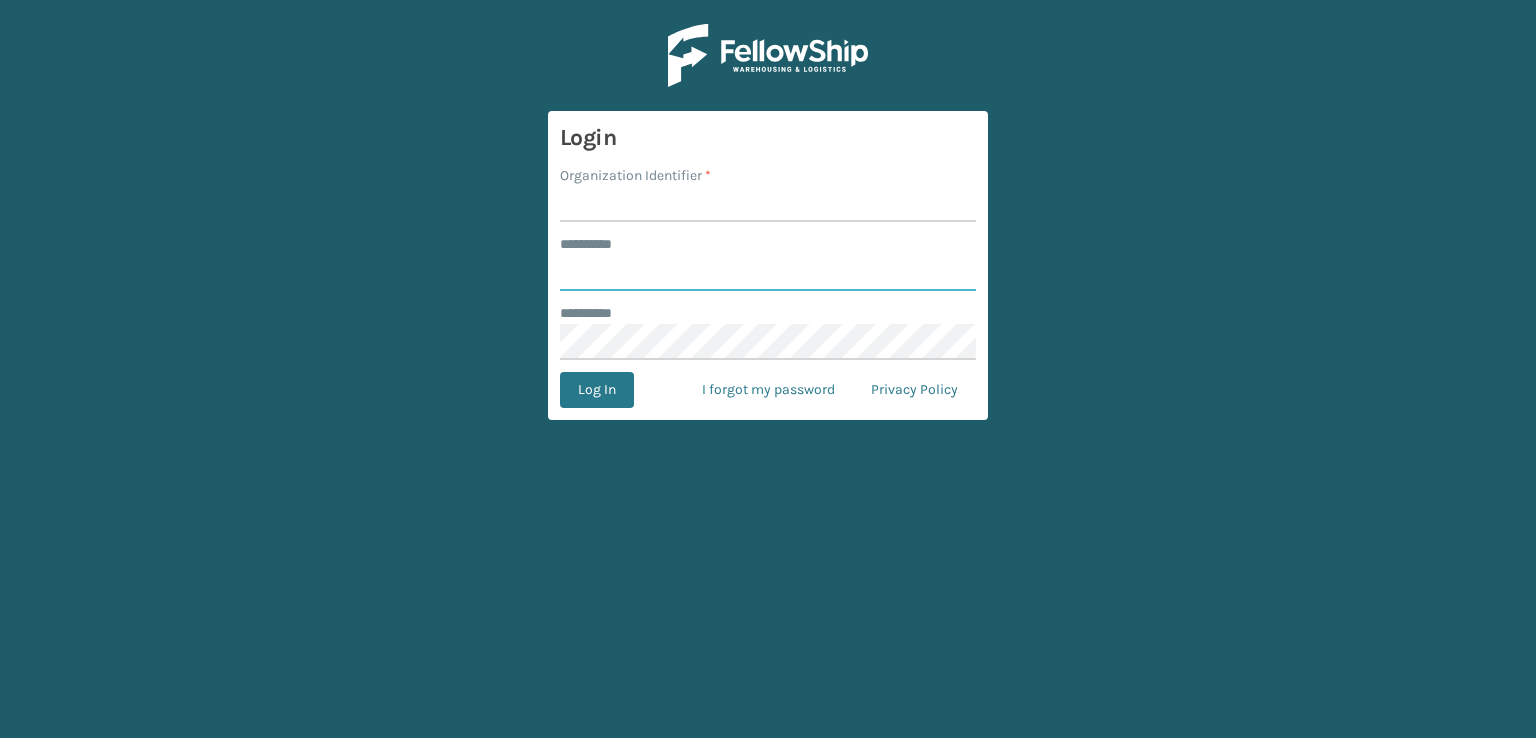 type on "***" 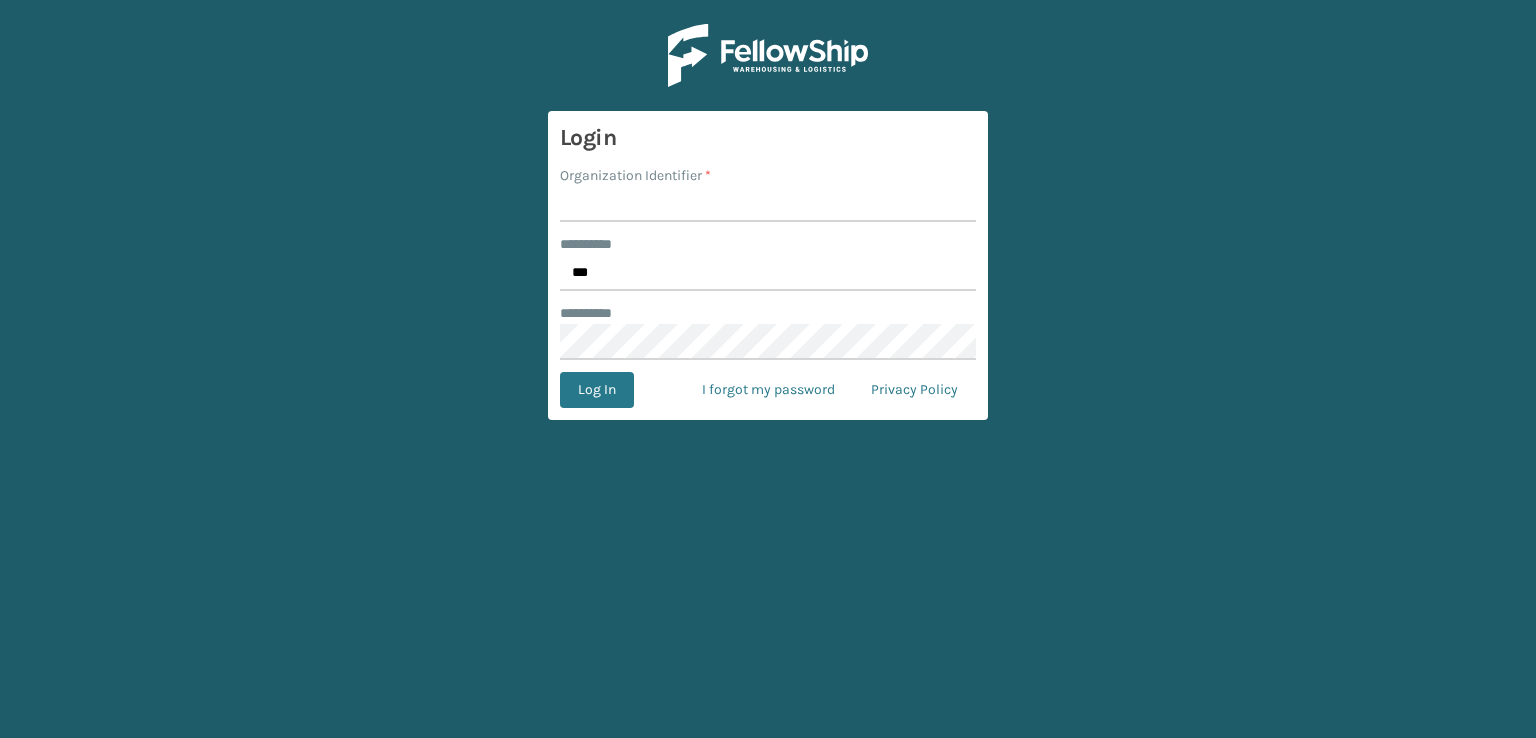 drag, startPoint x: 681, startPoint y: 201, endPoint x: 681, endPoint y: 212, distance: 11 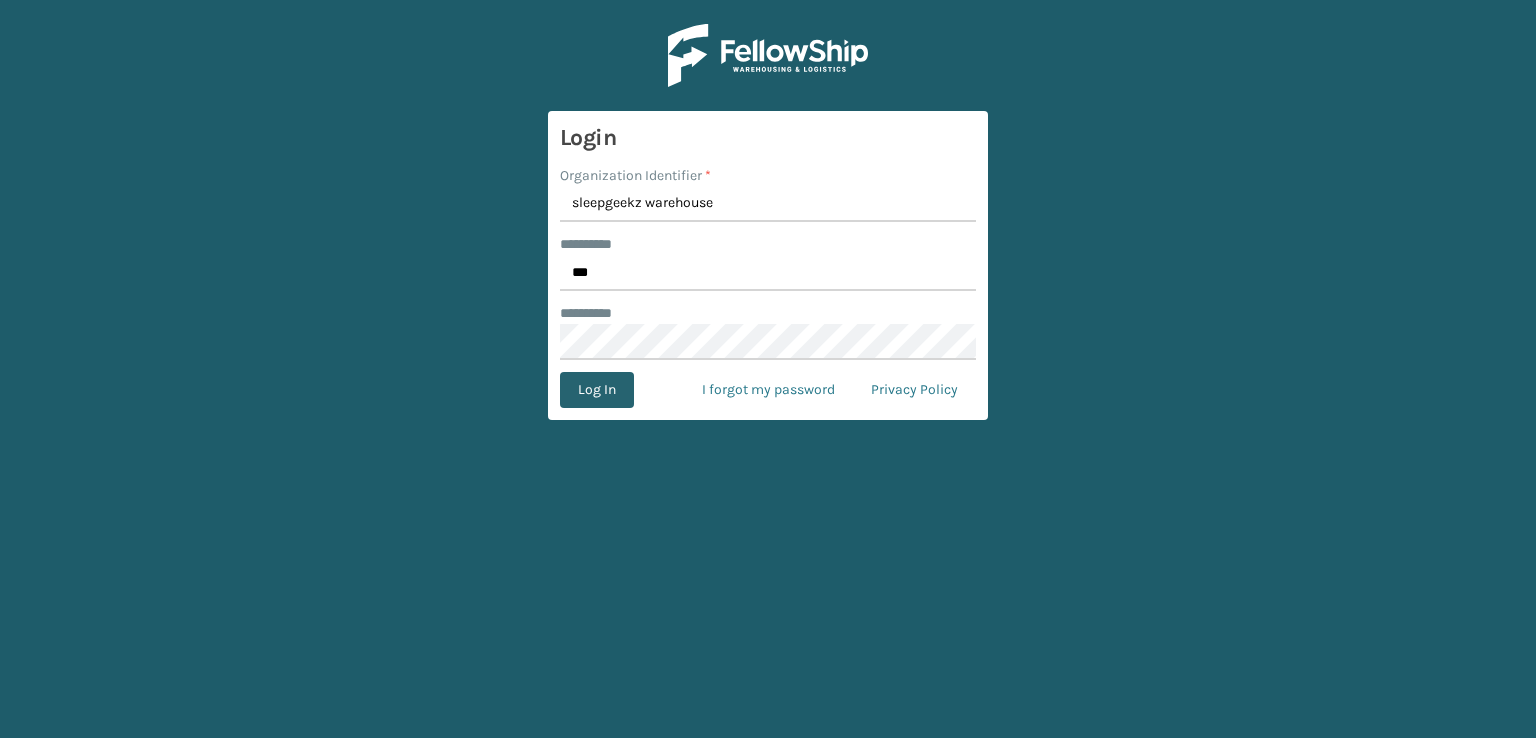 click on "Log In" at bounding box center (597, 390) 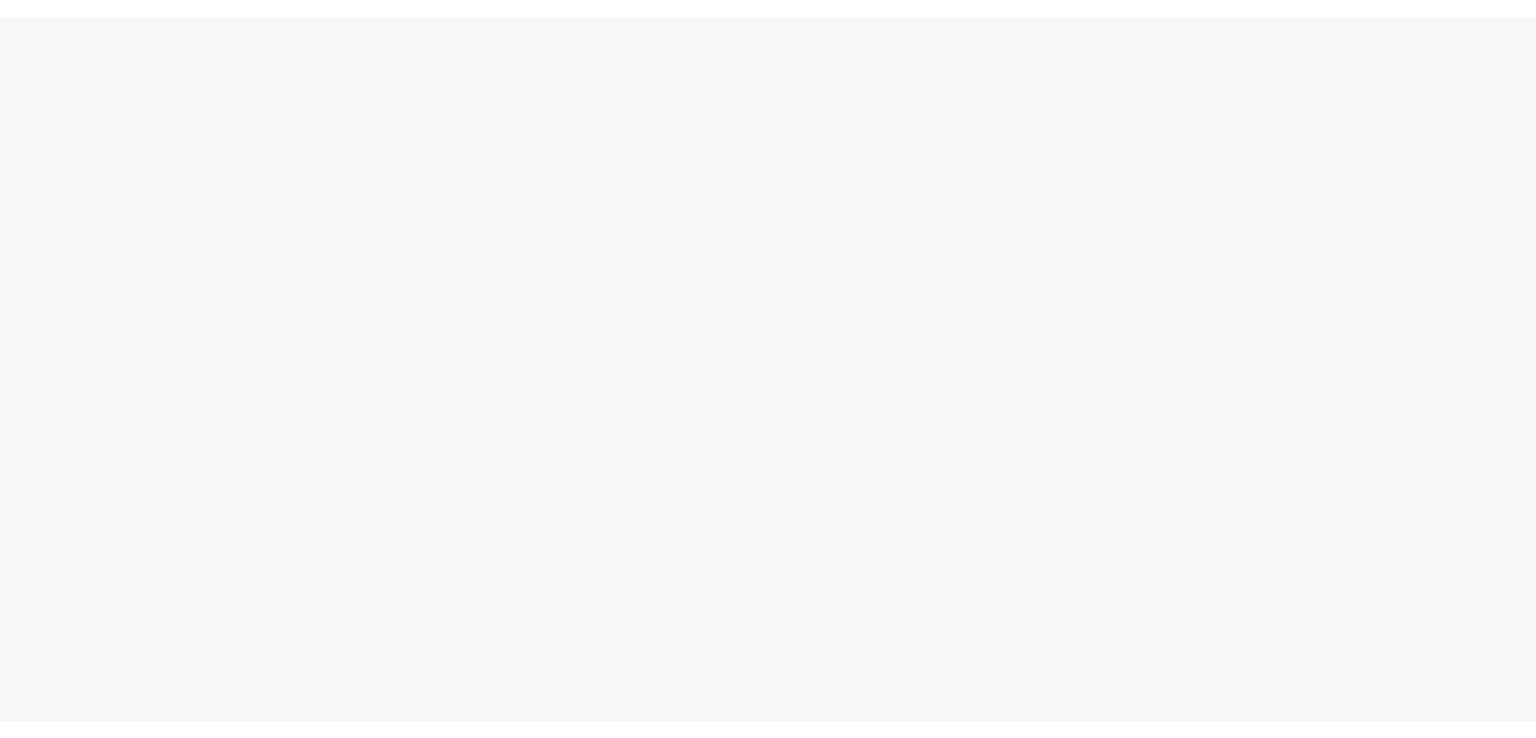 scroll, scrollTop: 0, scrollLeft: 0, axis: both 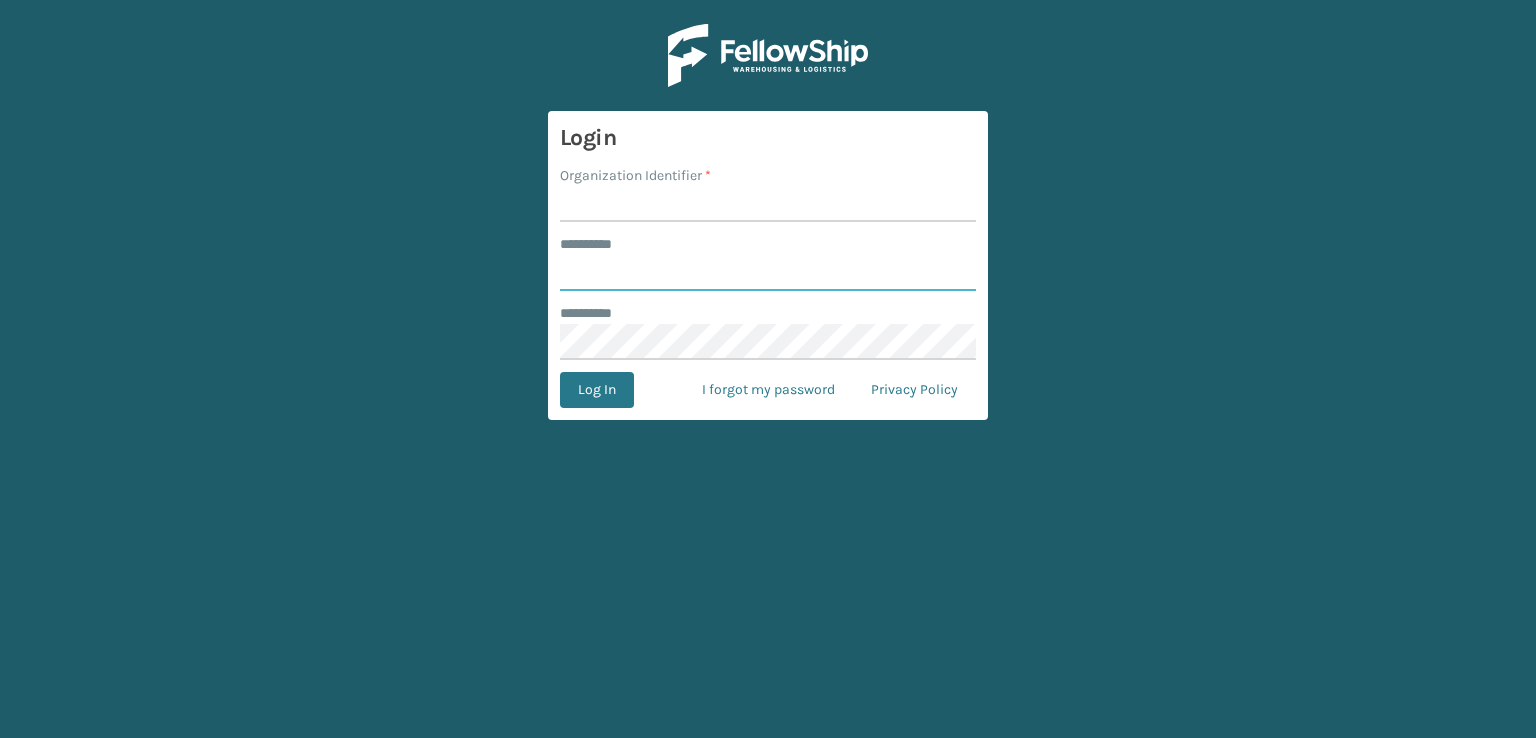 type on "***" 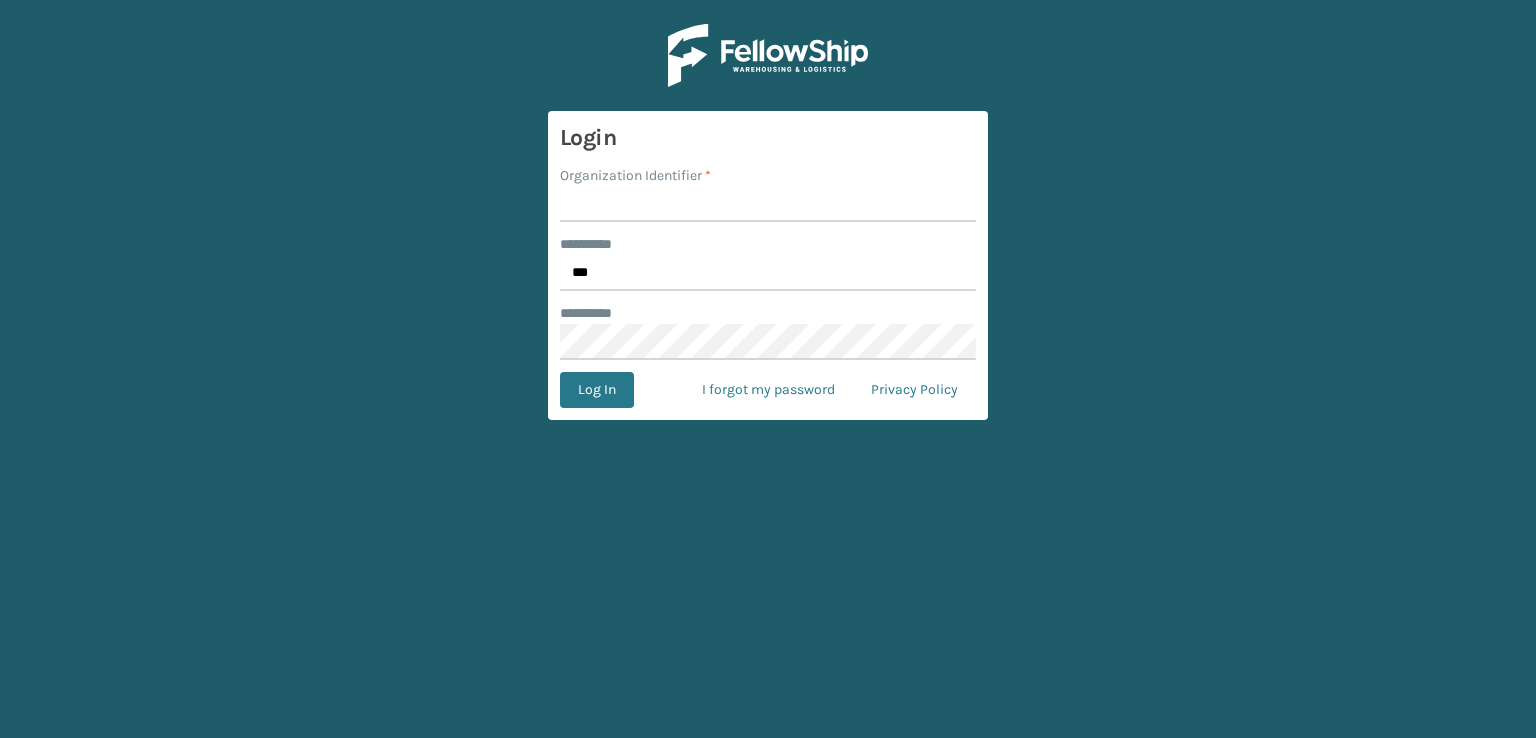 click on "Organization Identifier   *" at bounding box center (768, 204) 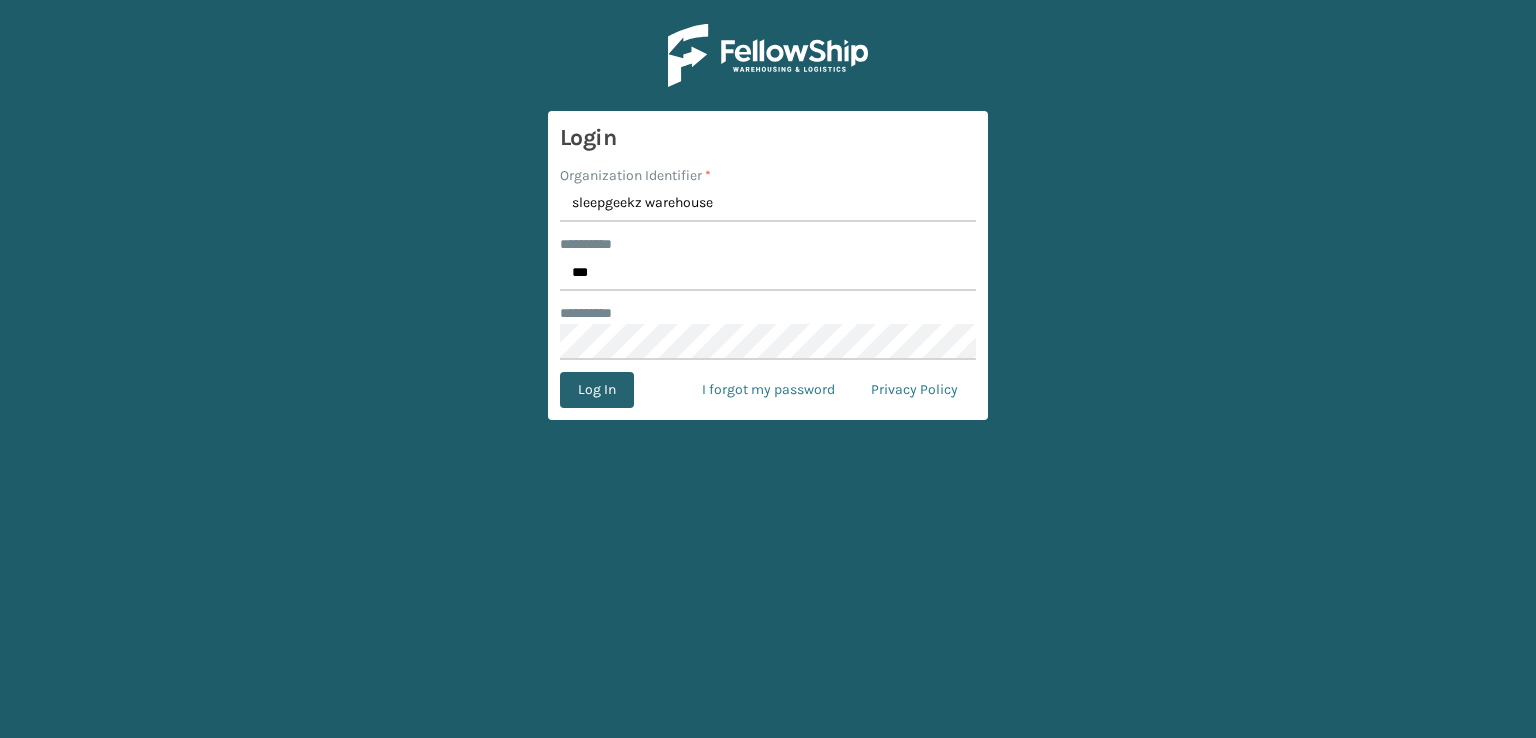 click on "Log In" at bounding box center (597, 390) 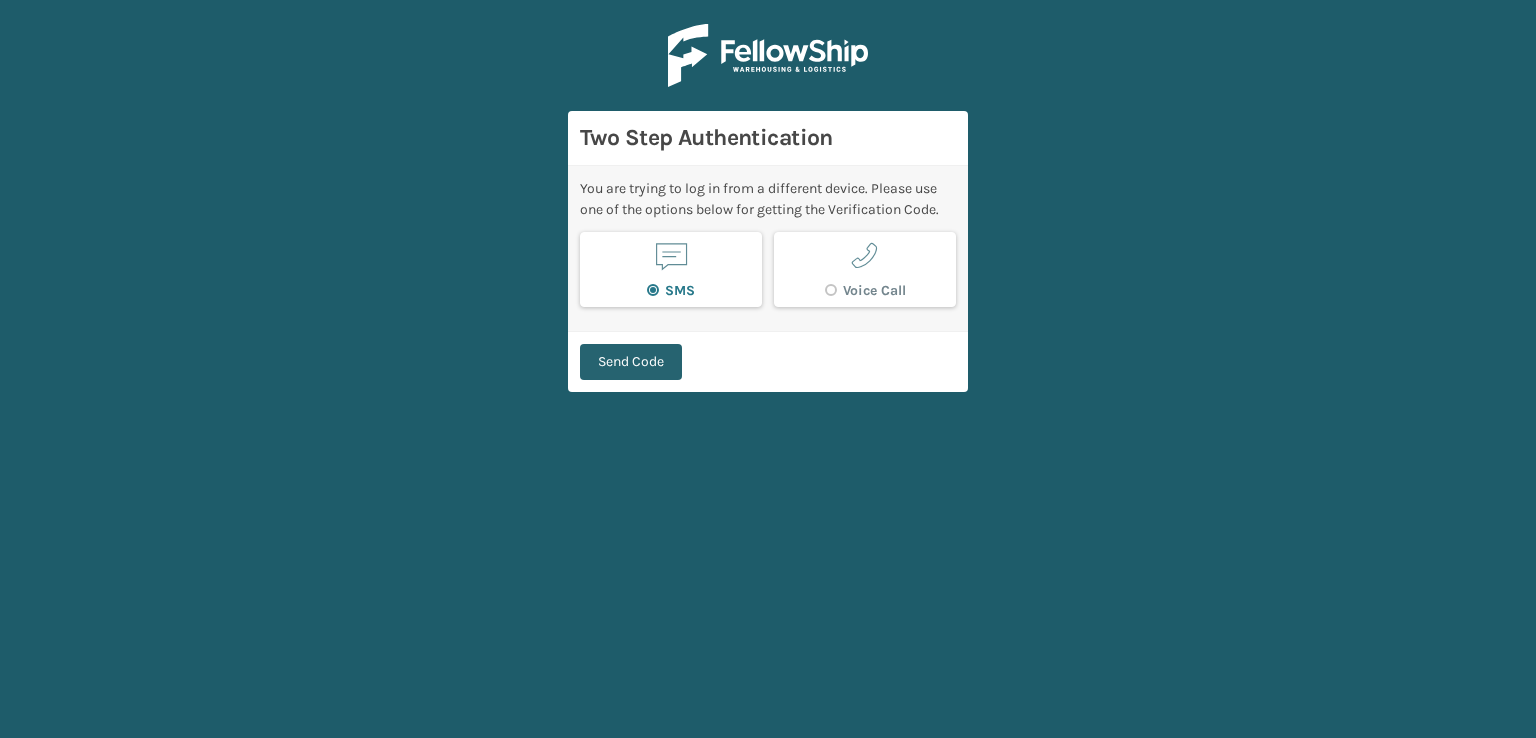 click on "Send Code" at bounding box center (631, 362) 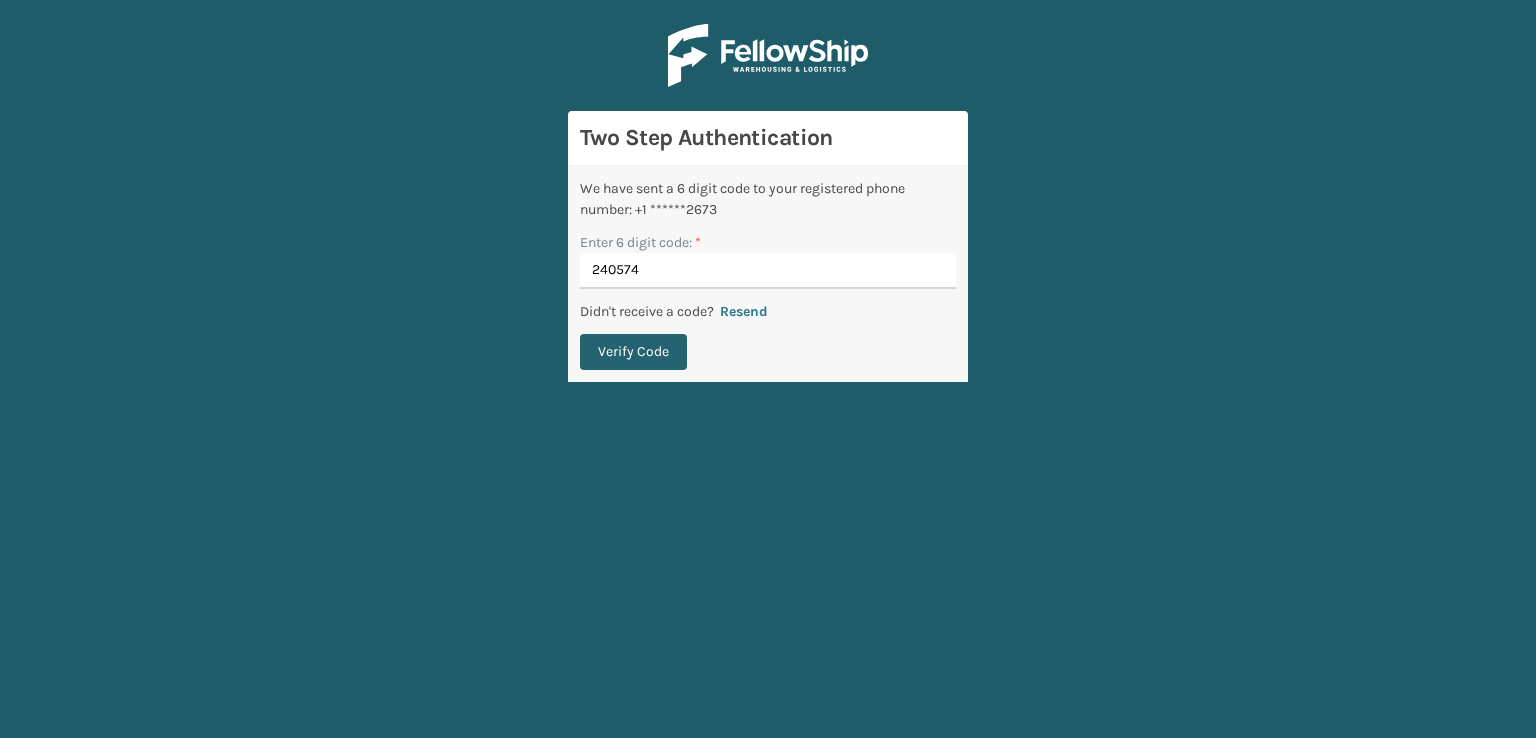 type on "240574" 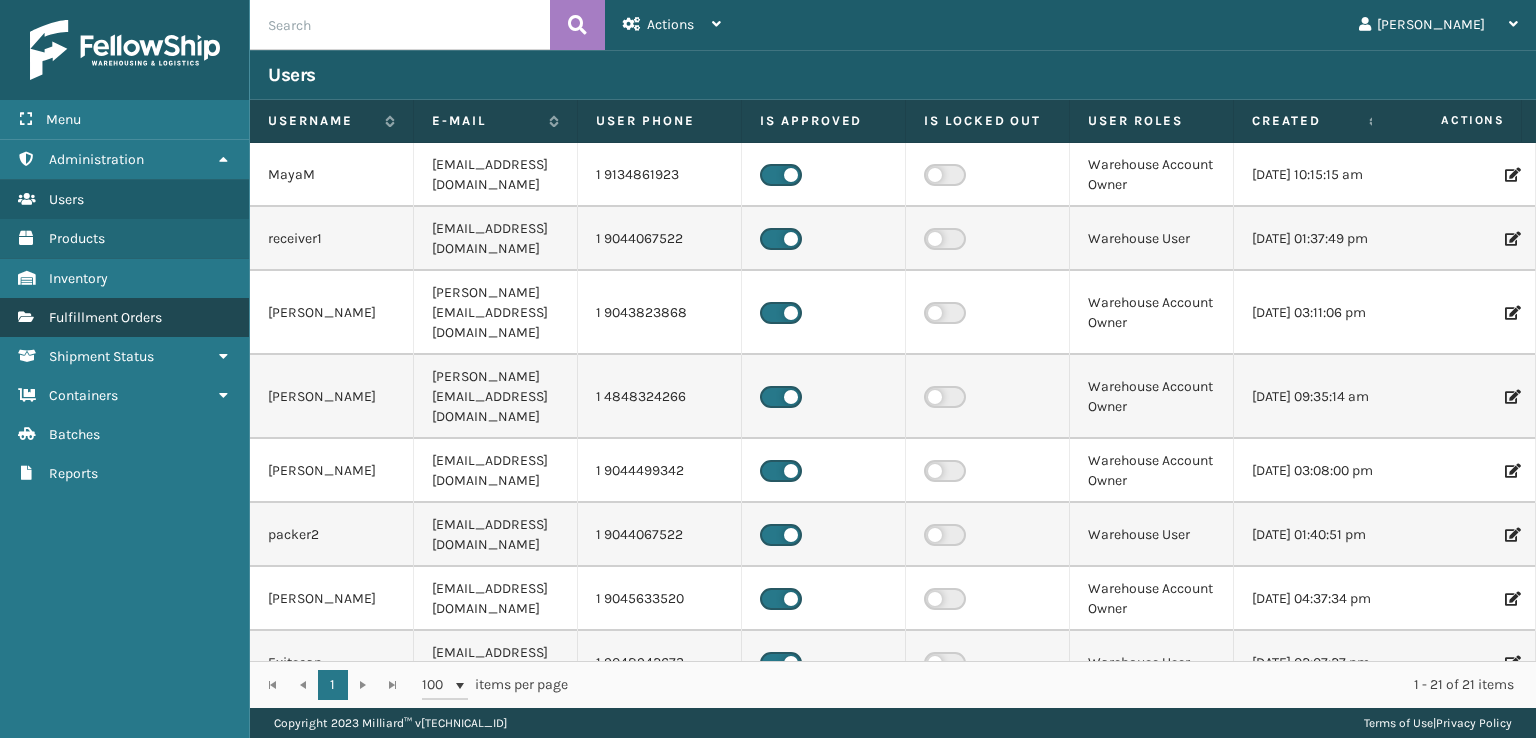 click on "Fulfillment Orders   Fulfillment Orders" at bounding box center [124, 317] 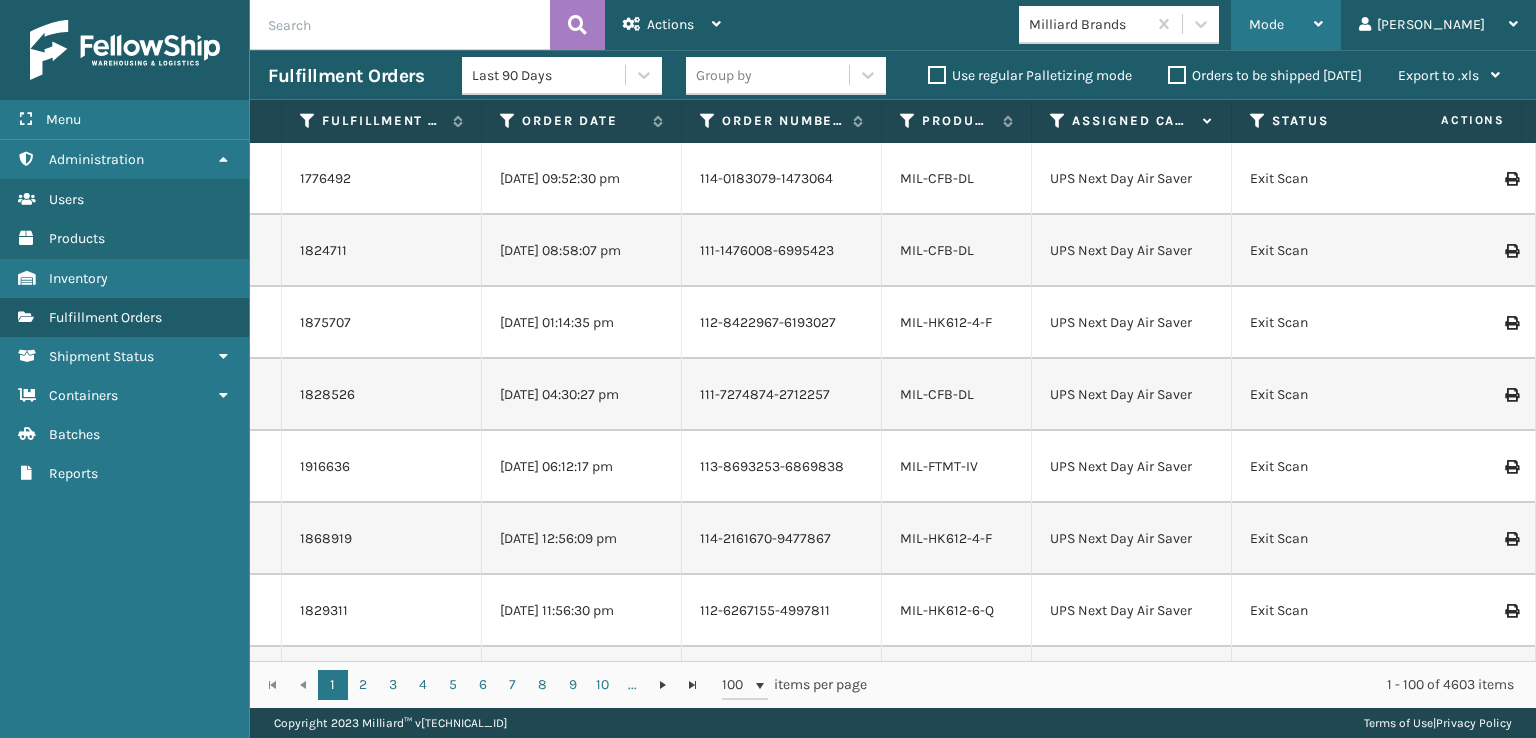 click on "Mode" at bounding box center (1266, 24) 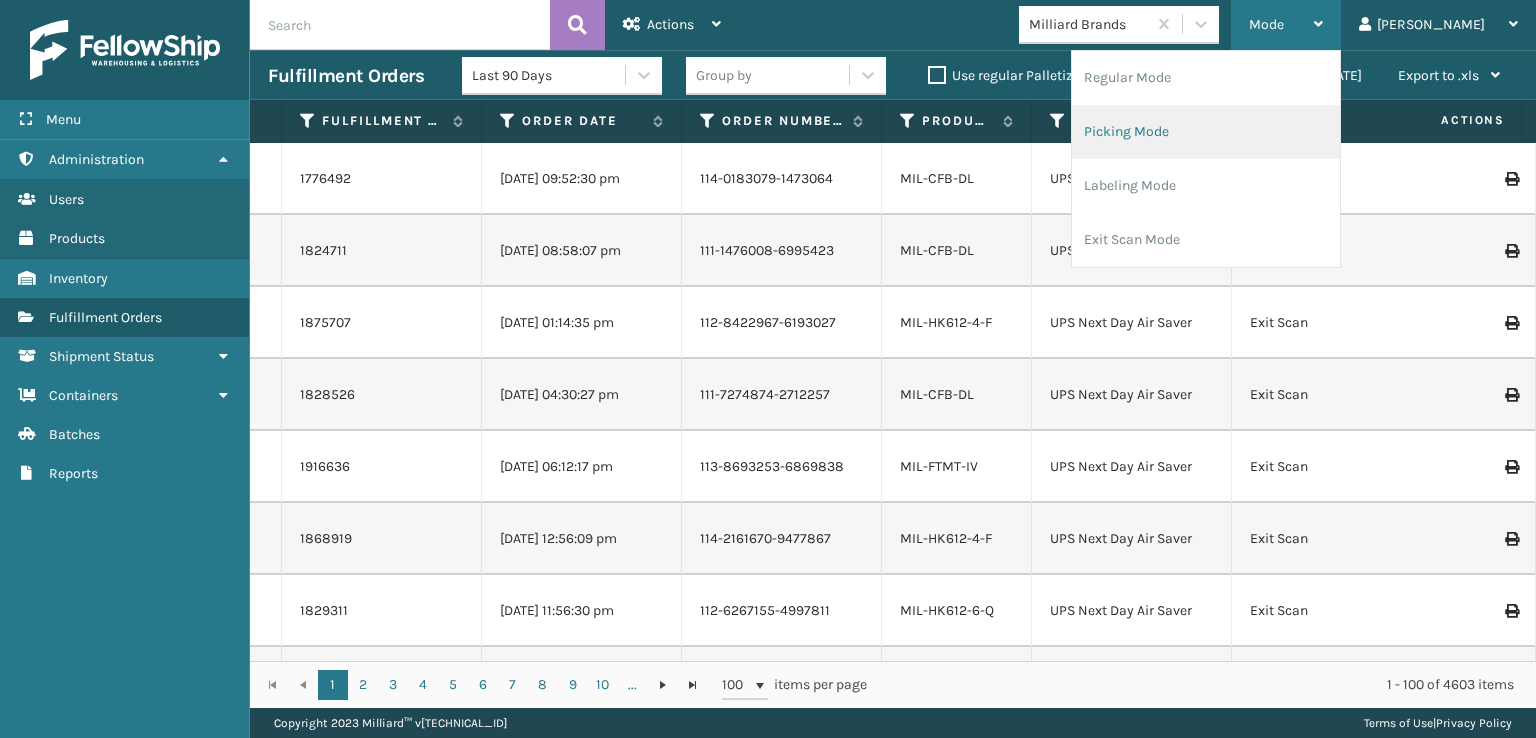 click on "Picking Mode" at bounding box center [1206, 132] 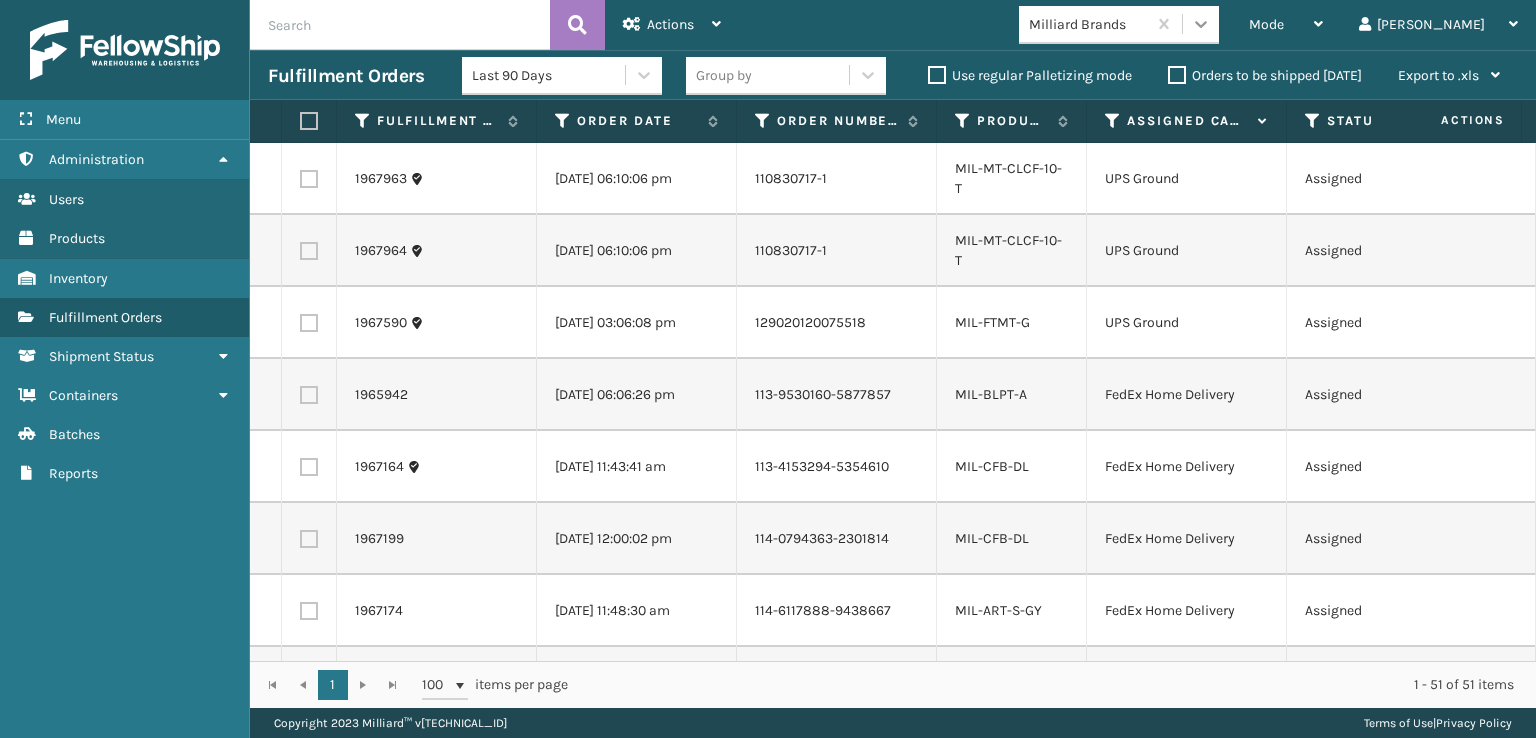 click 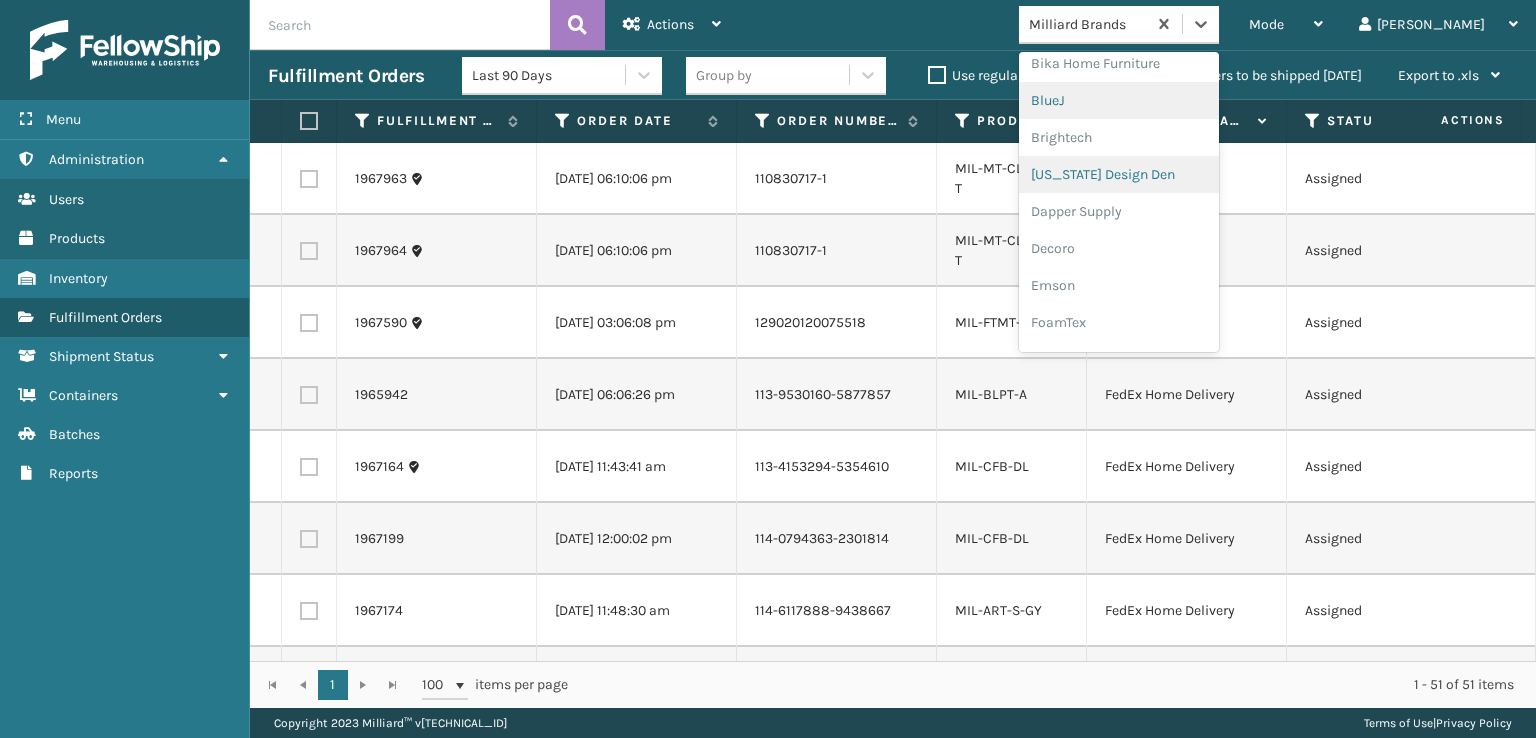 scroll, scrollTop: 200, scrollLeft: 0, axis: vertical 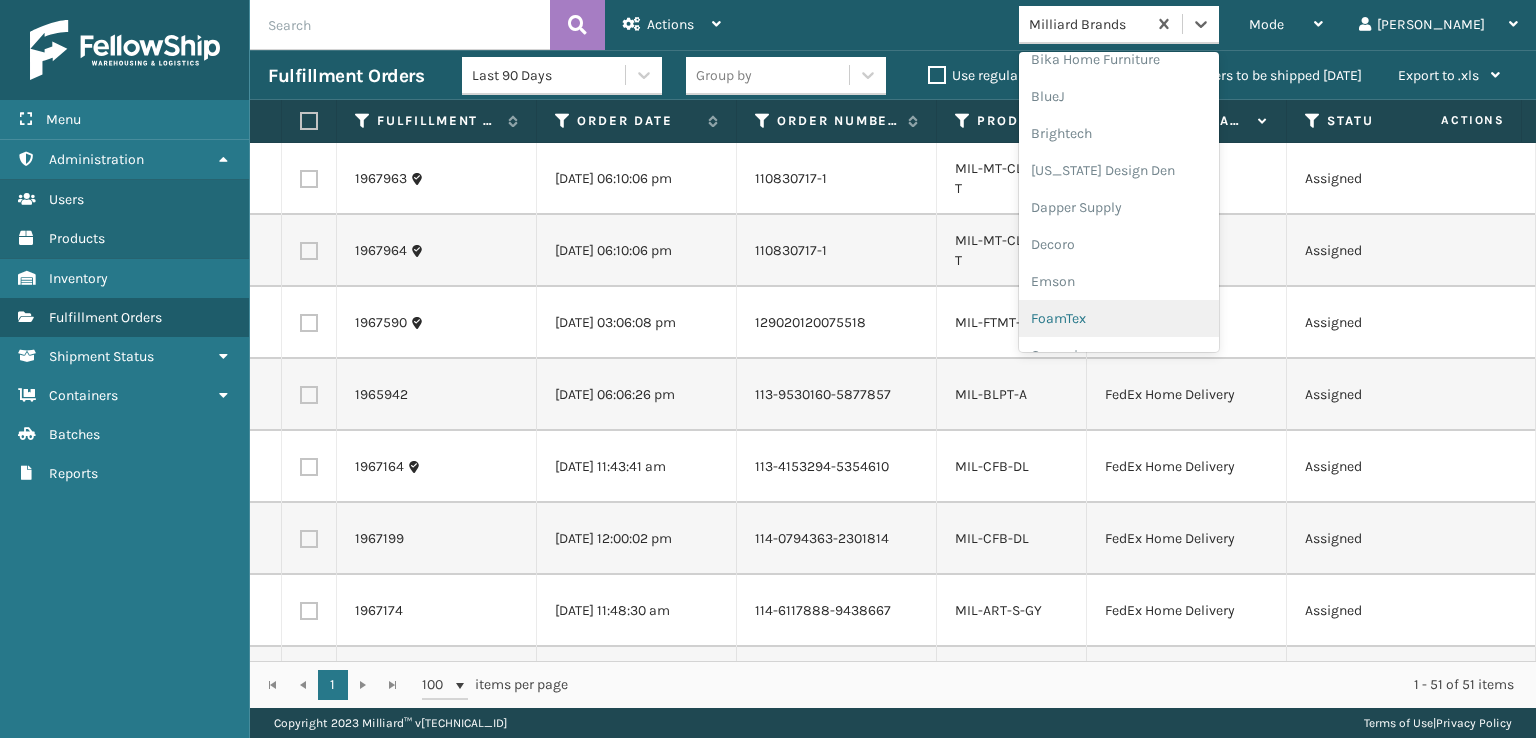 click on "FoamTex" at bounding box center [1119, 318] 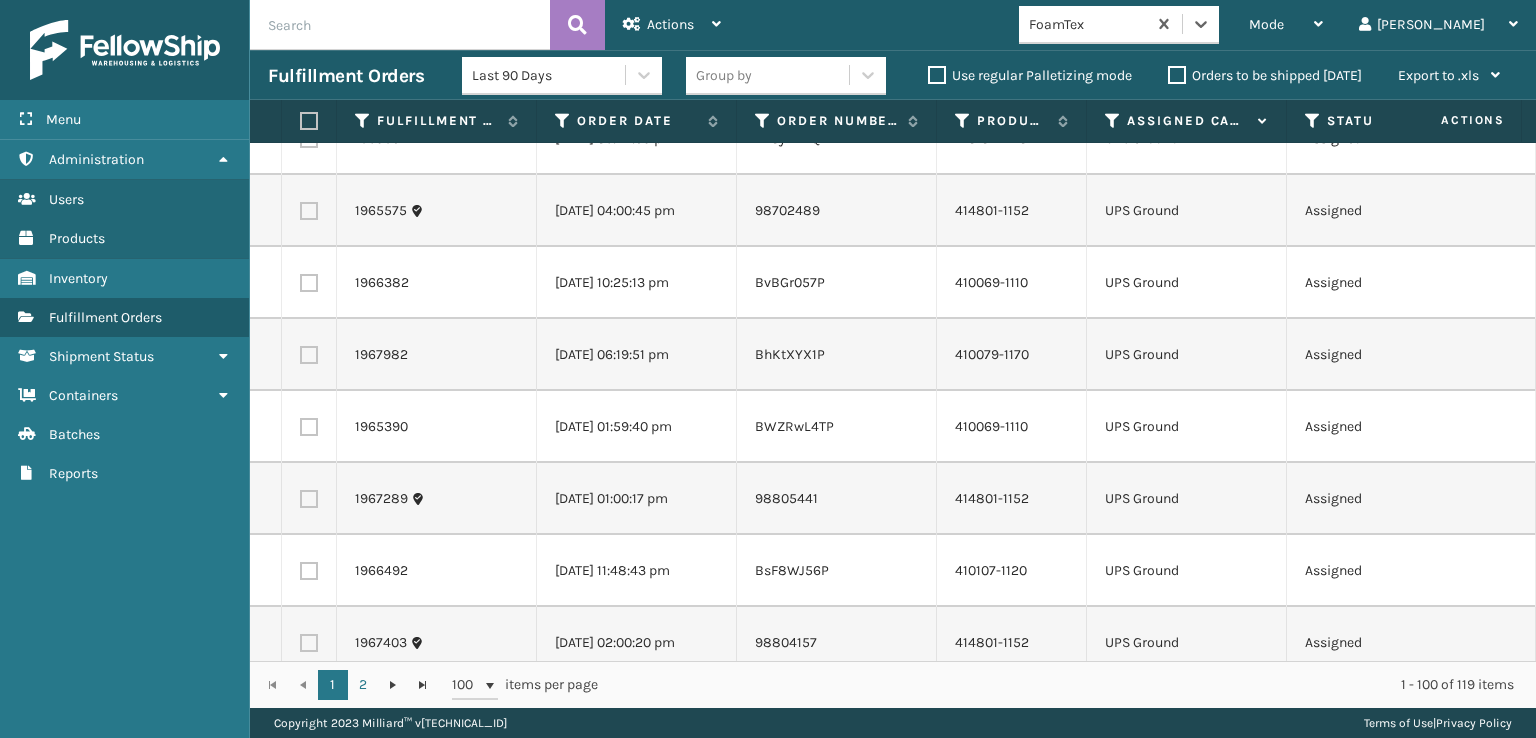 scroll, scrollTop: 400, scrollLeft: 0, axis: vertical 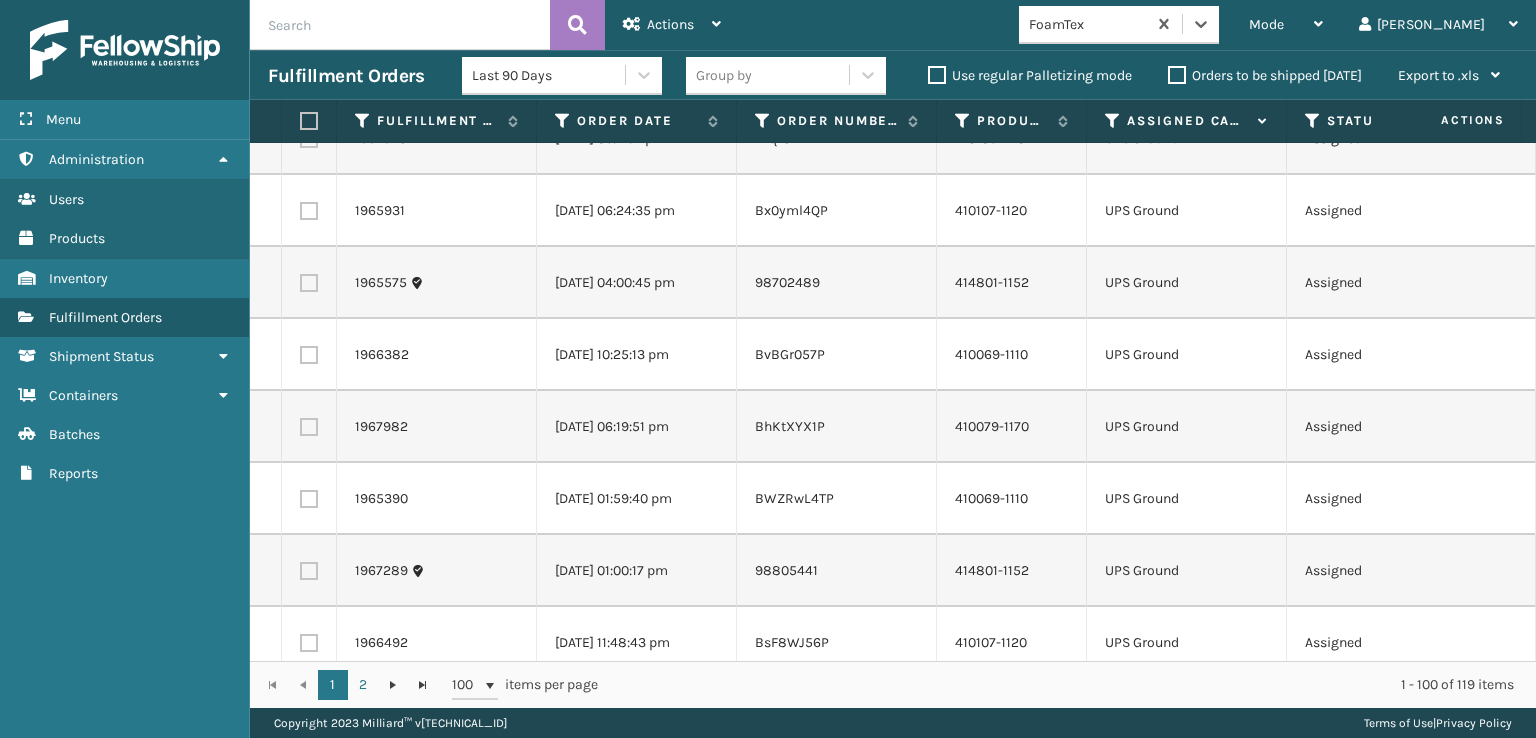 click at bounding box center [309, 121] 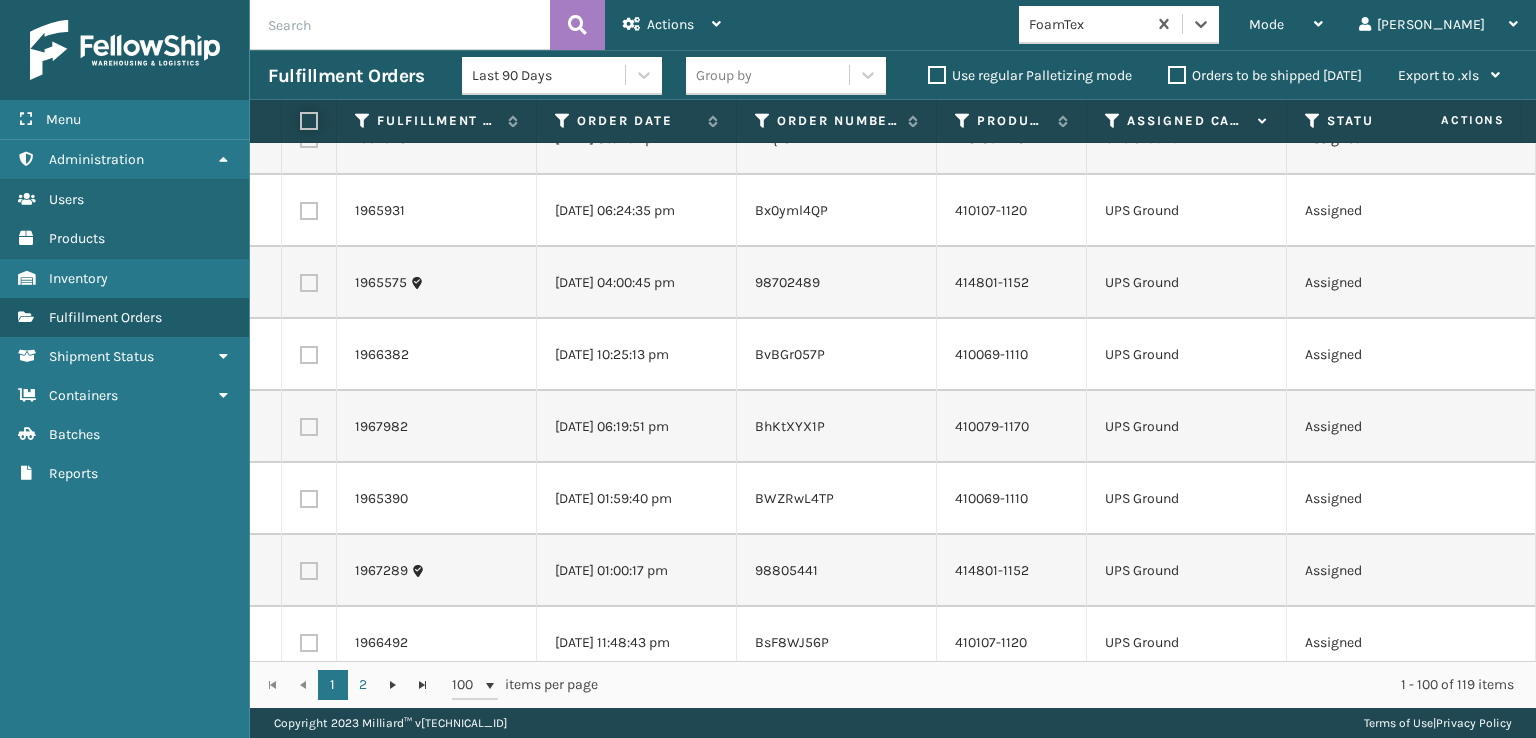 click at bounding box center (300, 121) 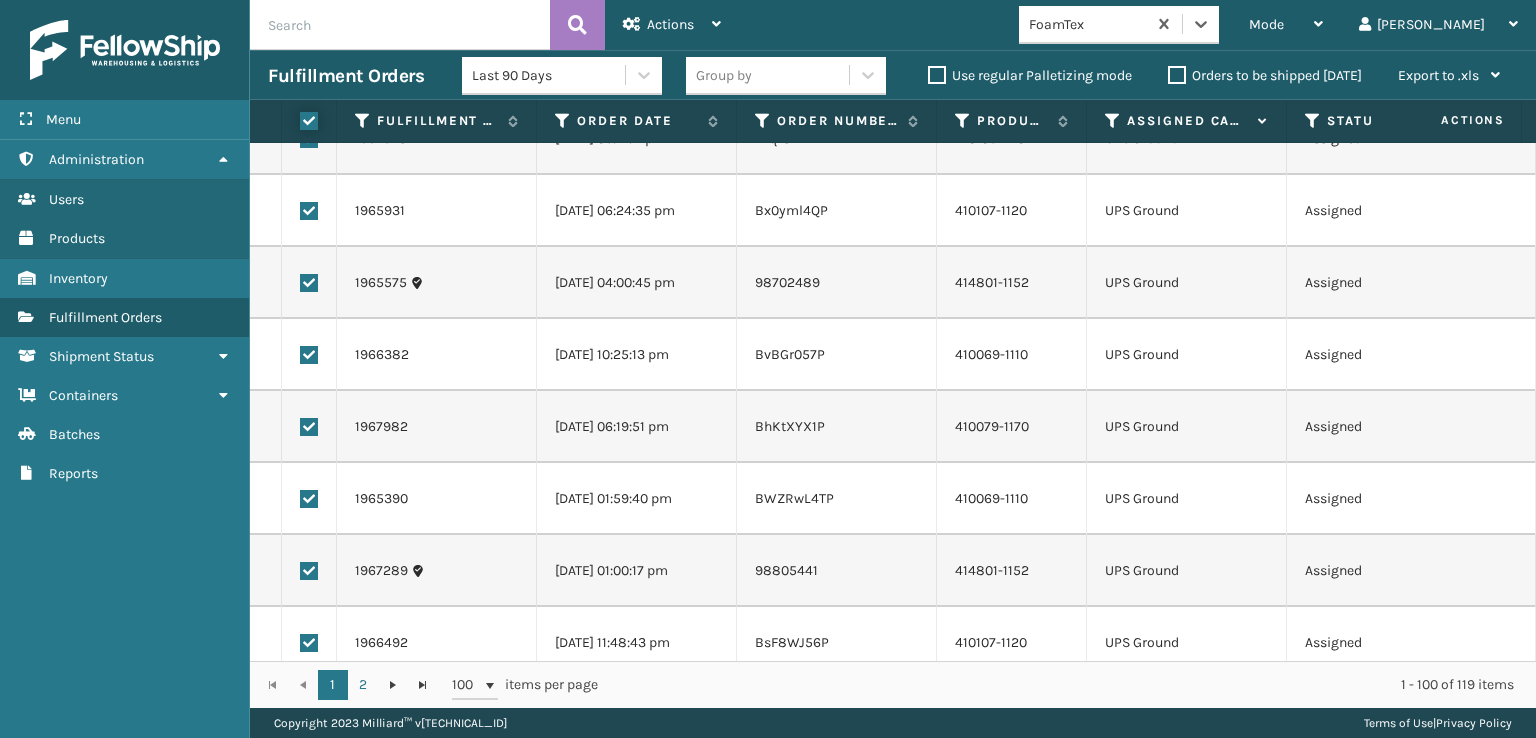checkbox on "true" 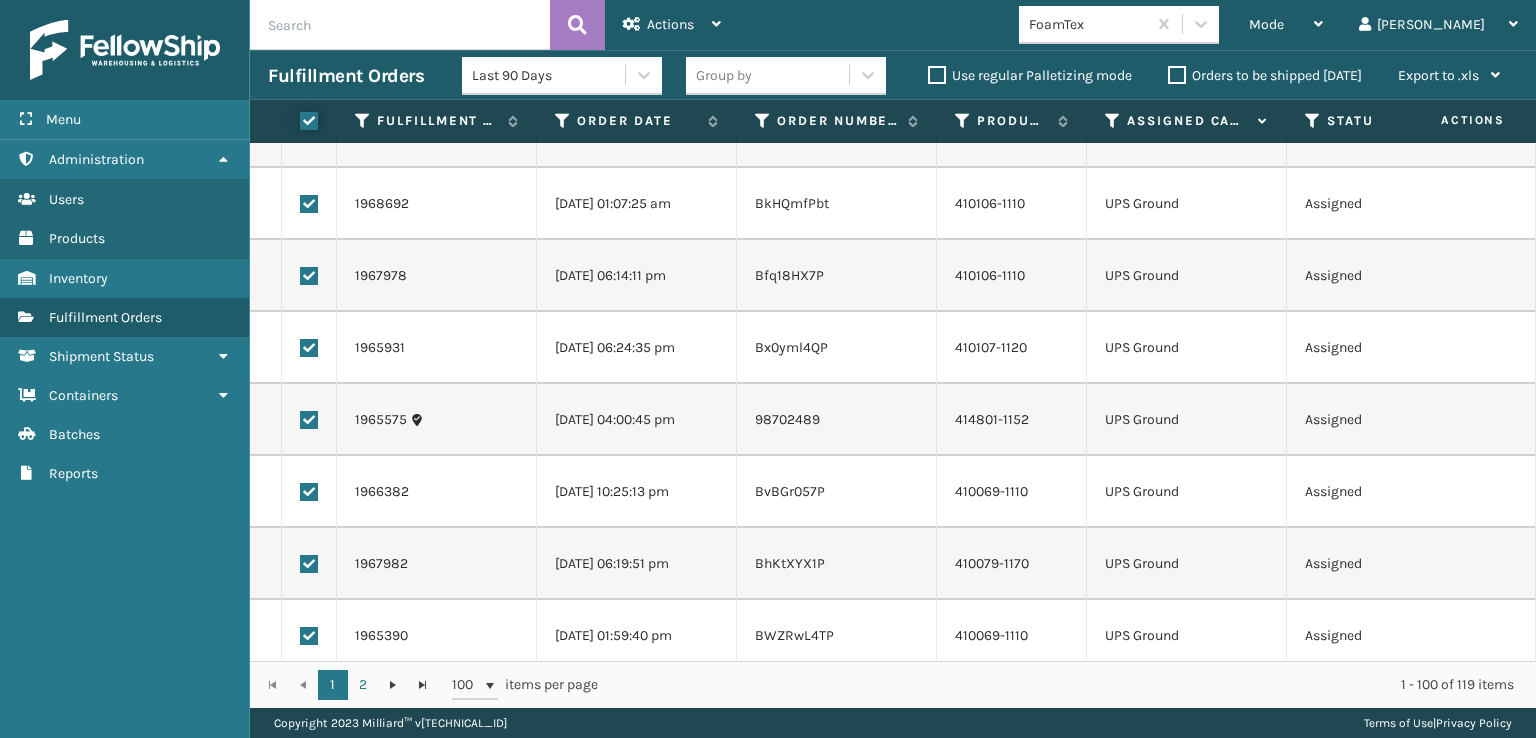 scroll, scrollTop: 0, scrollLeft: 0, axis: both 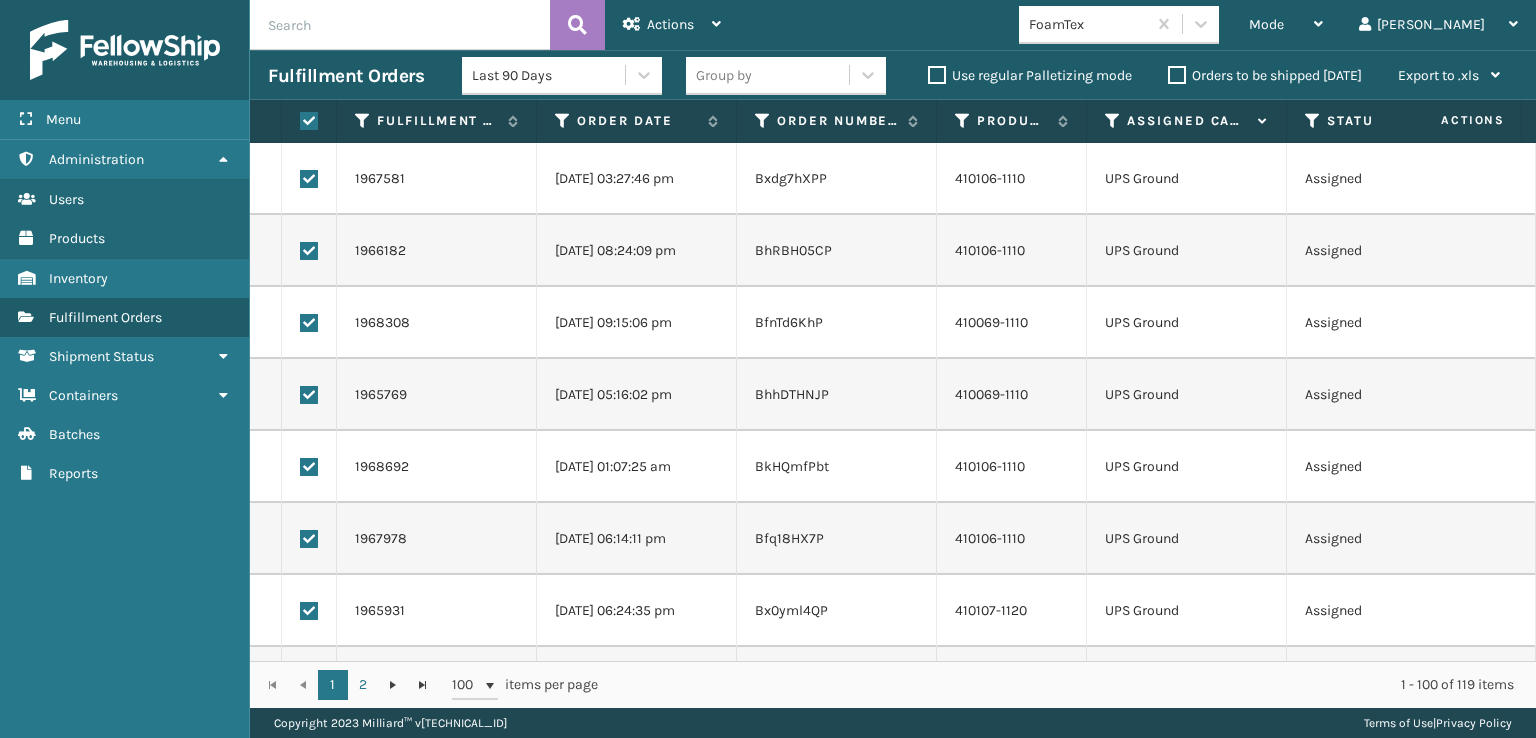 click at bounding box center [309, 179] 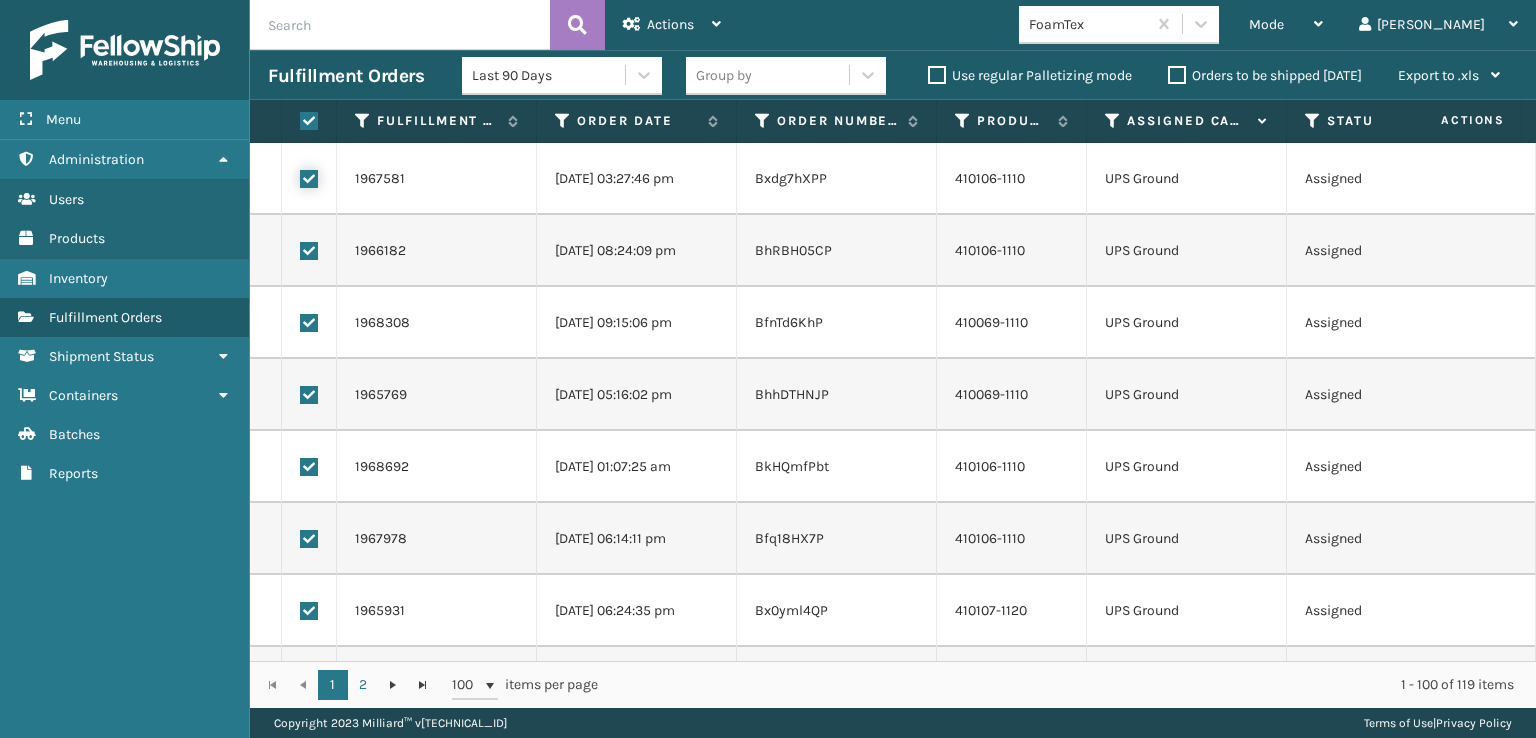 click at bounding box center [300, 176] 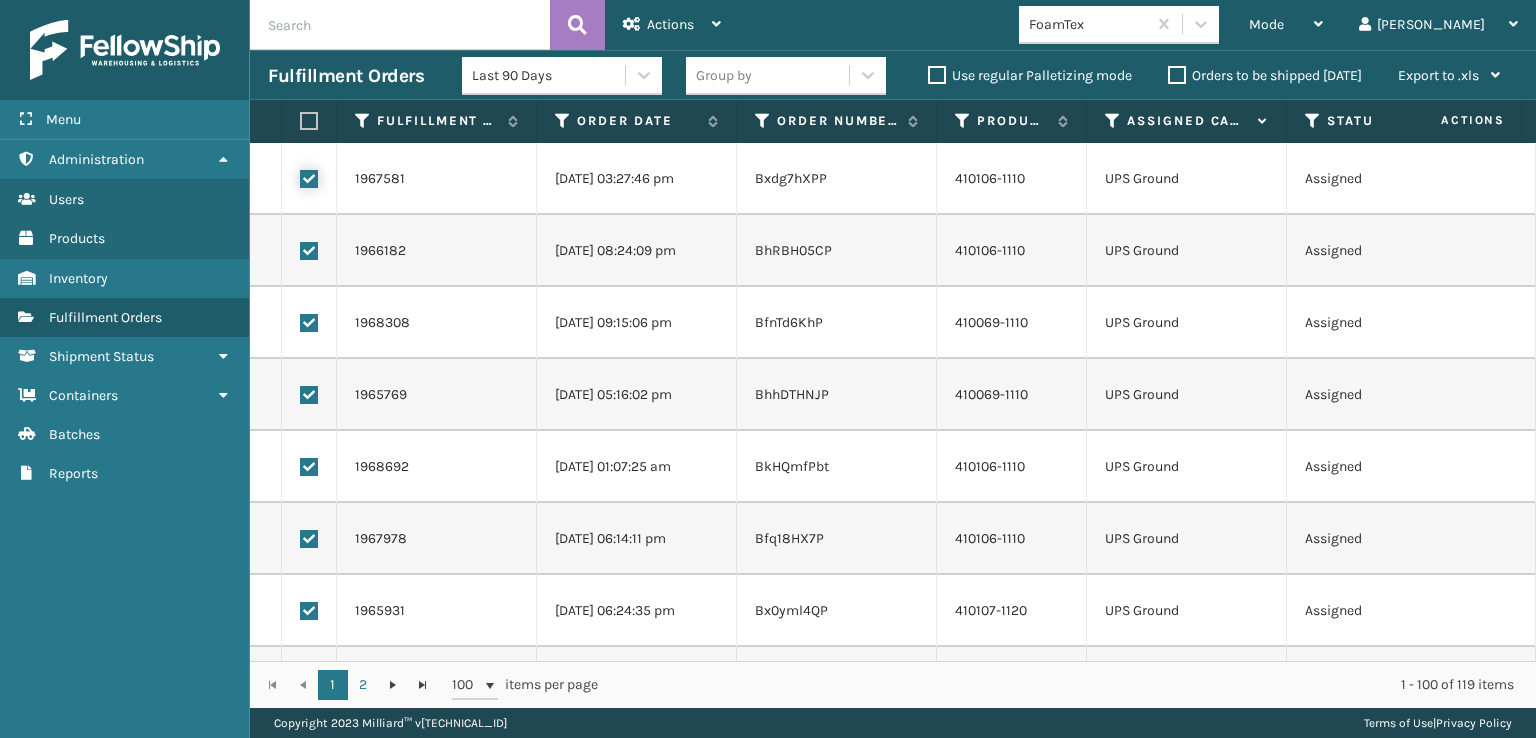 checkbox on "false" 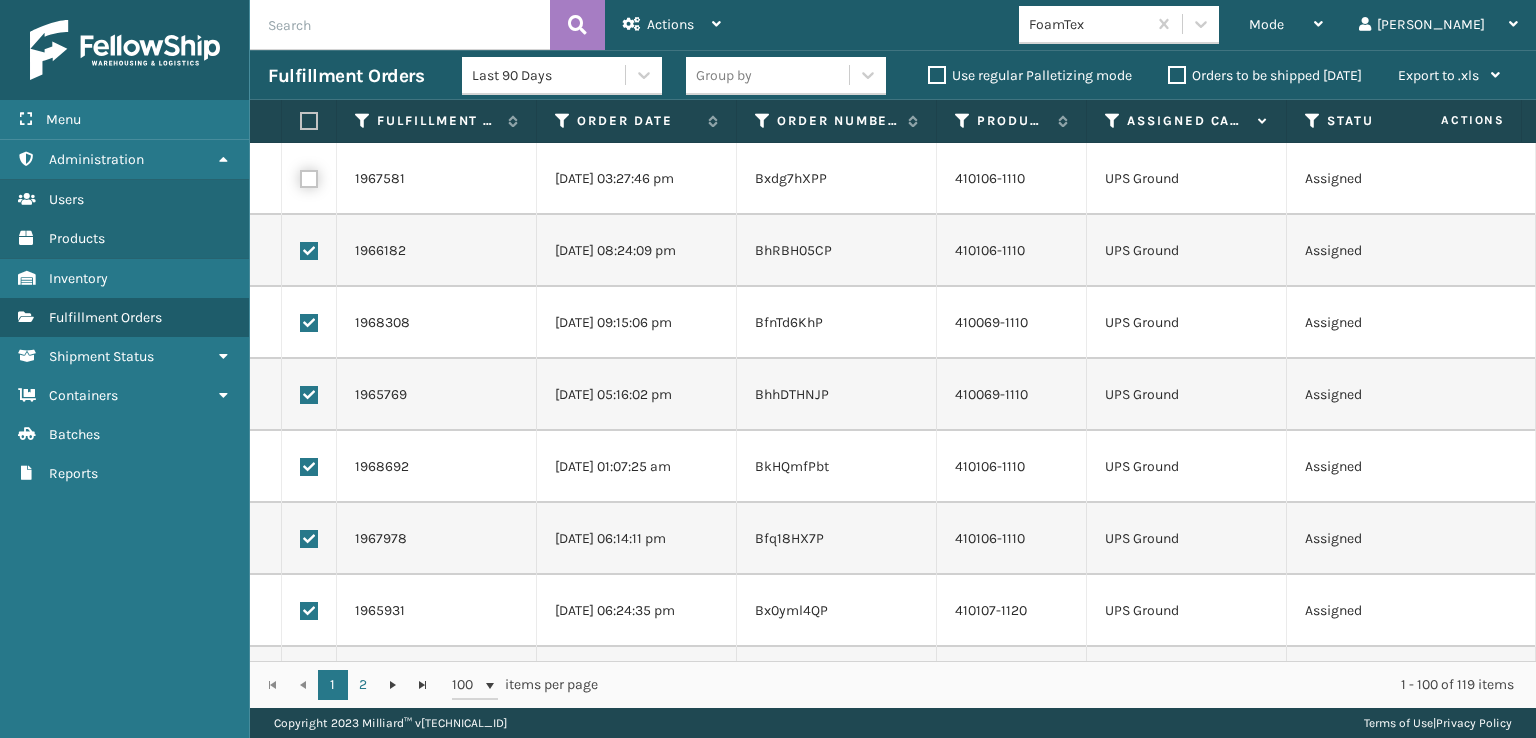 checkbox on "false" 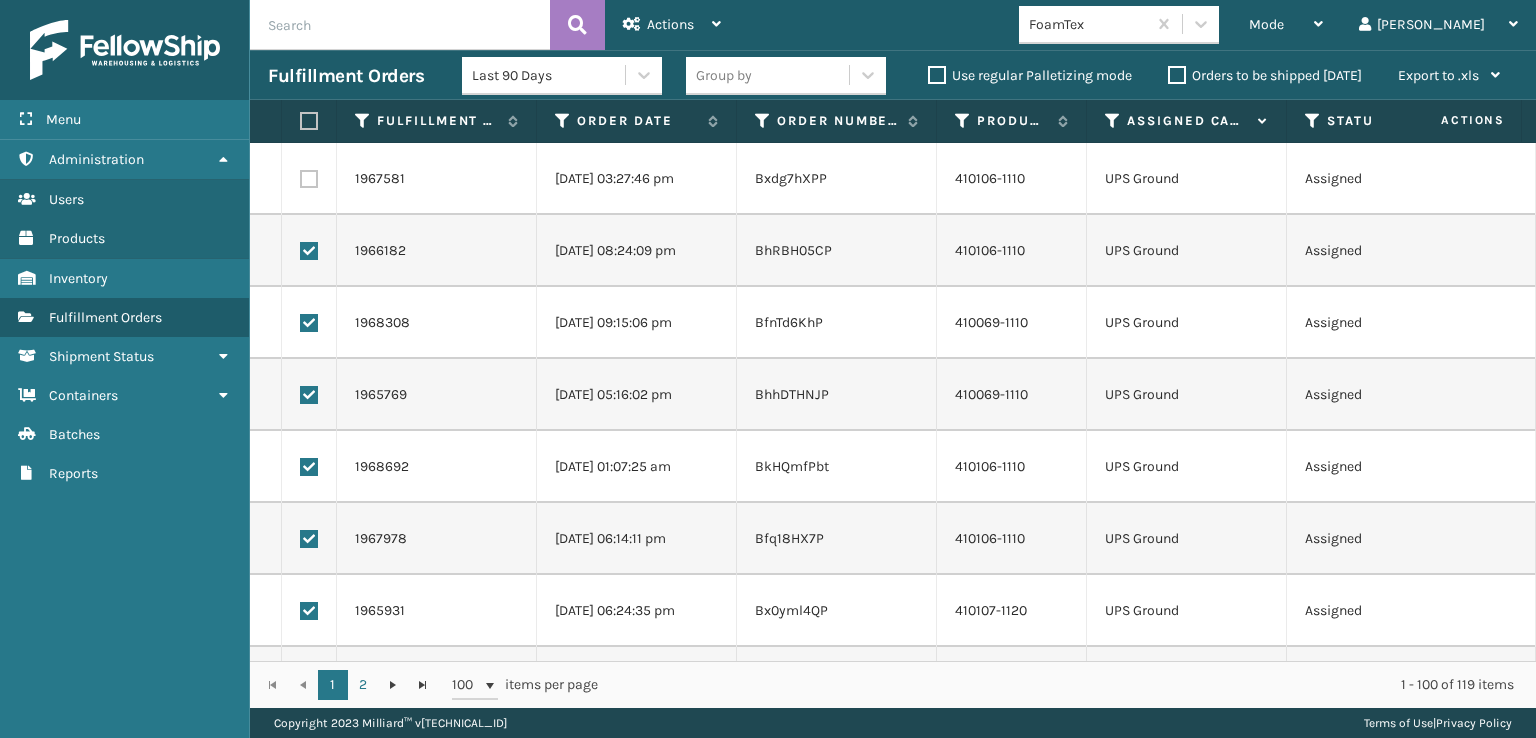 click at bounding box center [309, 251] 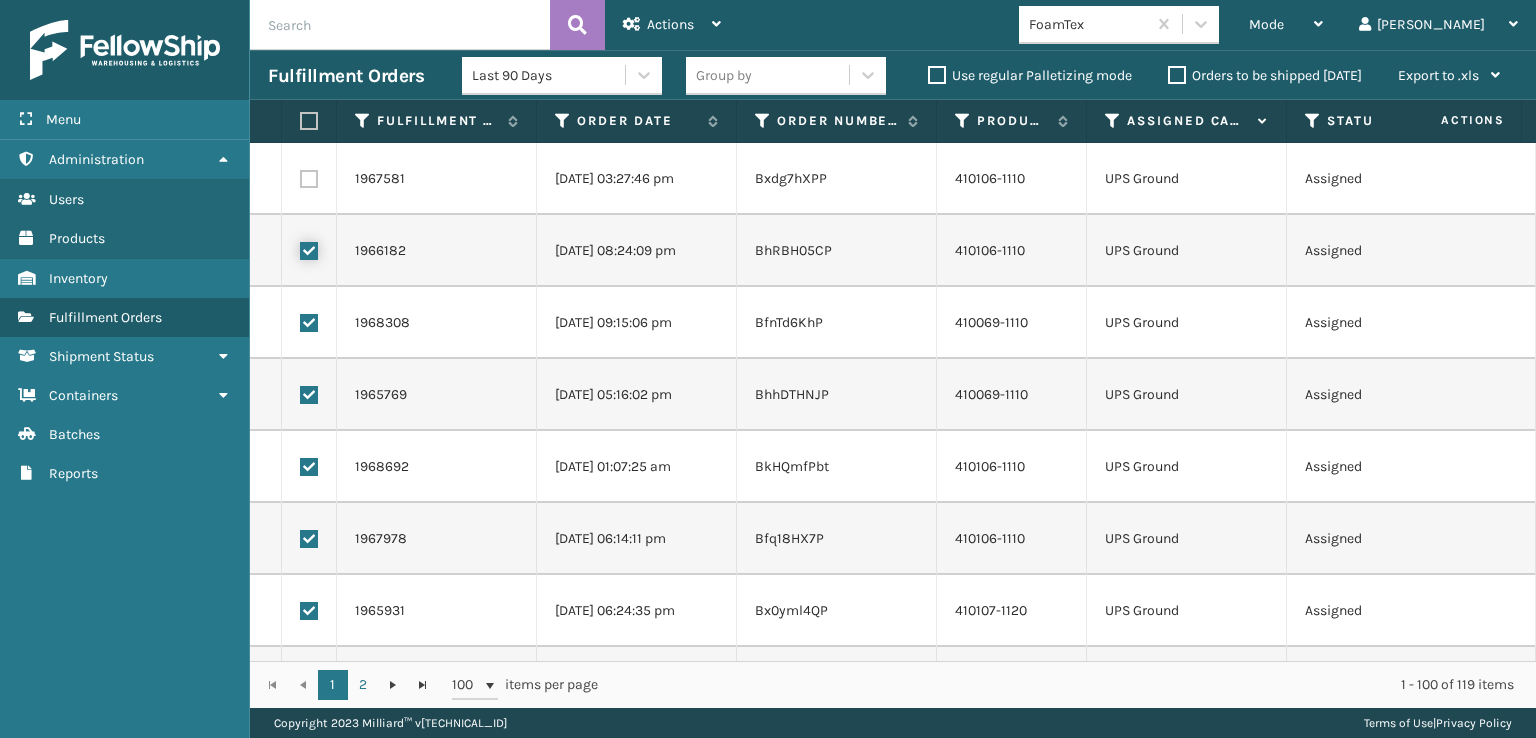 click at bounding box center (300, 248) 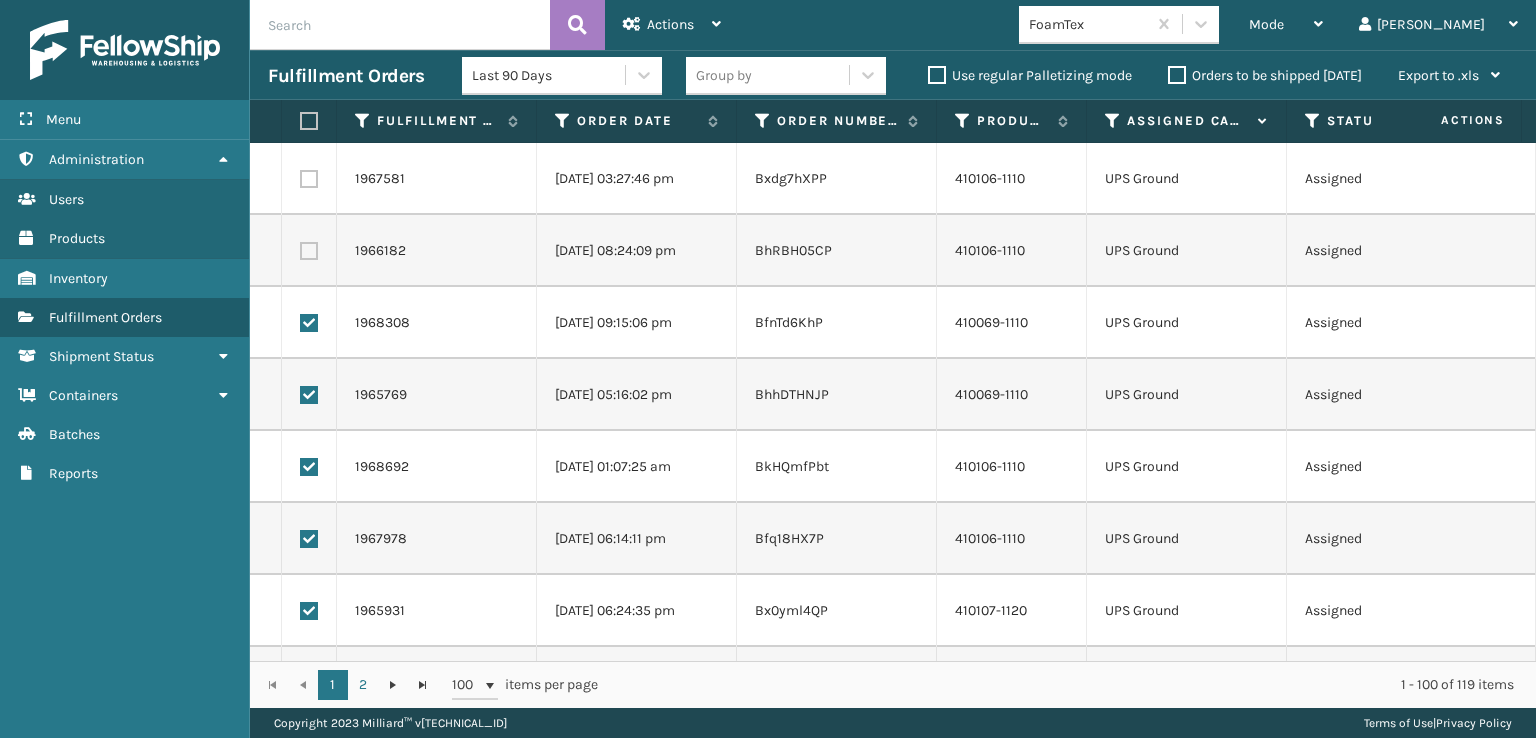 drag, startPoint x: 312, startPoint y: 315, endPoint x: 312, endPoint y: 373, distance: 58 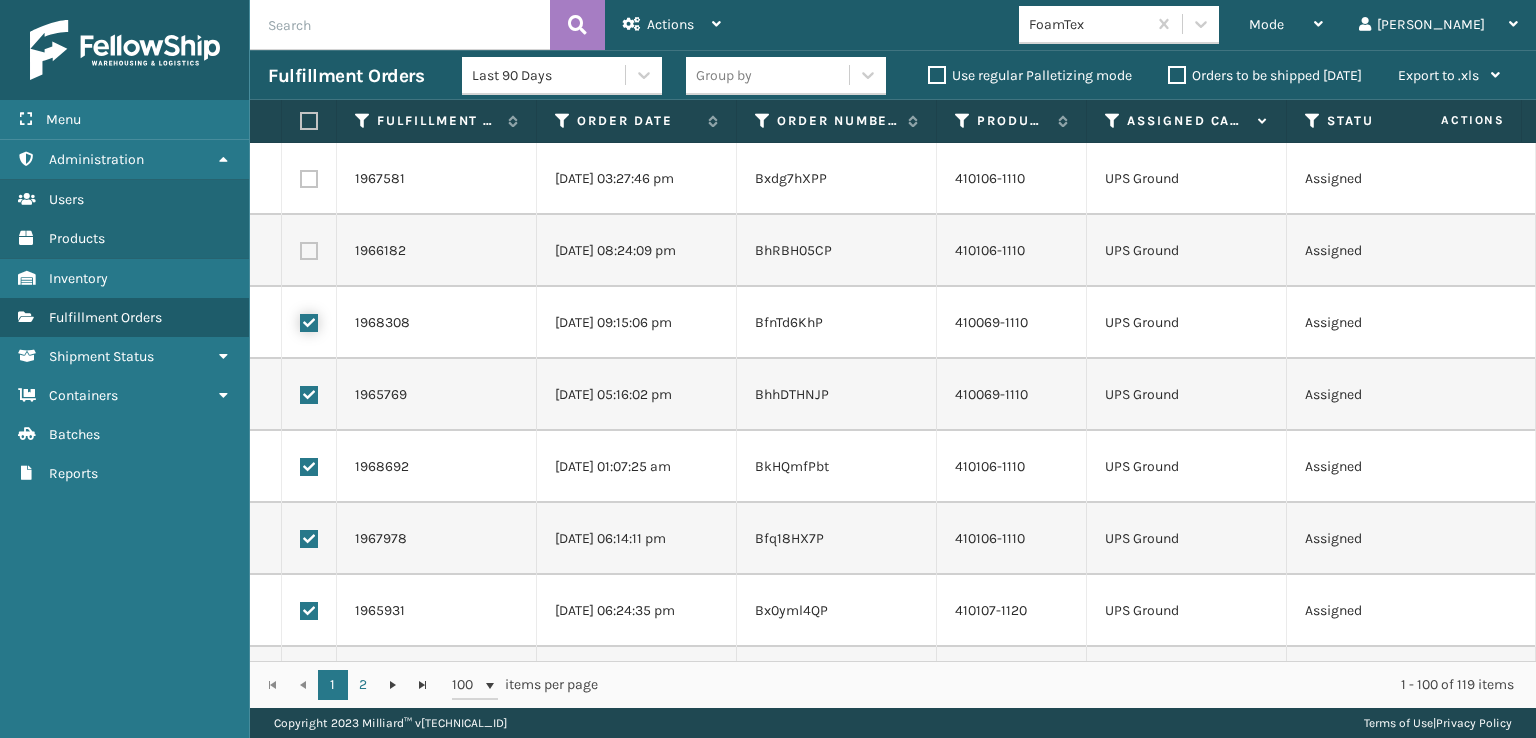 click at bounding box center [300, 320] 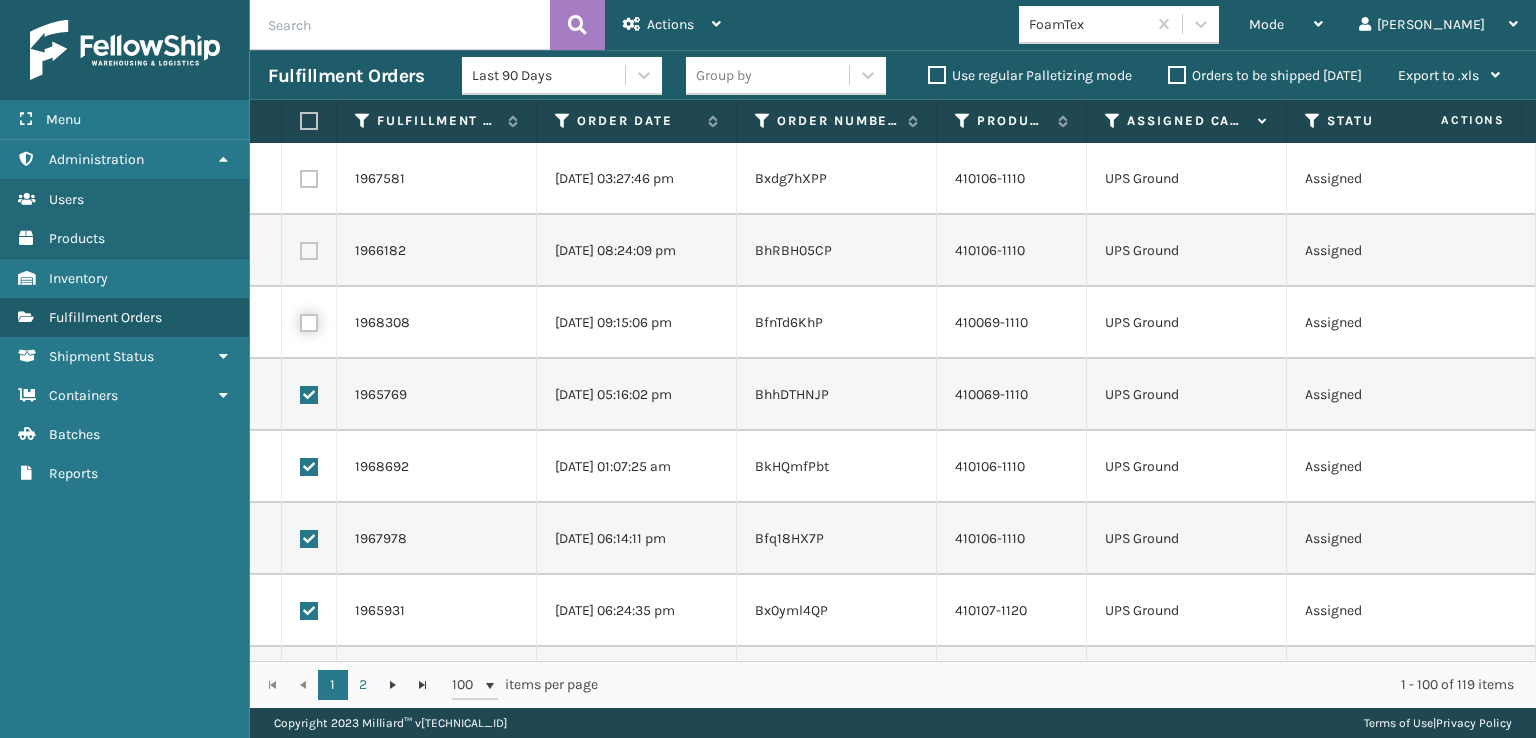 checkbox on "false" 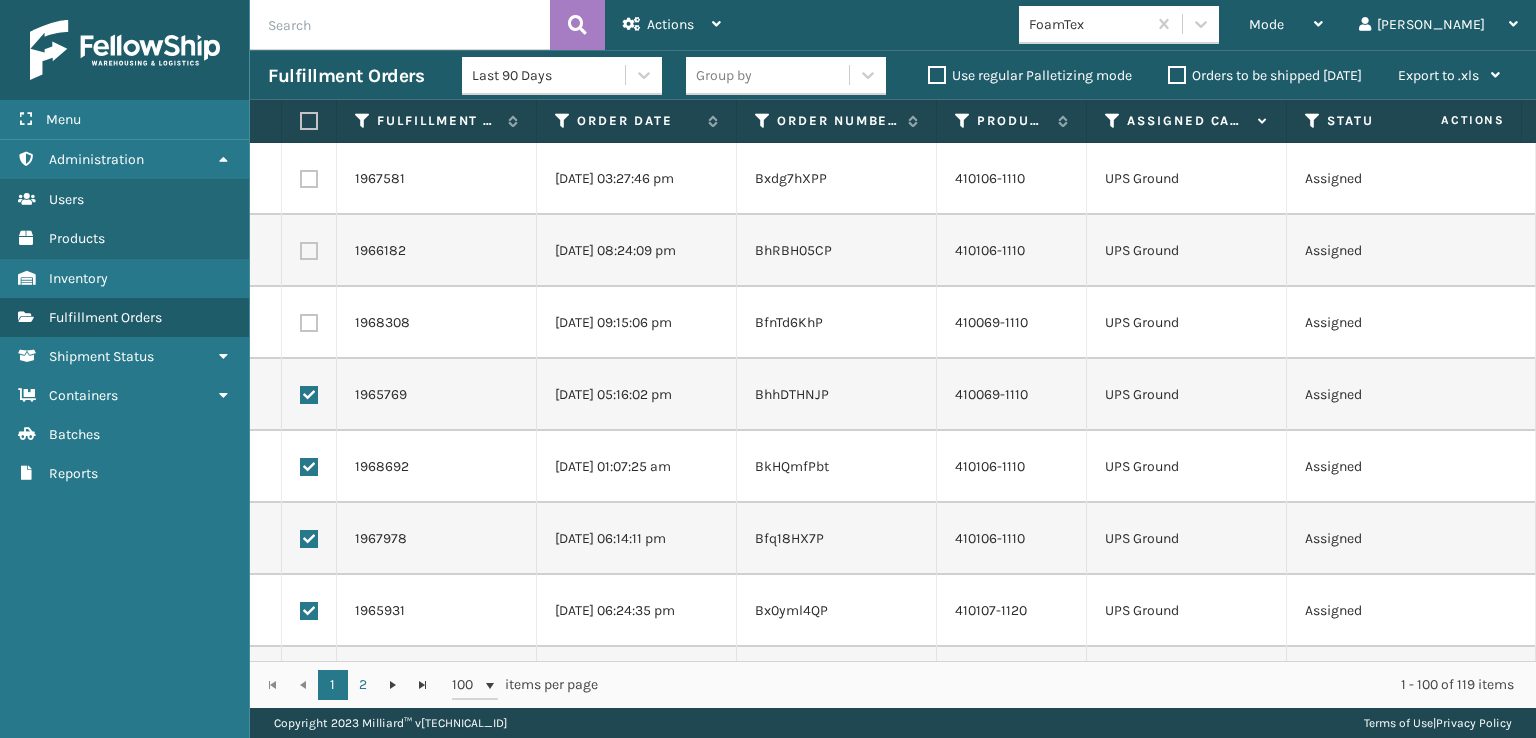 click at bounding box center [309, 395] 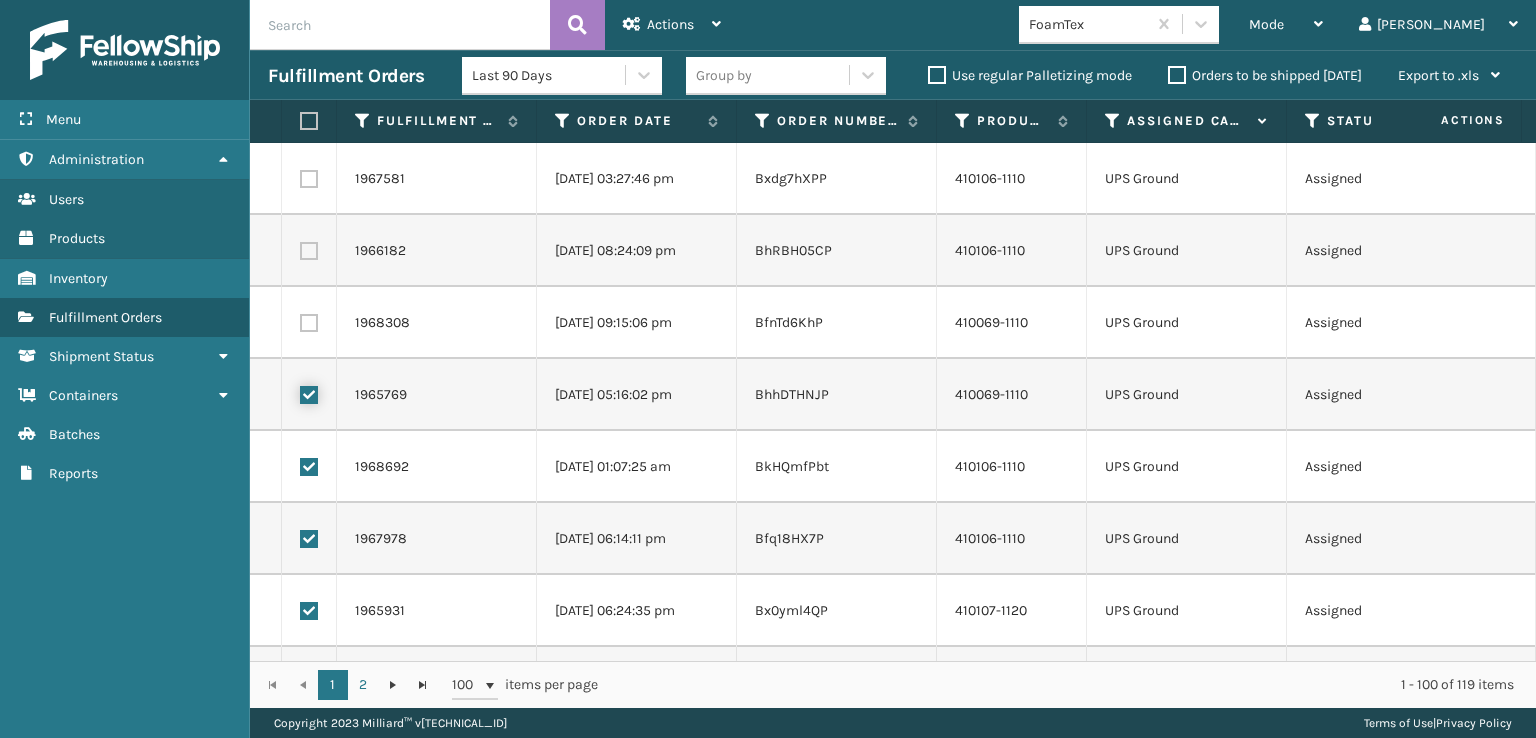 click at bounding box center (300, 392) 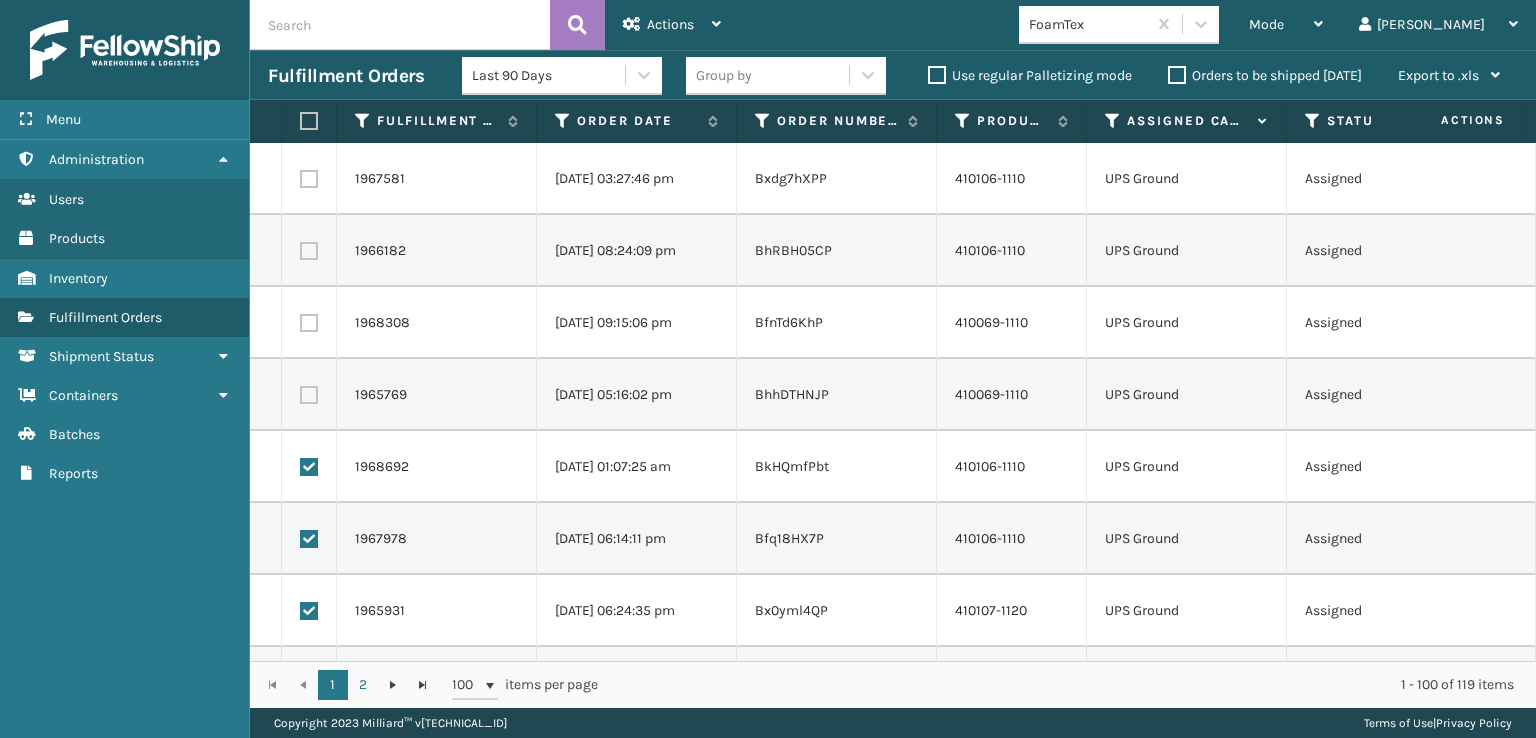 click at bounding box center [309, 467] 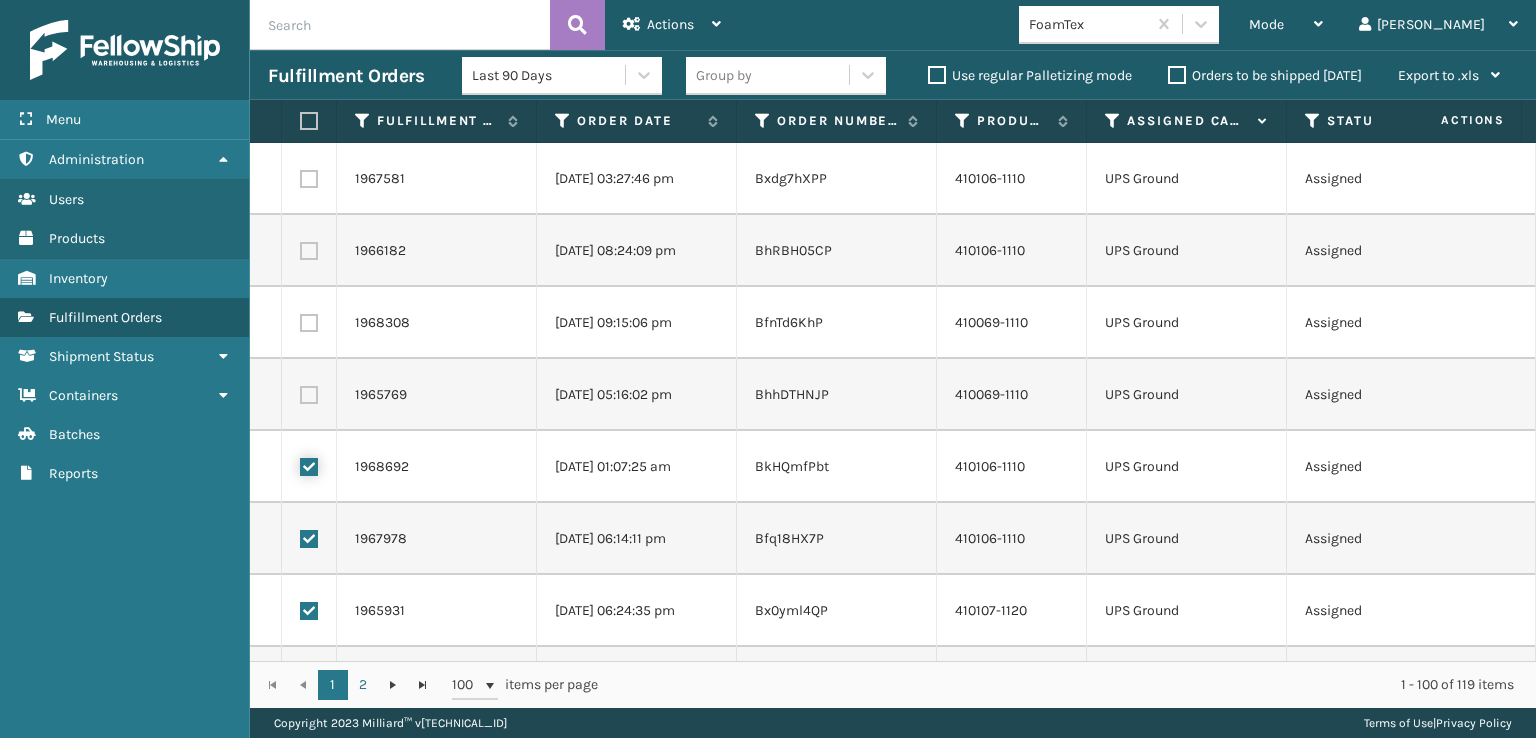 click at bounding box center (300, 464) 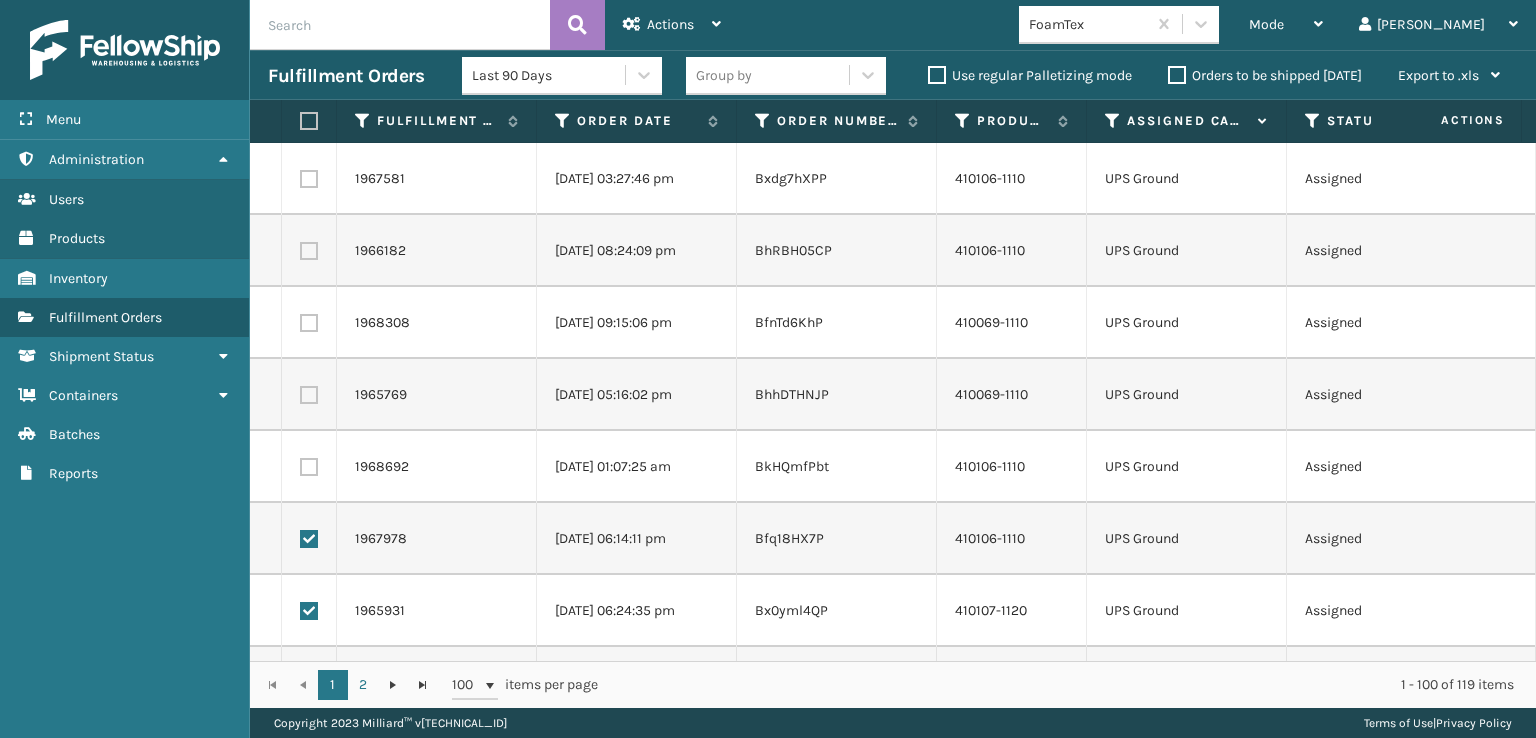 click at bounding box center (309, 539) 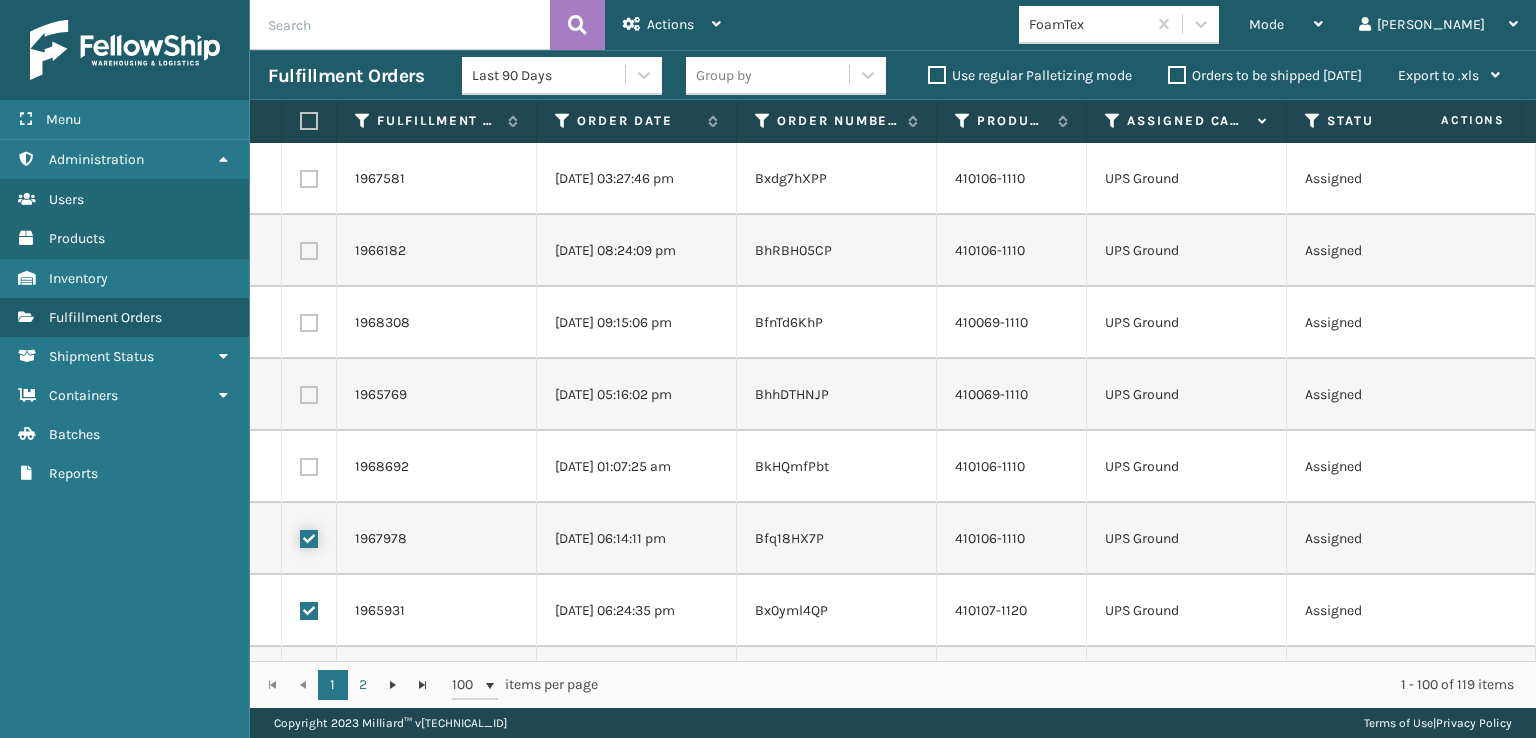 click at bounding box center [300, 536] 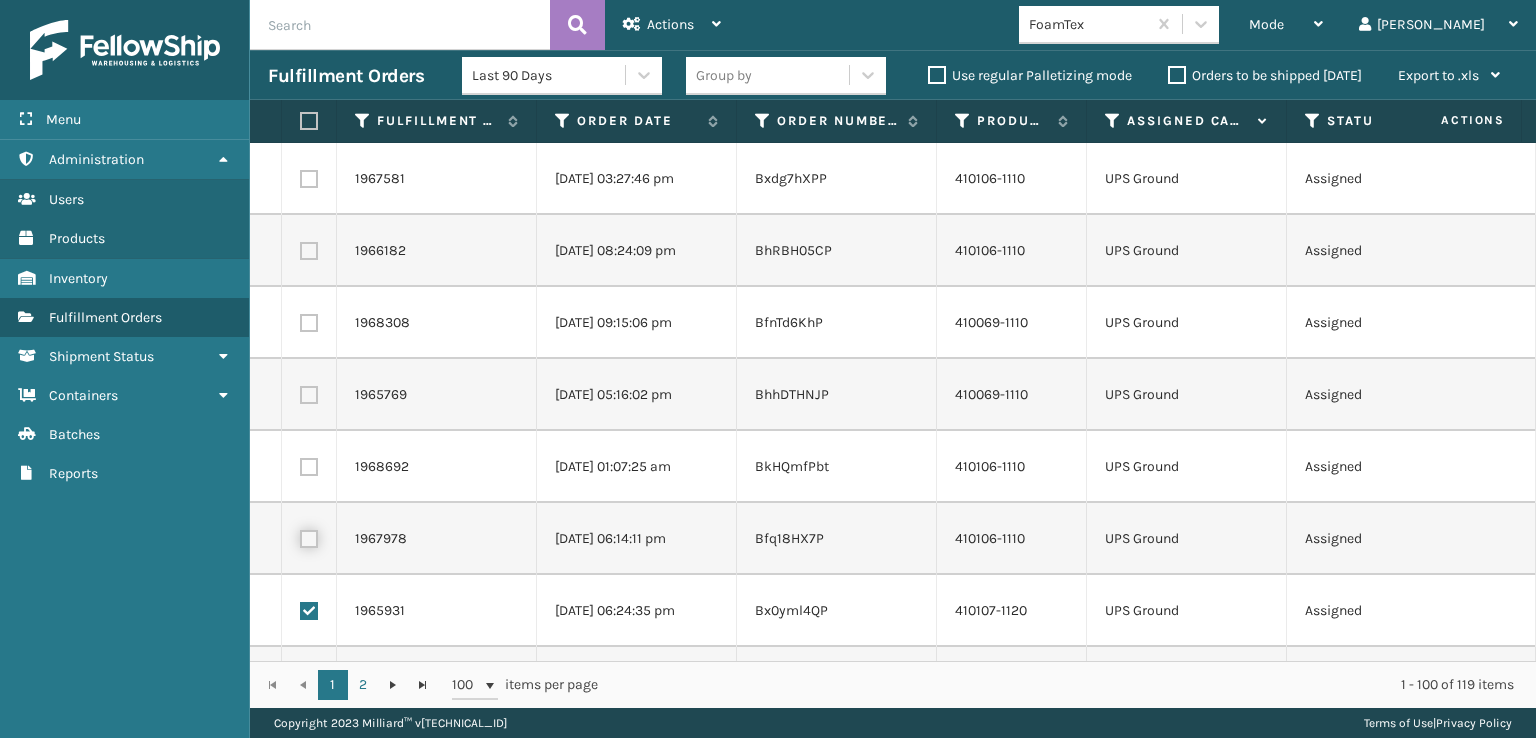 checkbox on "false" 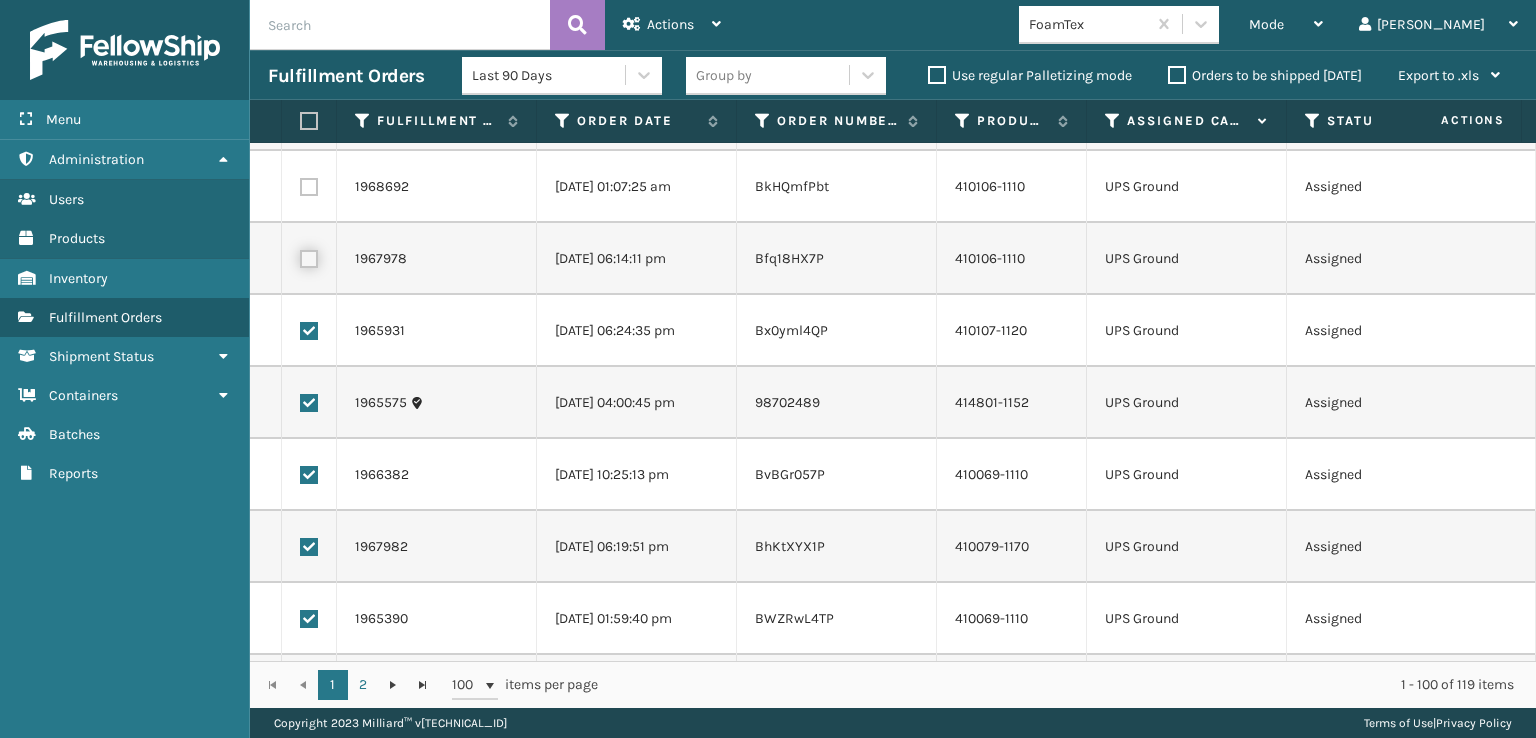 scroll, scrollTop: 300, scrollLeft: 0, axis: vertical 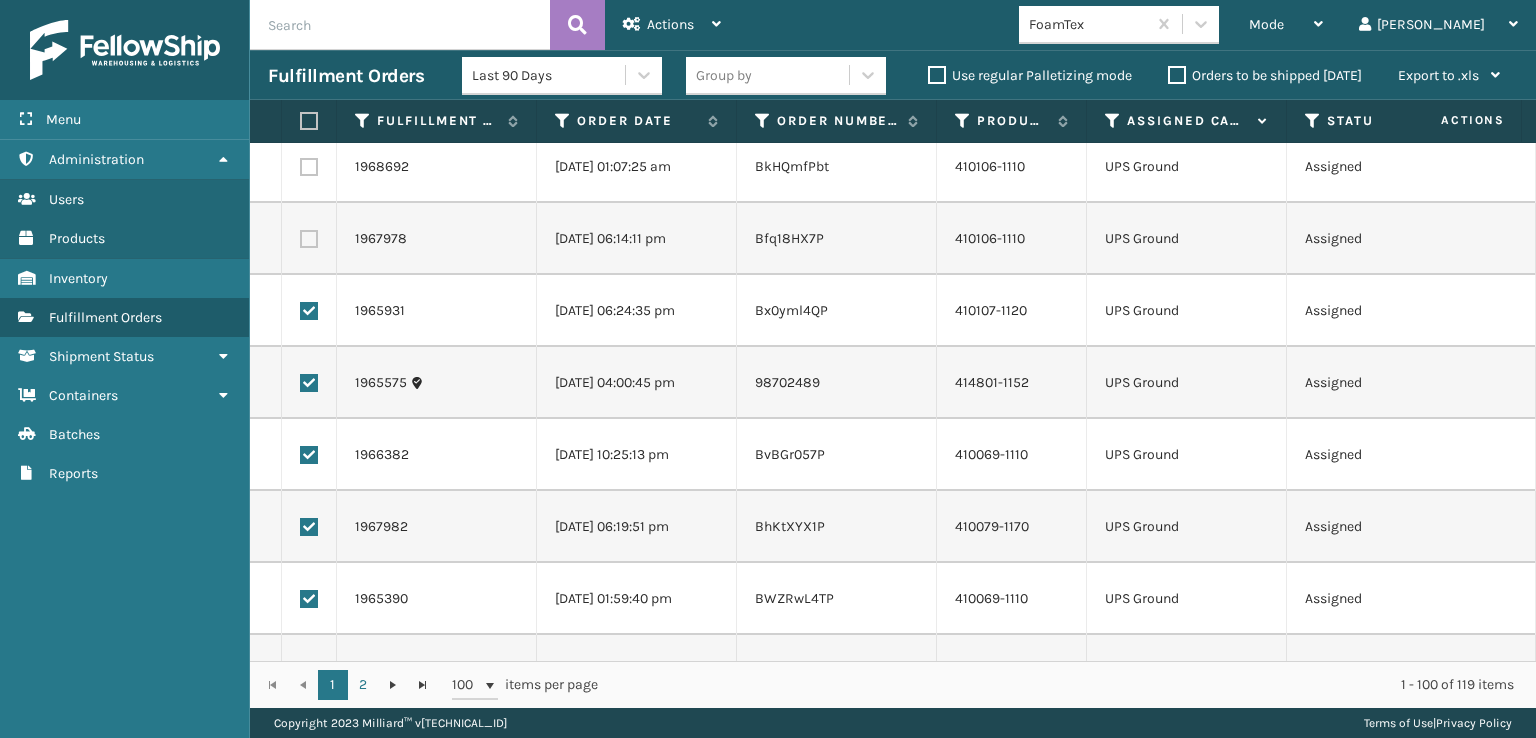 click at bounding box center (309, 311) 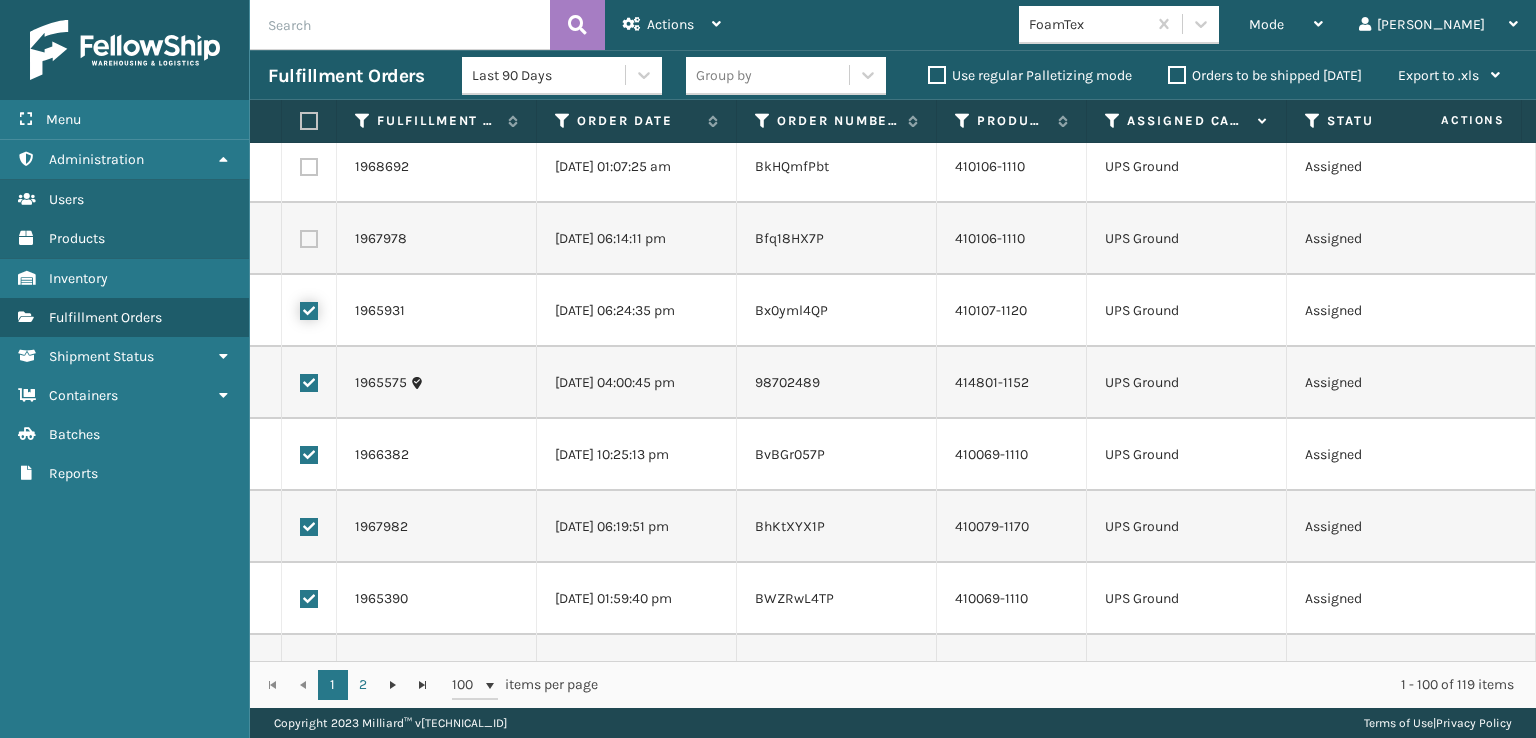 click at bounding box center (300, 308) 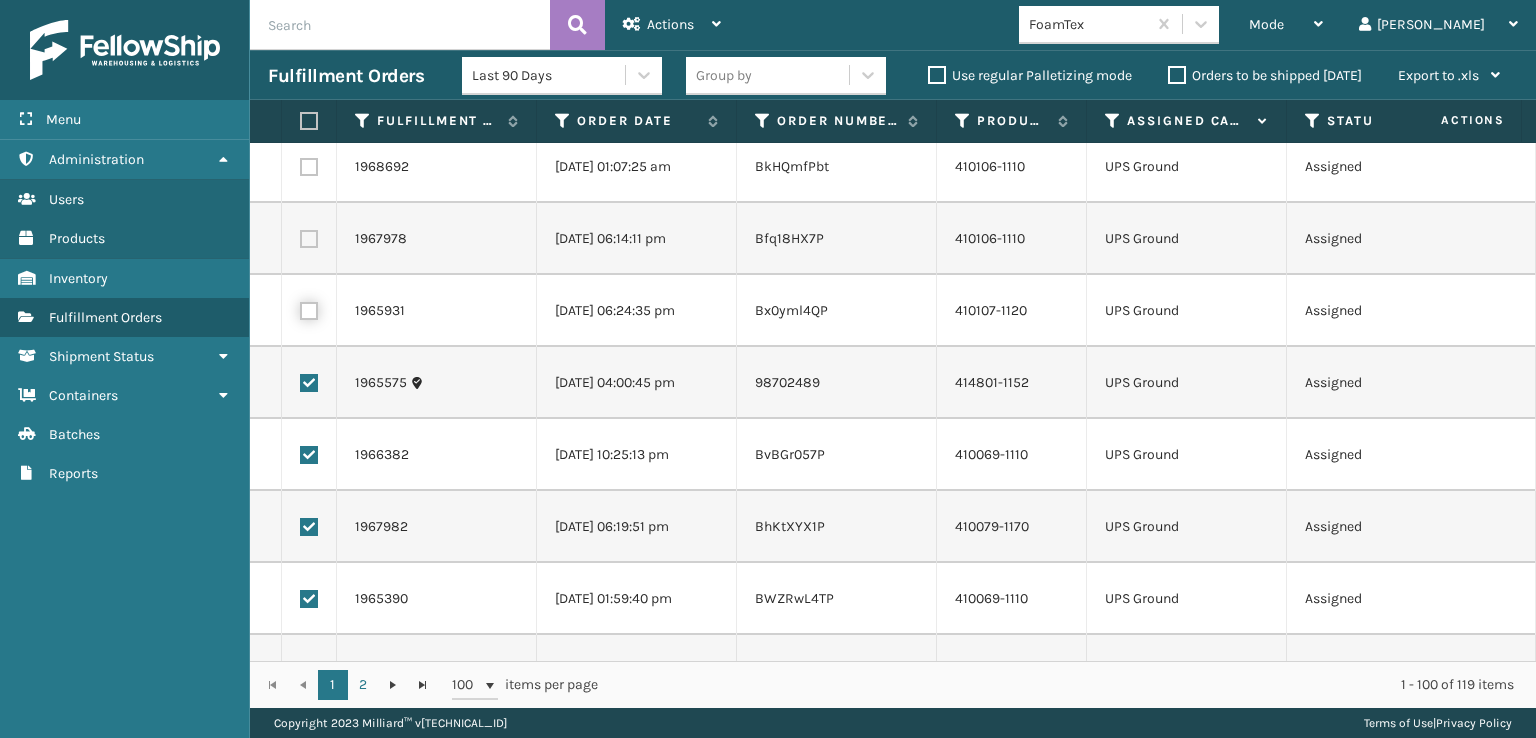 checkbox on "false" 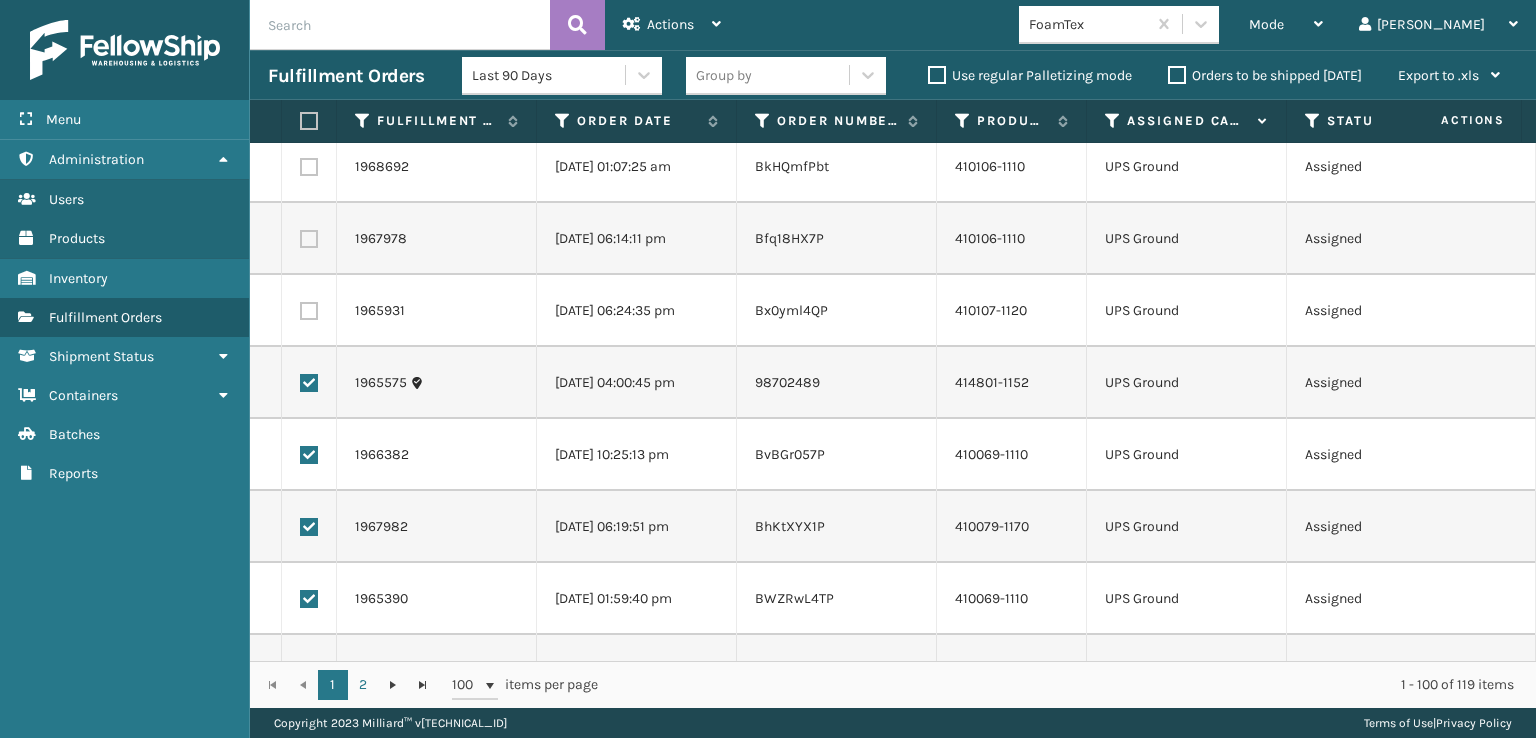 click at bounding box center [309, 383] 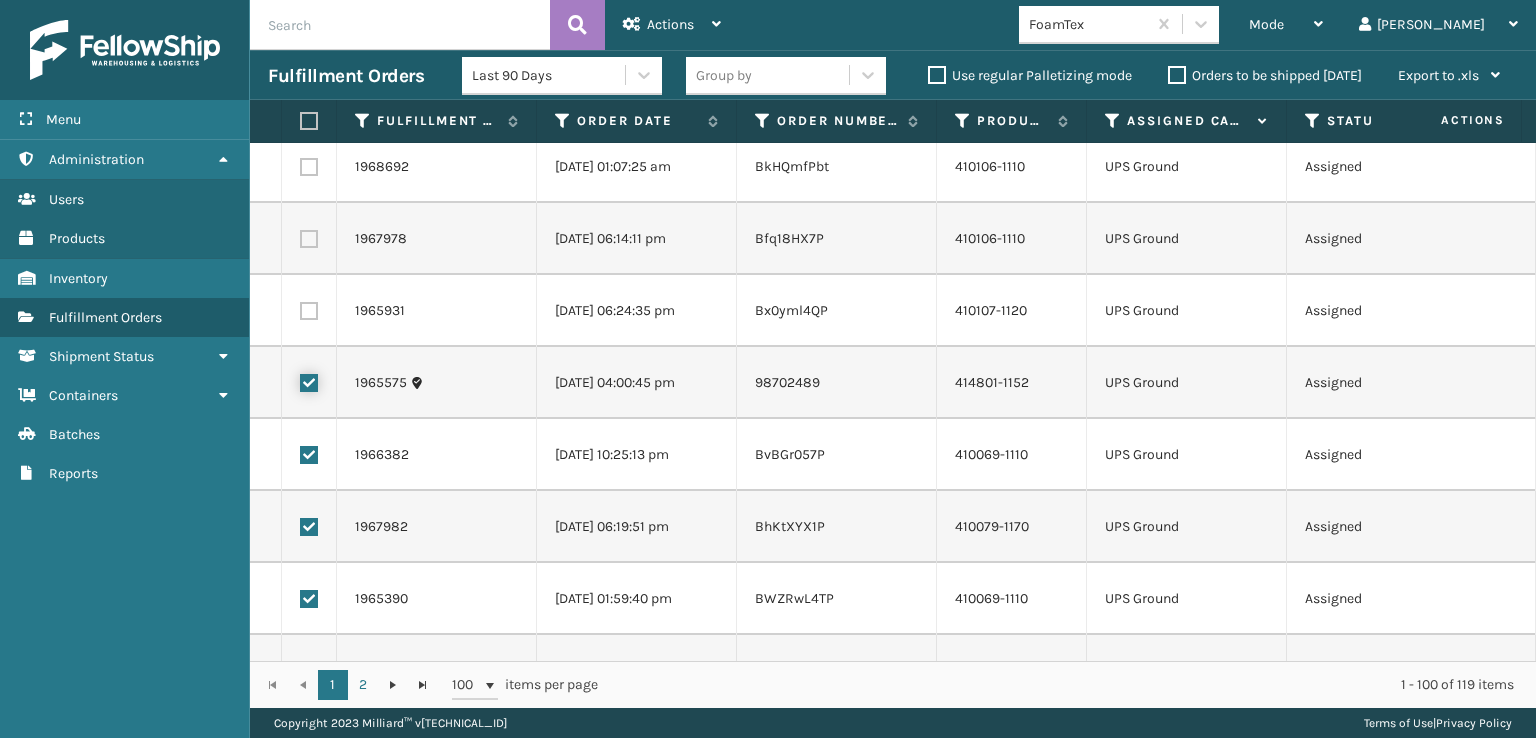click at bounding box center [300, 380] 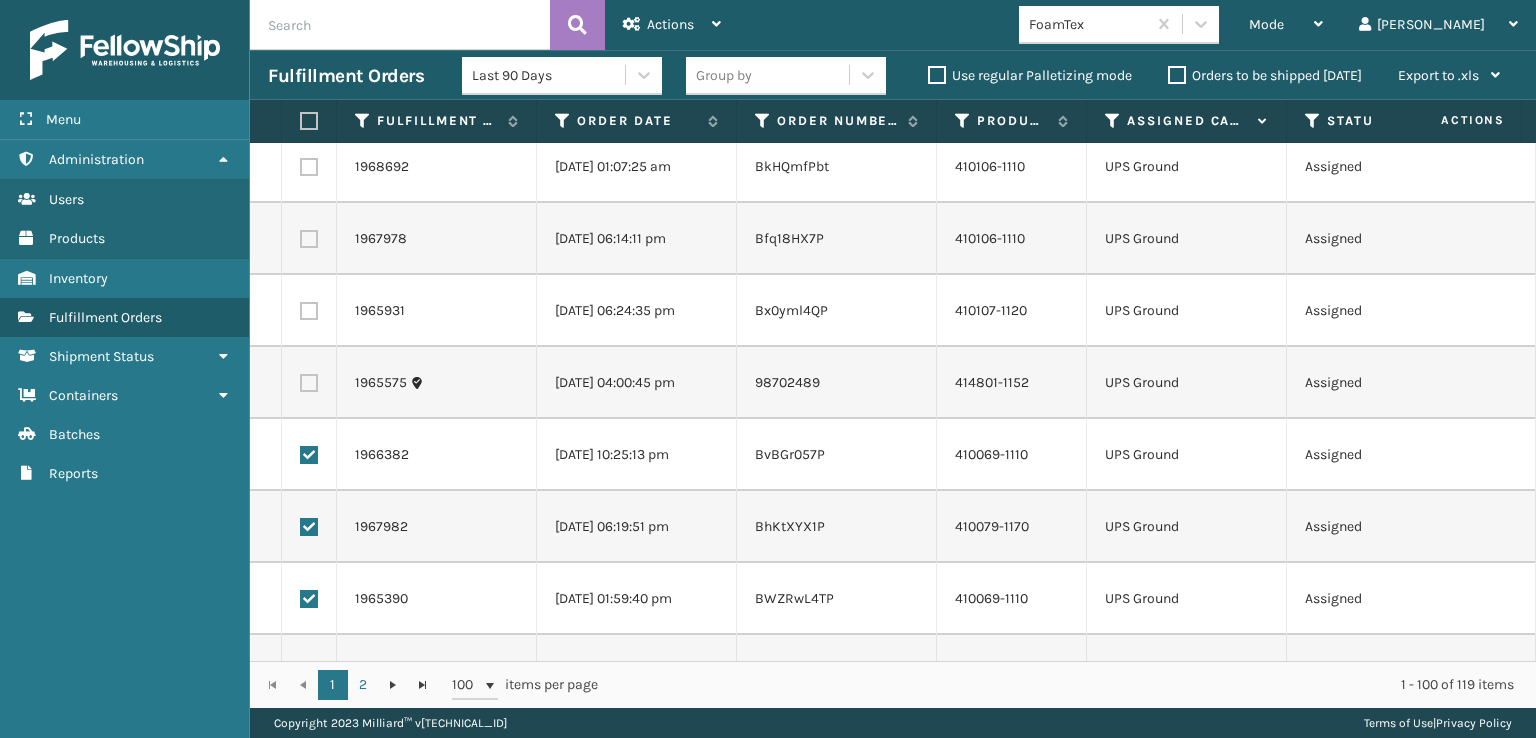 click at bounding box center (309, 455) 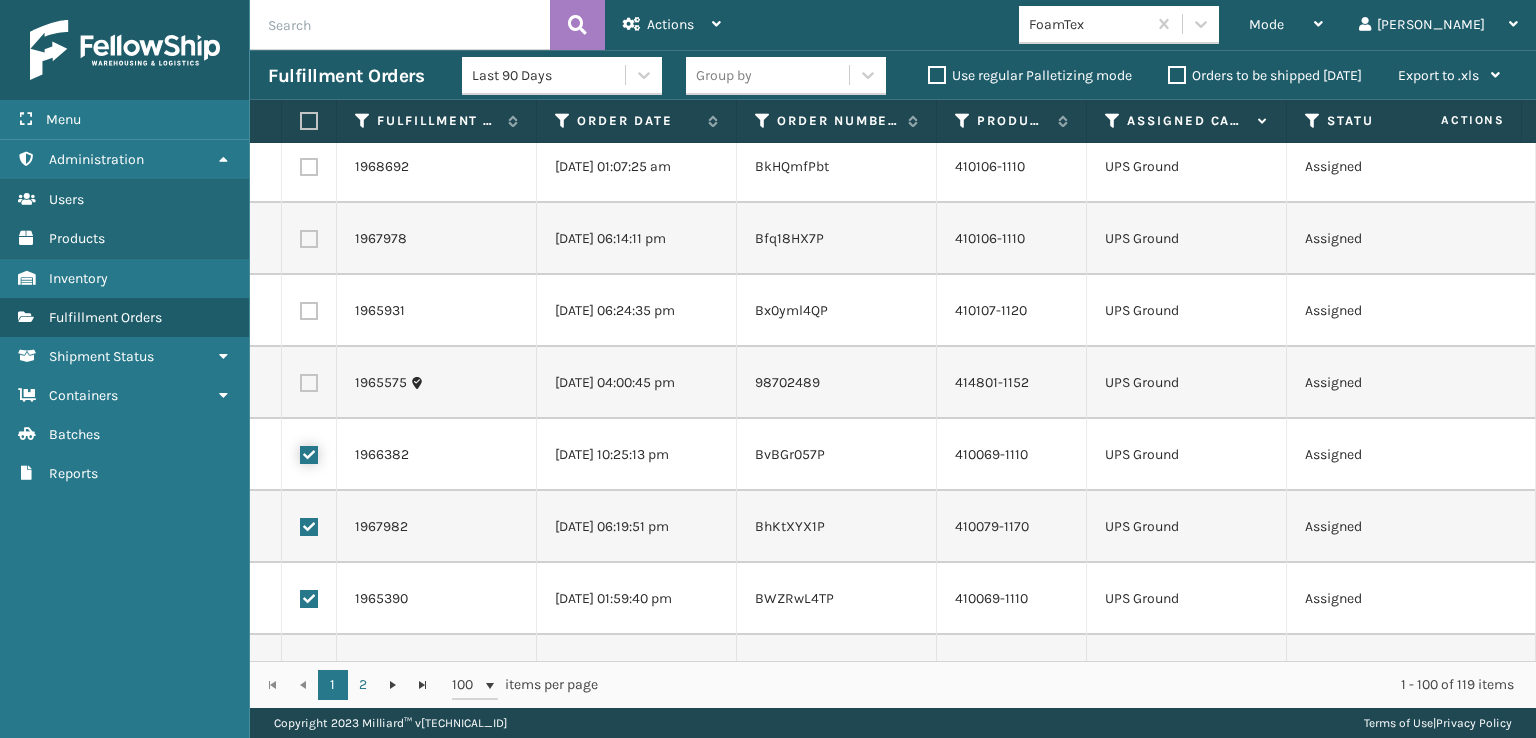 click at bounding box center [300, 452] 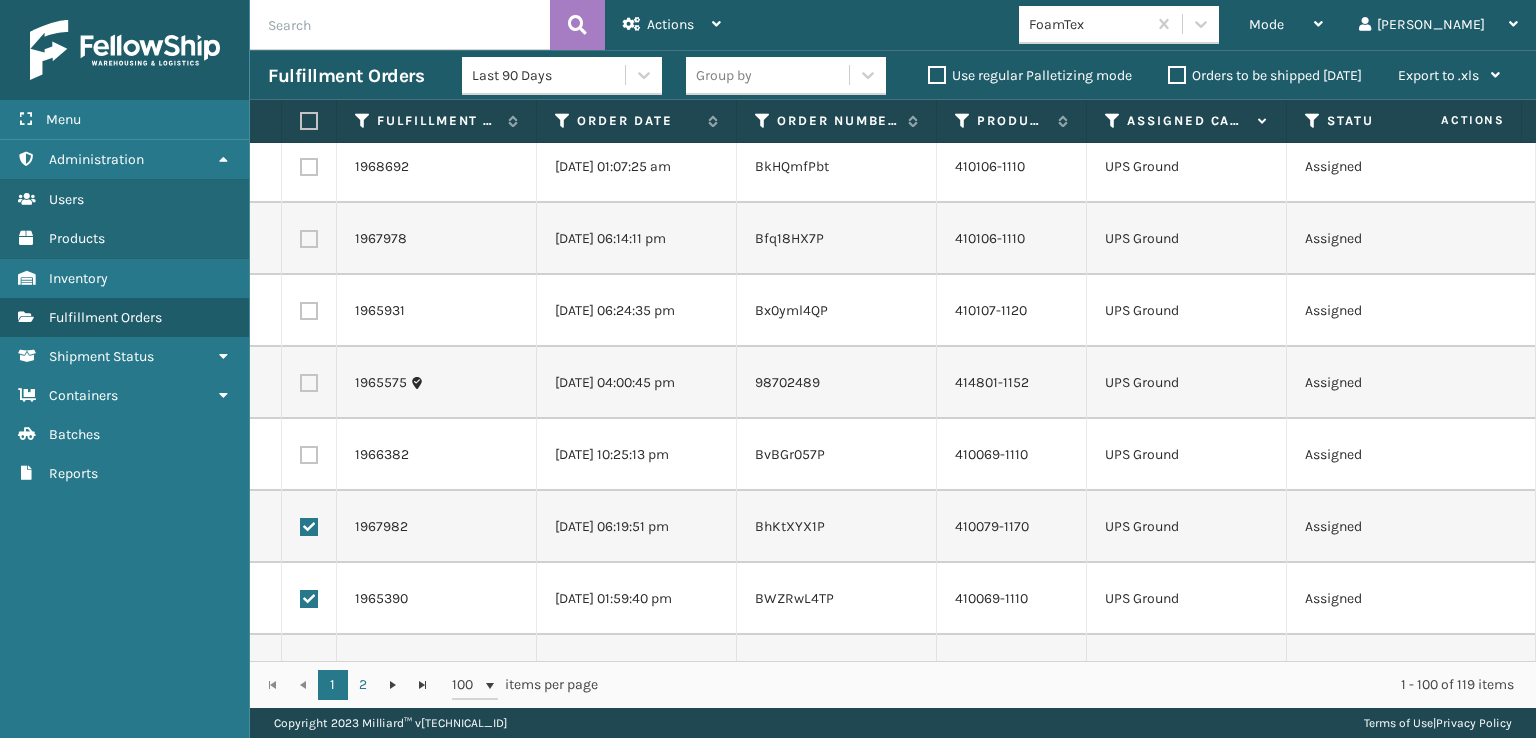 click at bounding box center (309, 527) 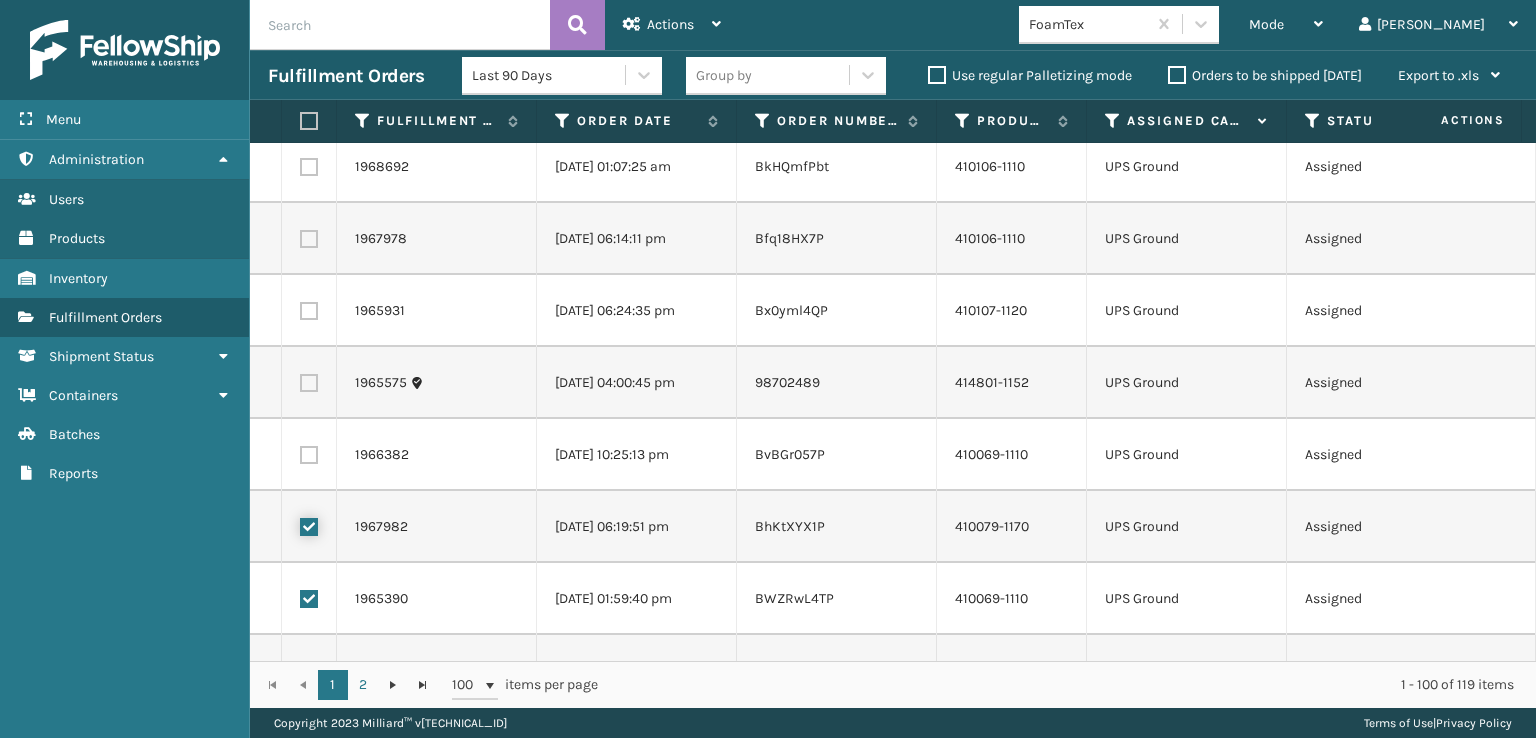 click at bounding box center [300, 524] 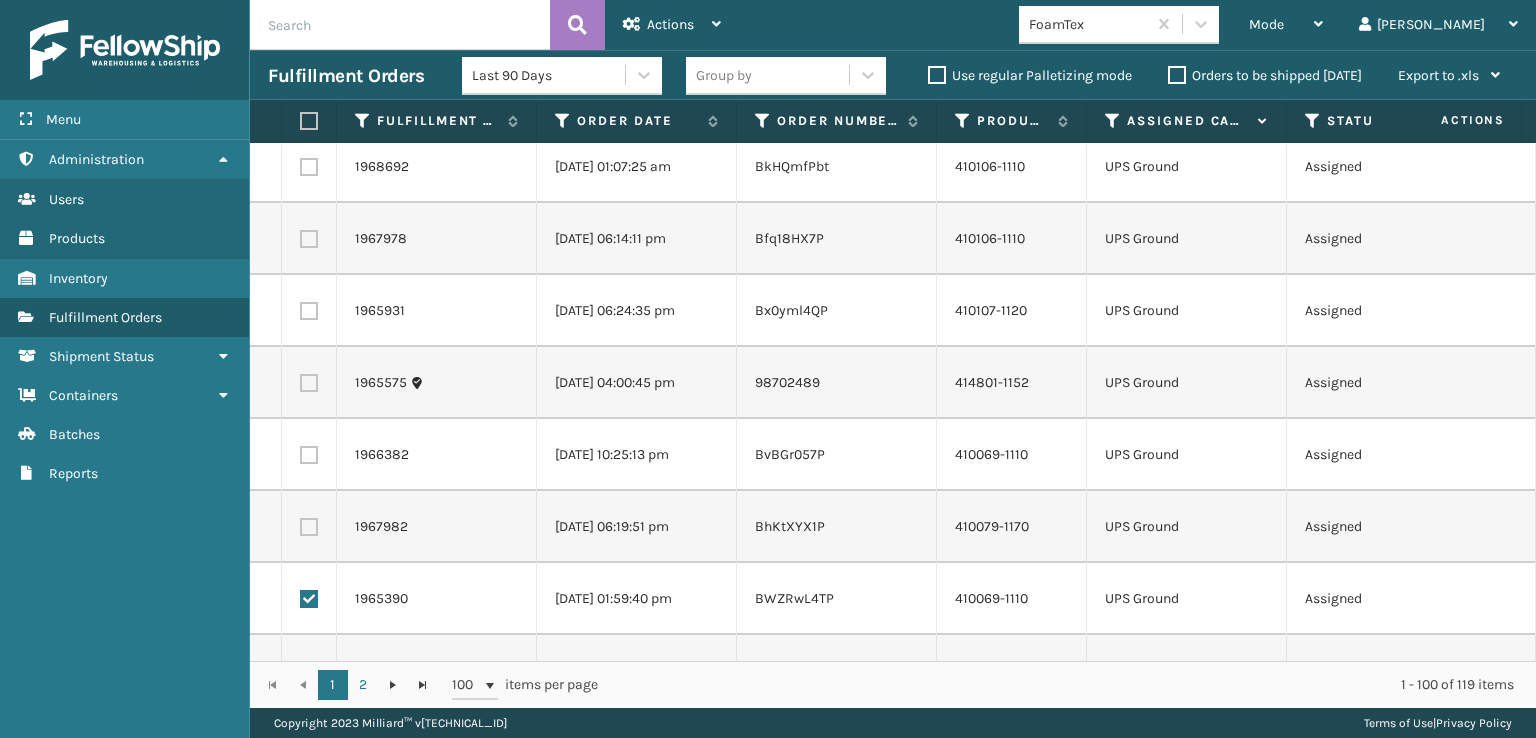 click at bounding box center [309, 599] 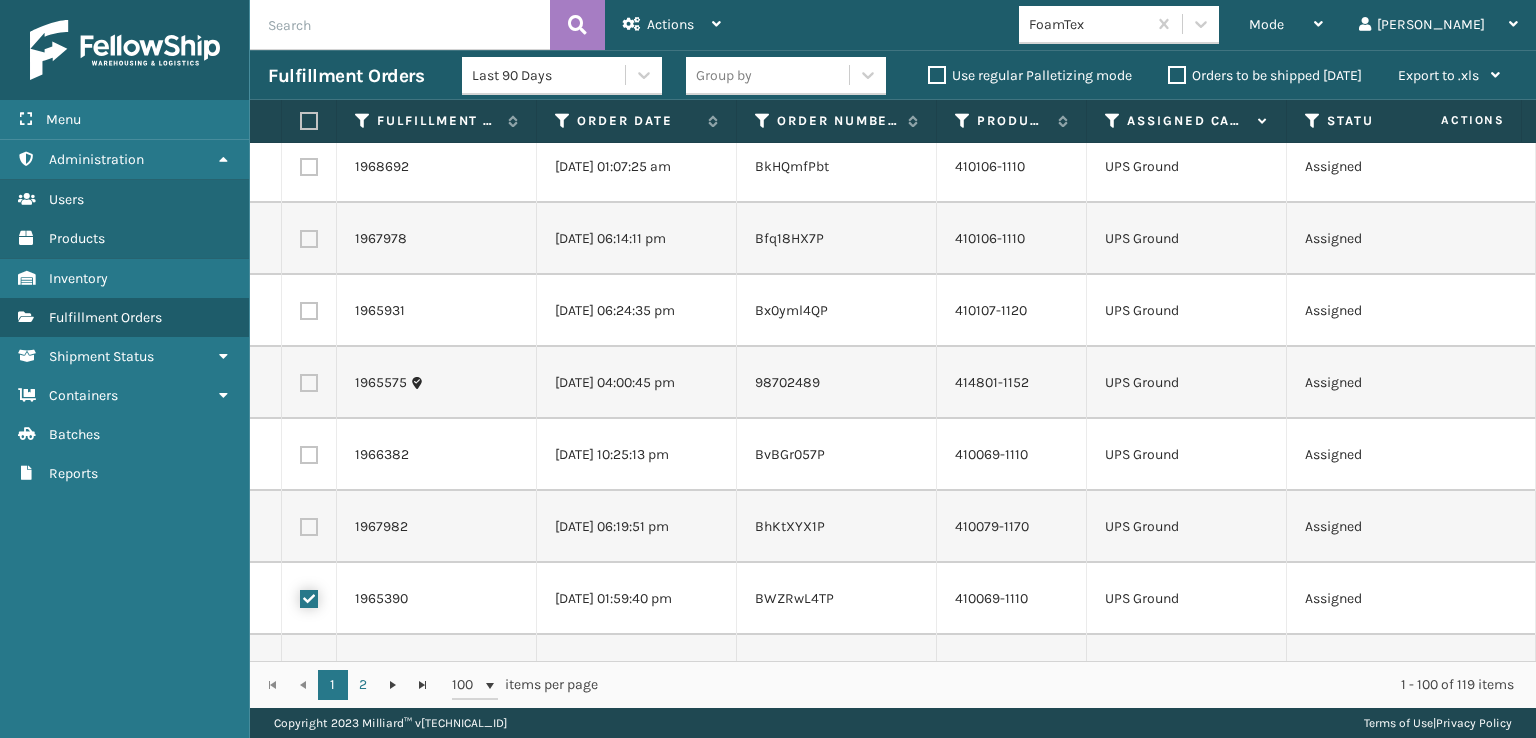 click at bounding box center [300, 596] 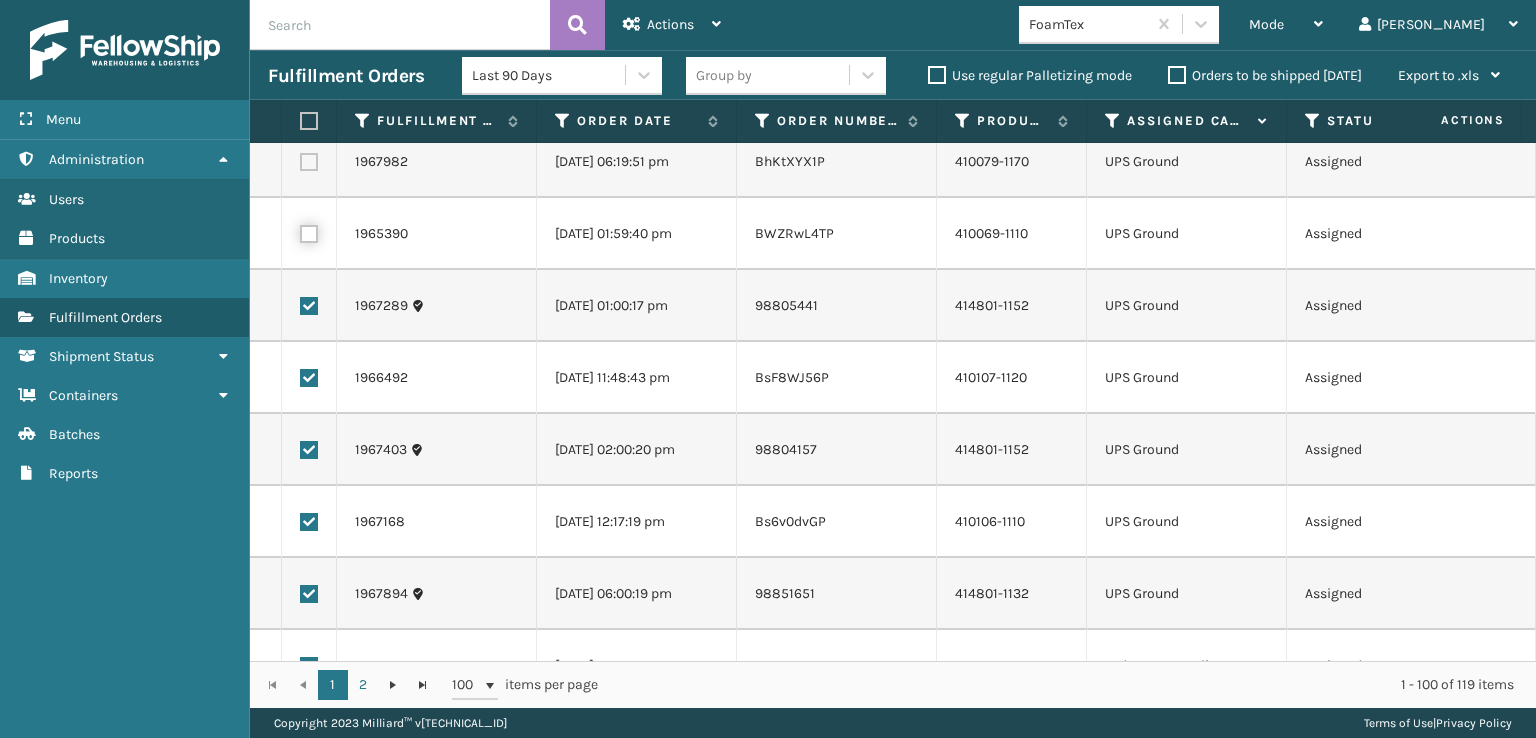 scroll, scrollTop: 700, scrollLeft: 0, axis: vertical 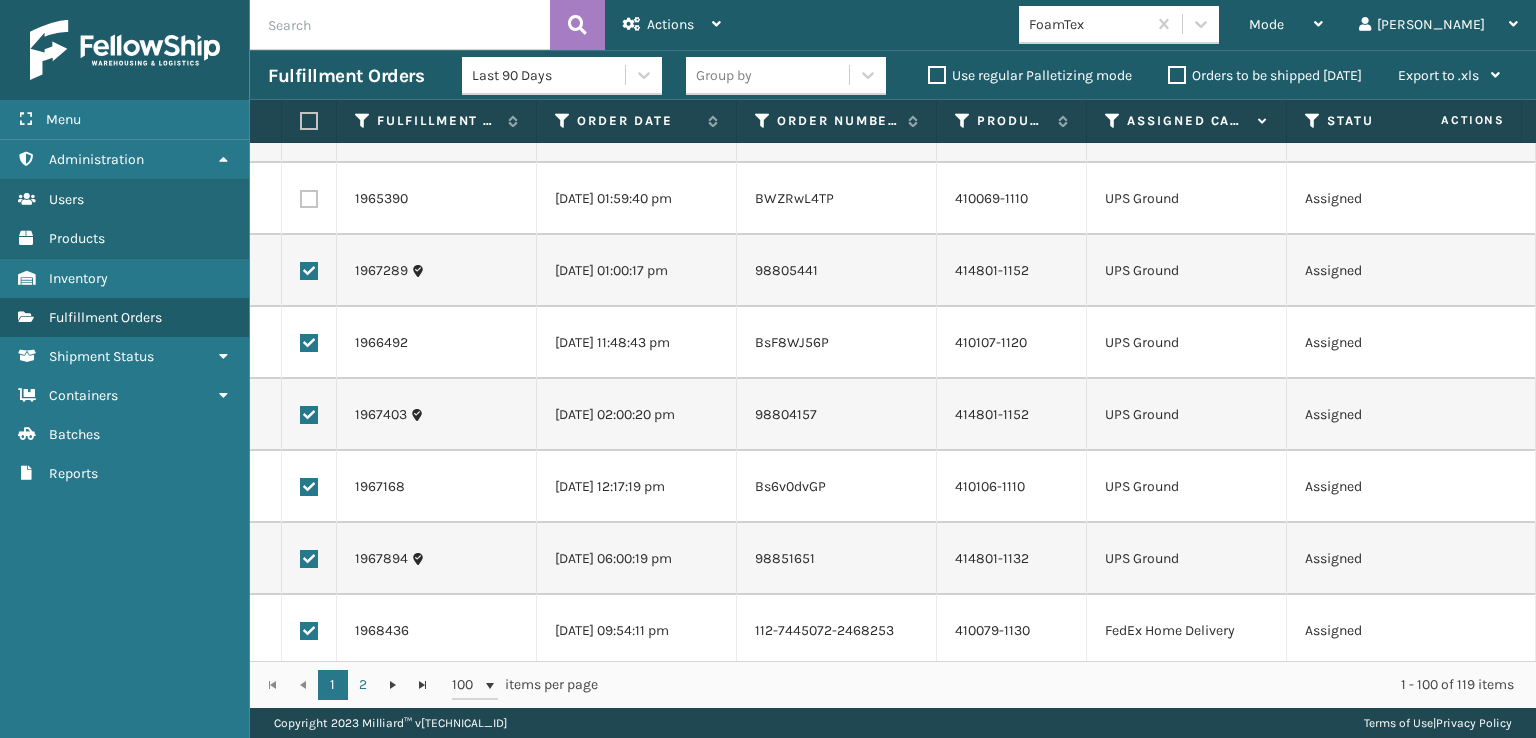 click at bounding box center (309, 271) 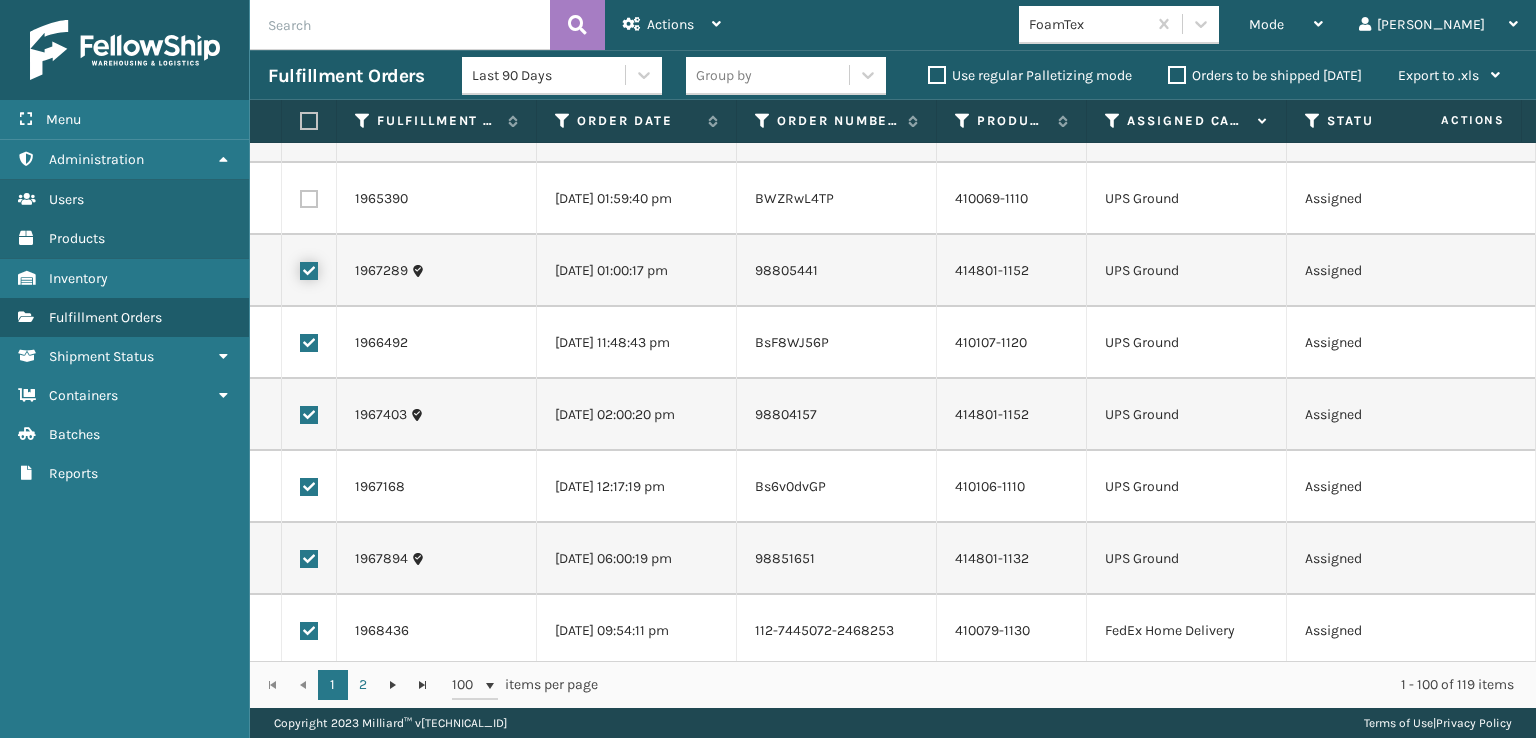 click at bounding box center (300, 268) 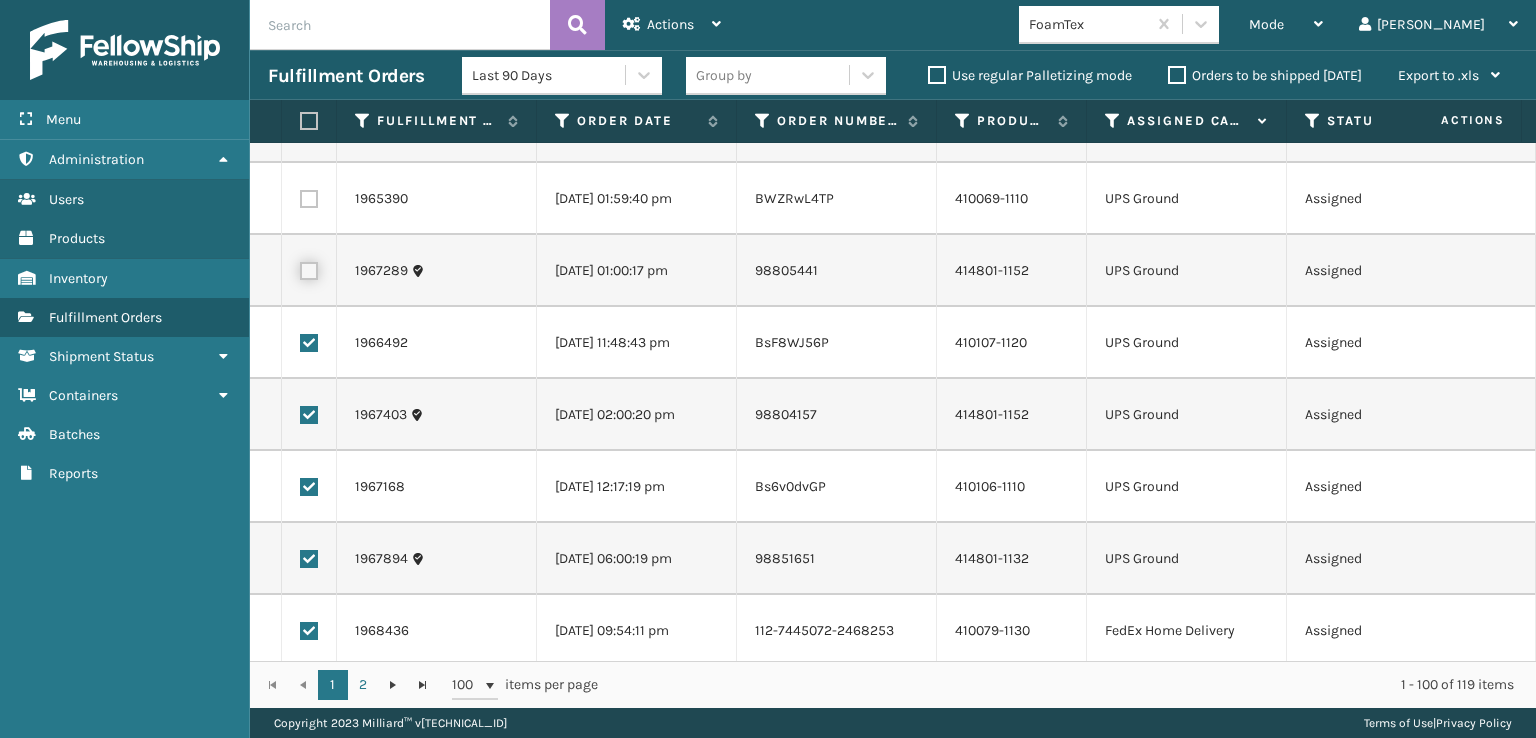 checkbox on "false" 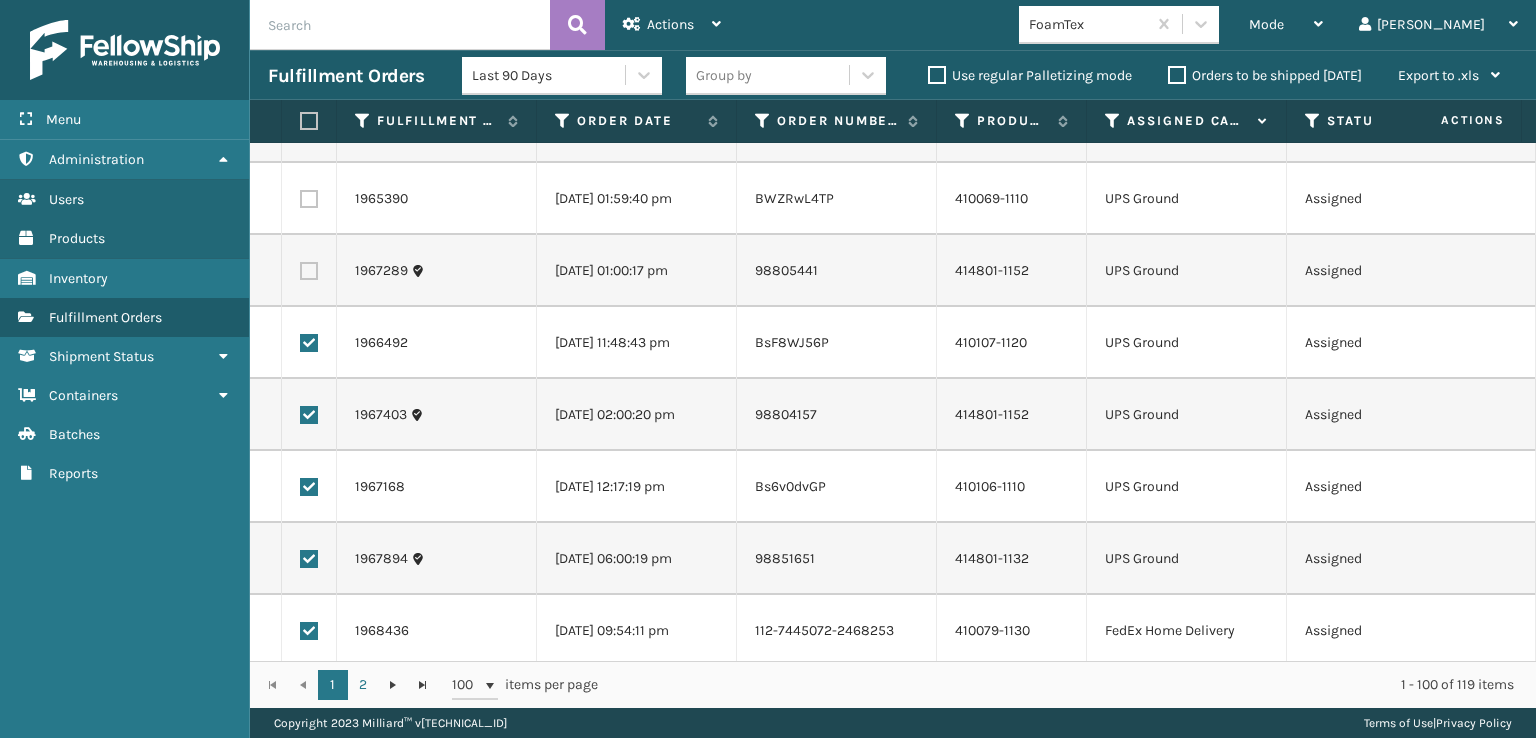 click at bounding box center [309, 343] 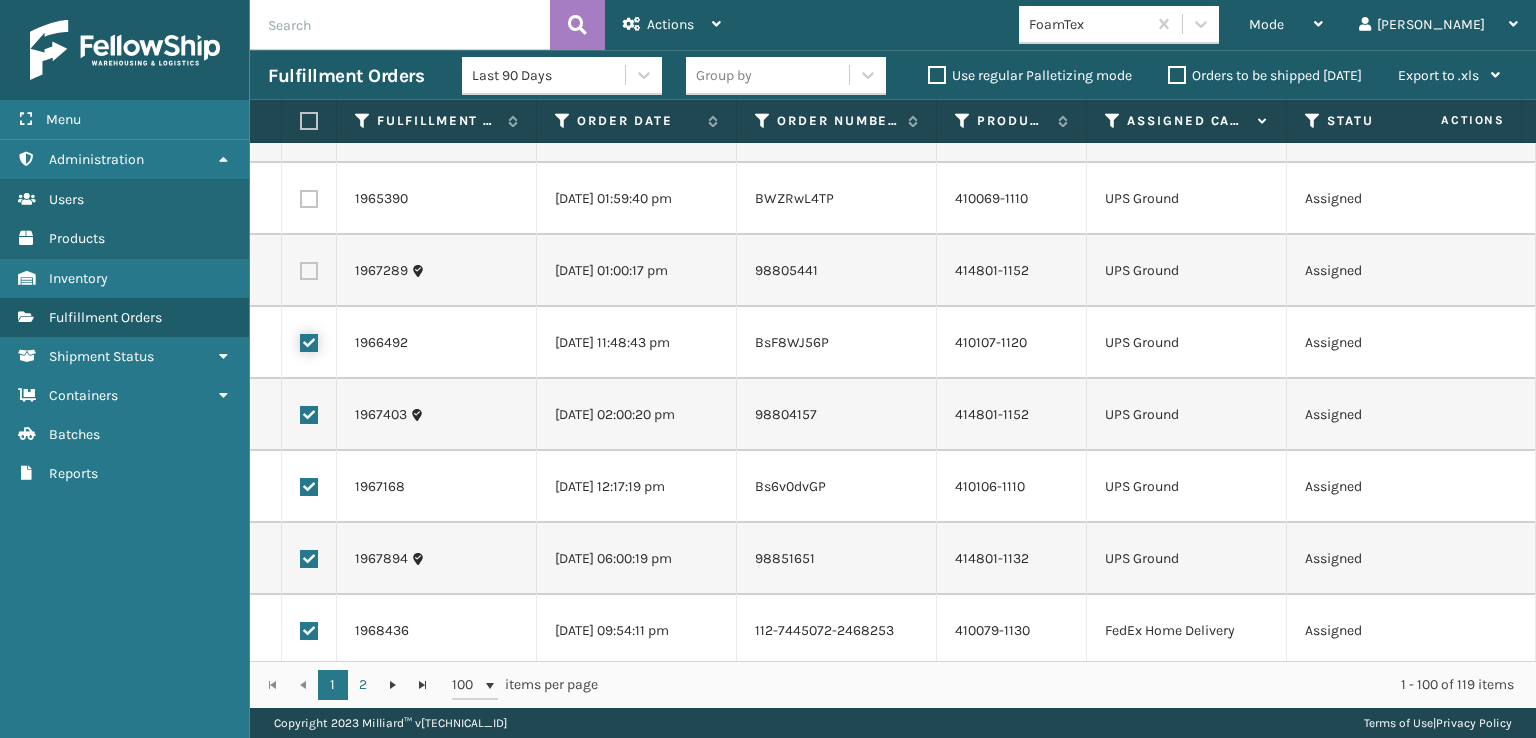click at bounding box center (300, 340) 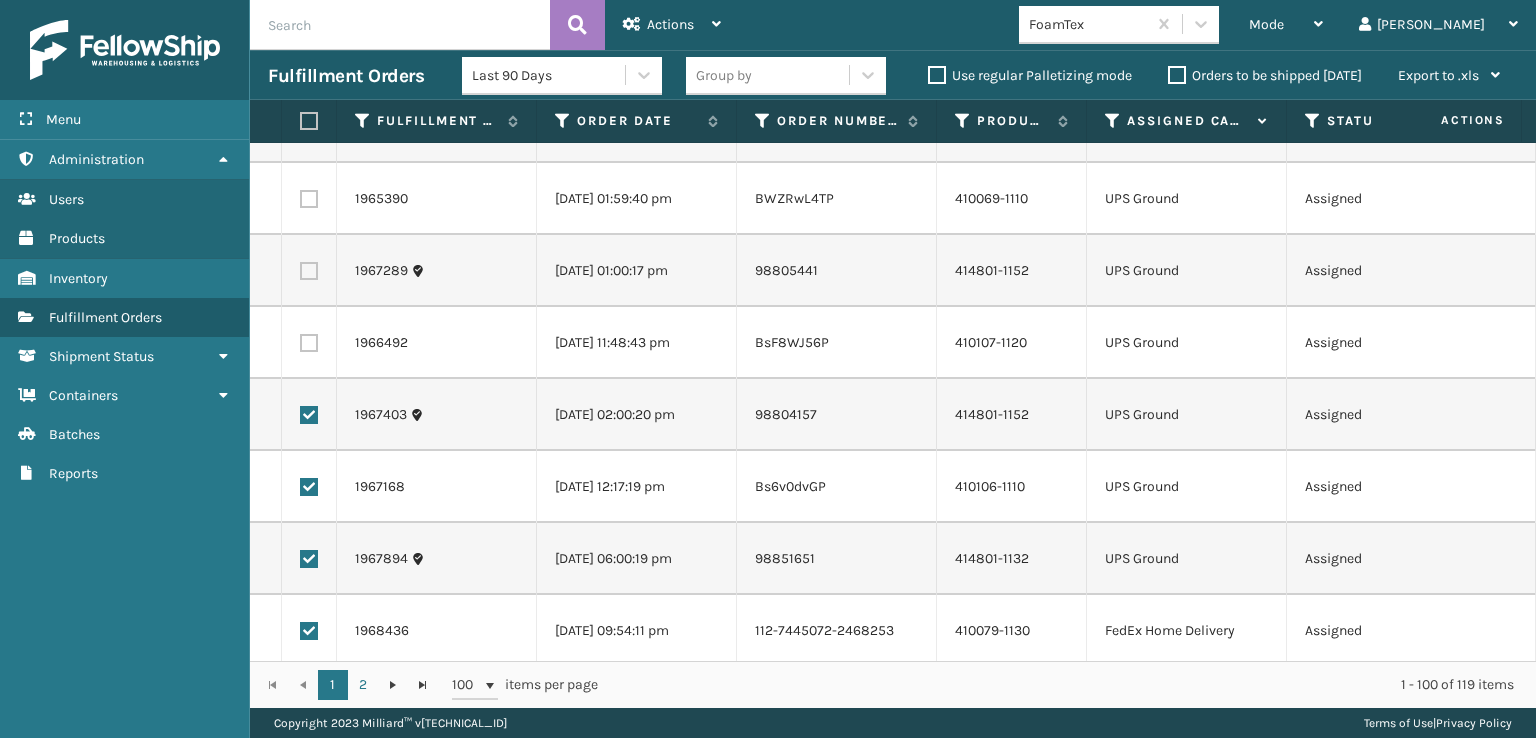click at bounding box center (309, 415) 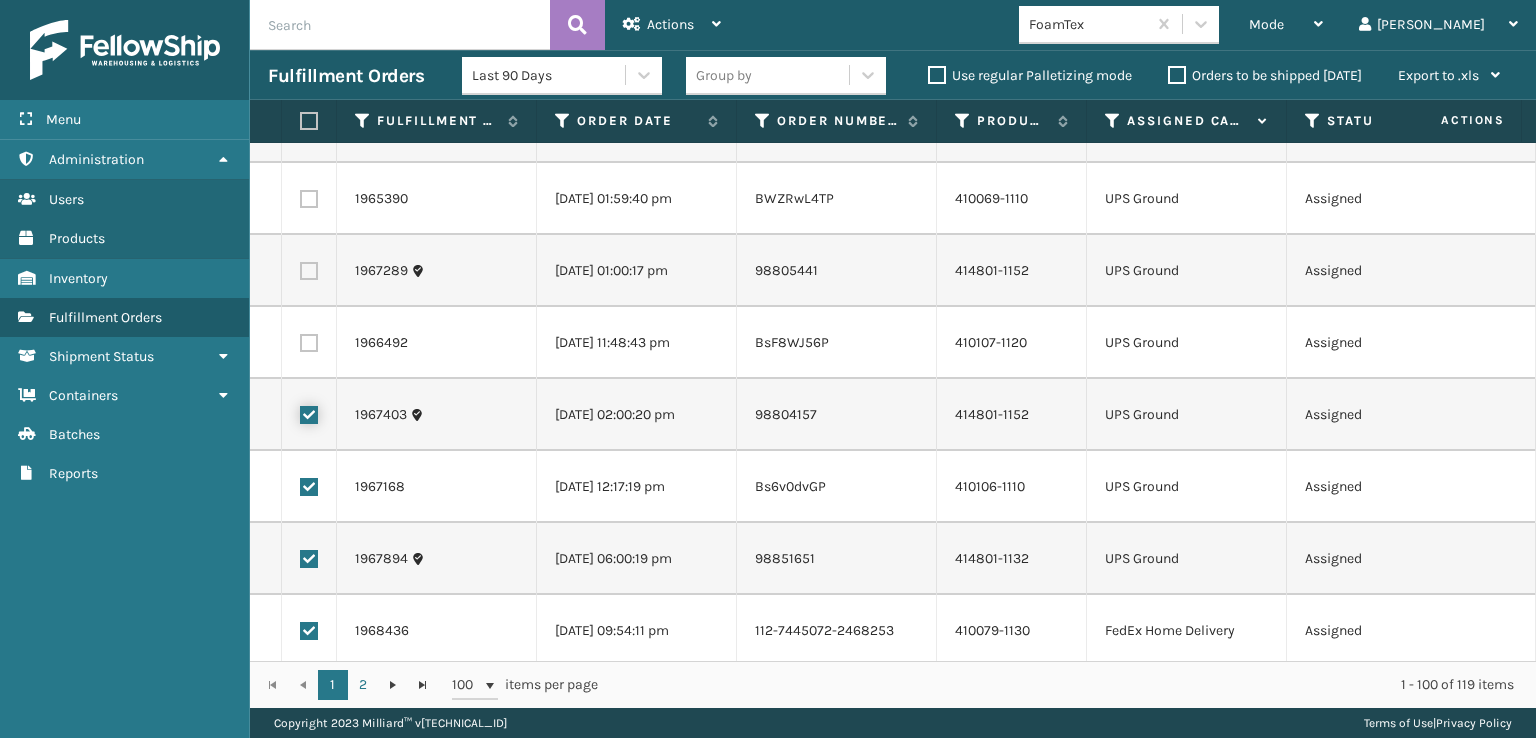 click at bounding box center (300, 412) 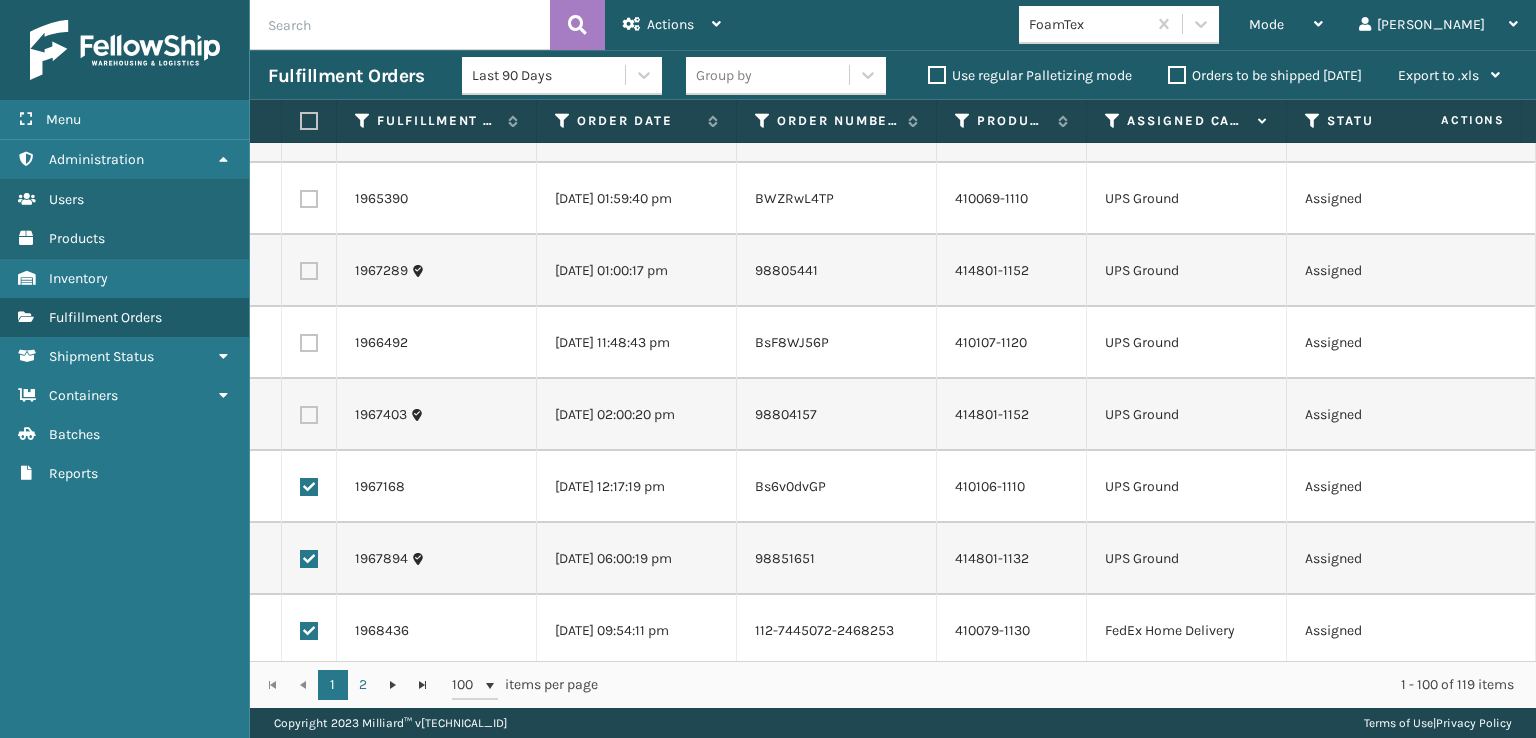 click at bounding box center (309, 487) 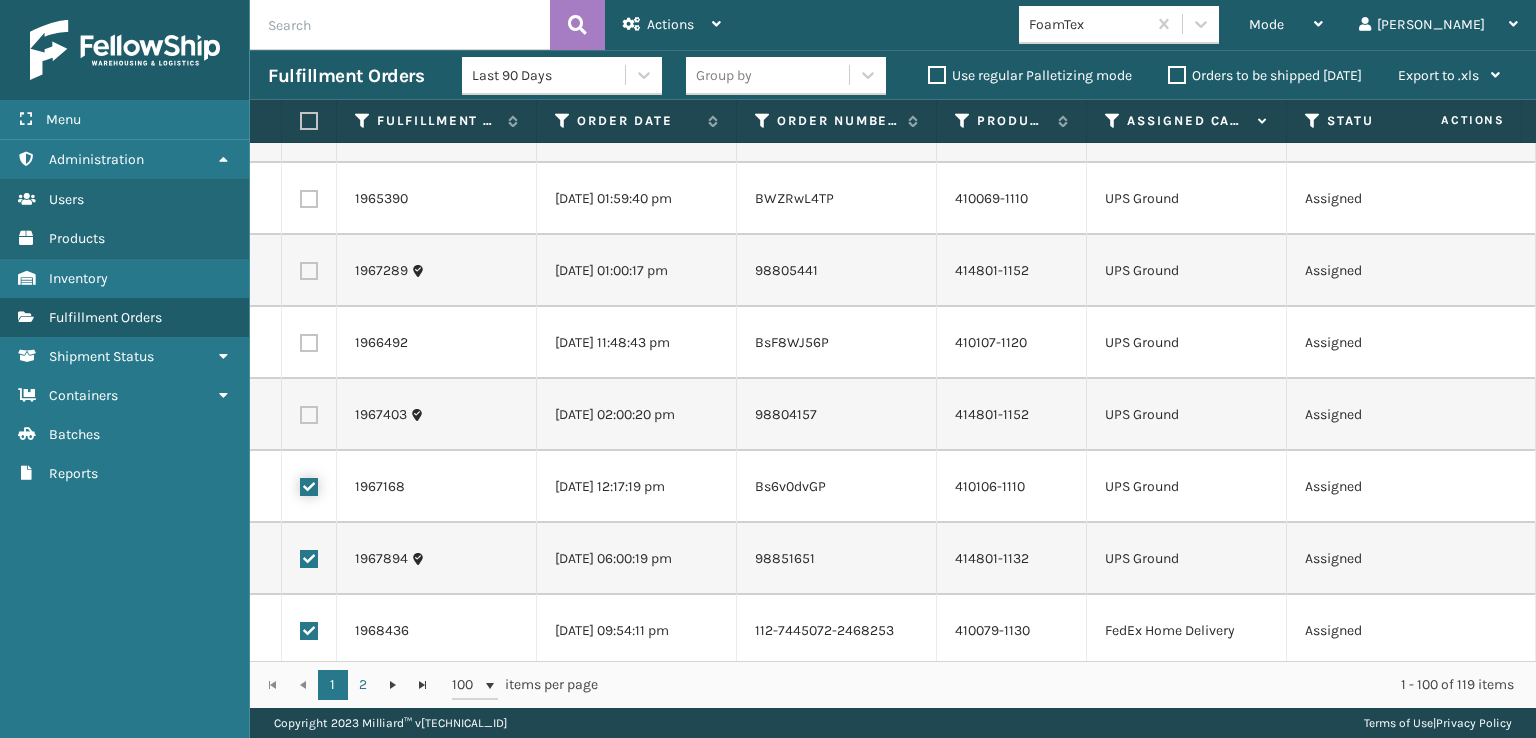 click at bounding box center [300, 484] 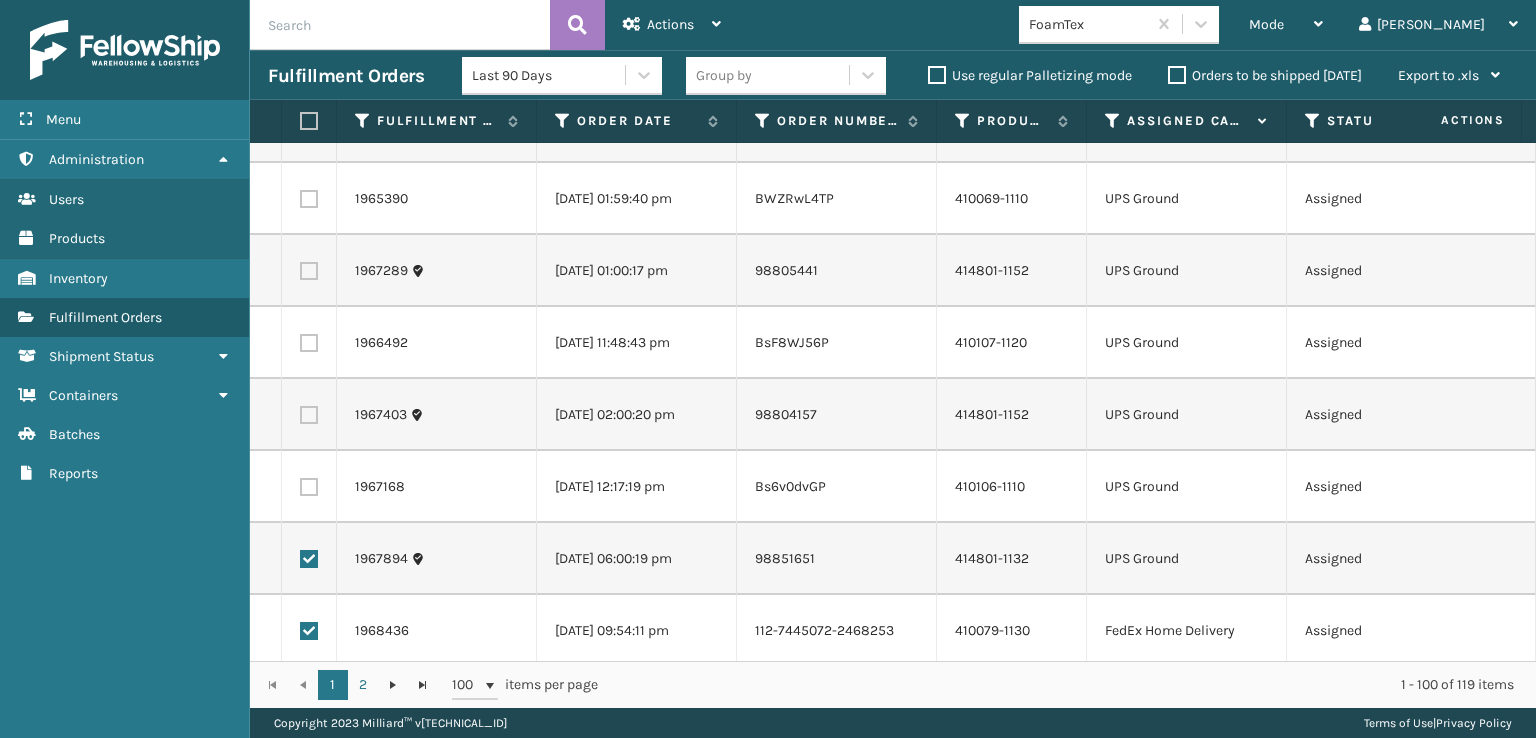 click at bounding box center (309, 559) 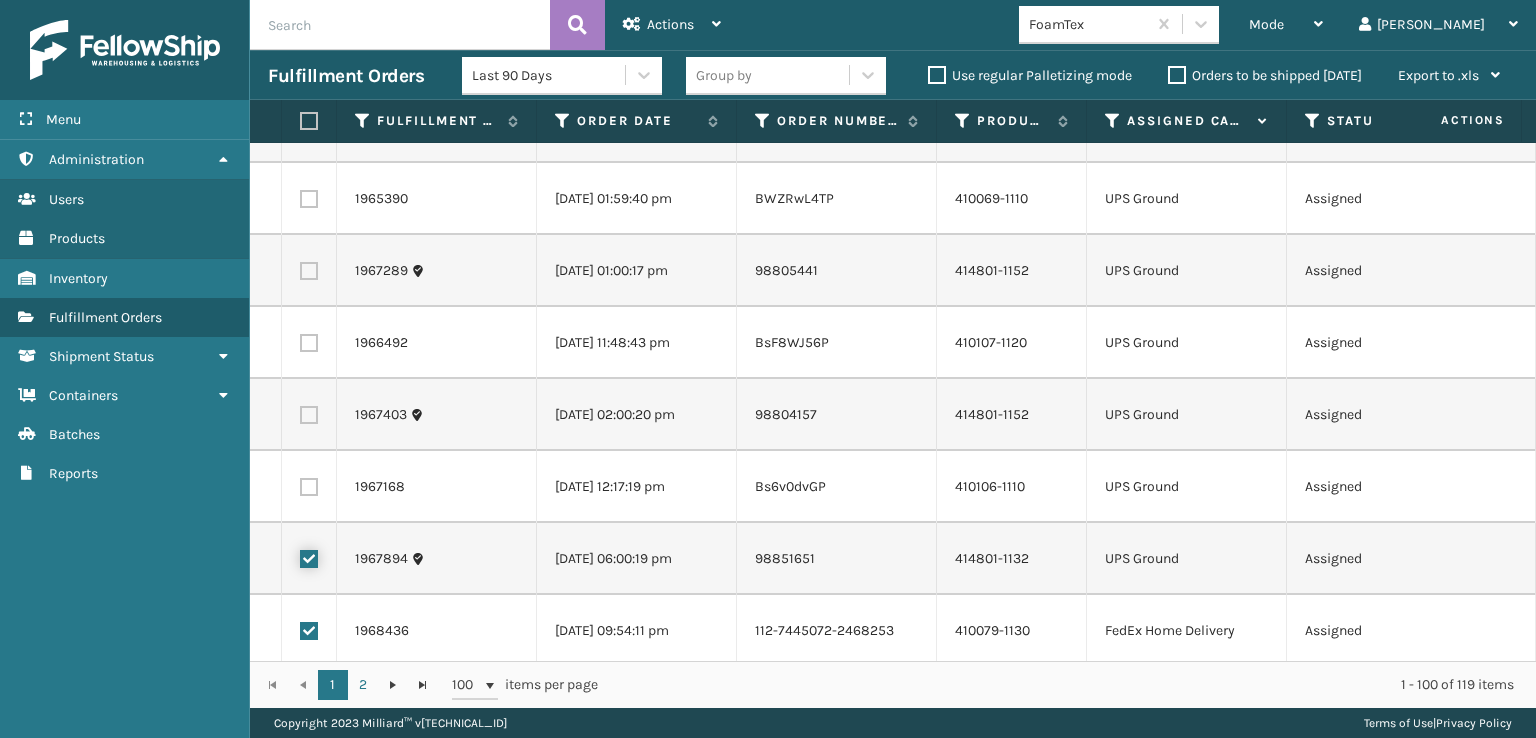 click at bounding box center [300, 556] 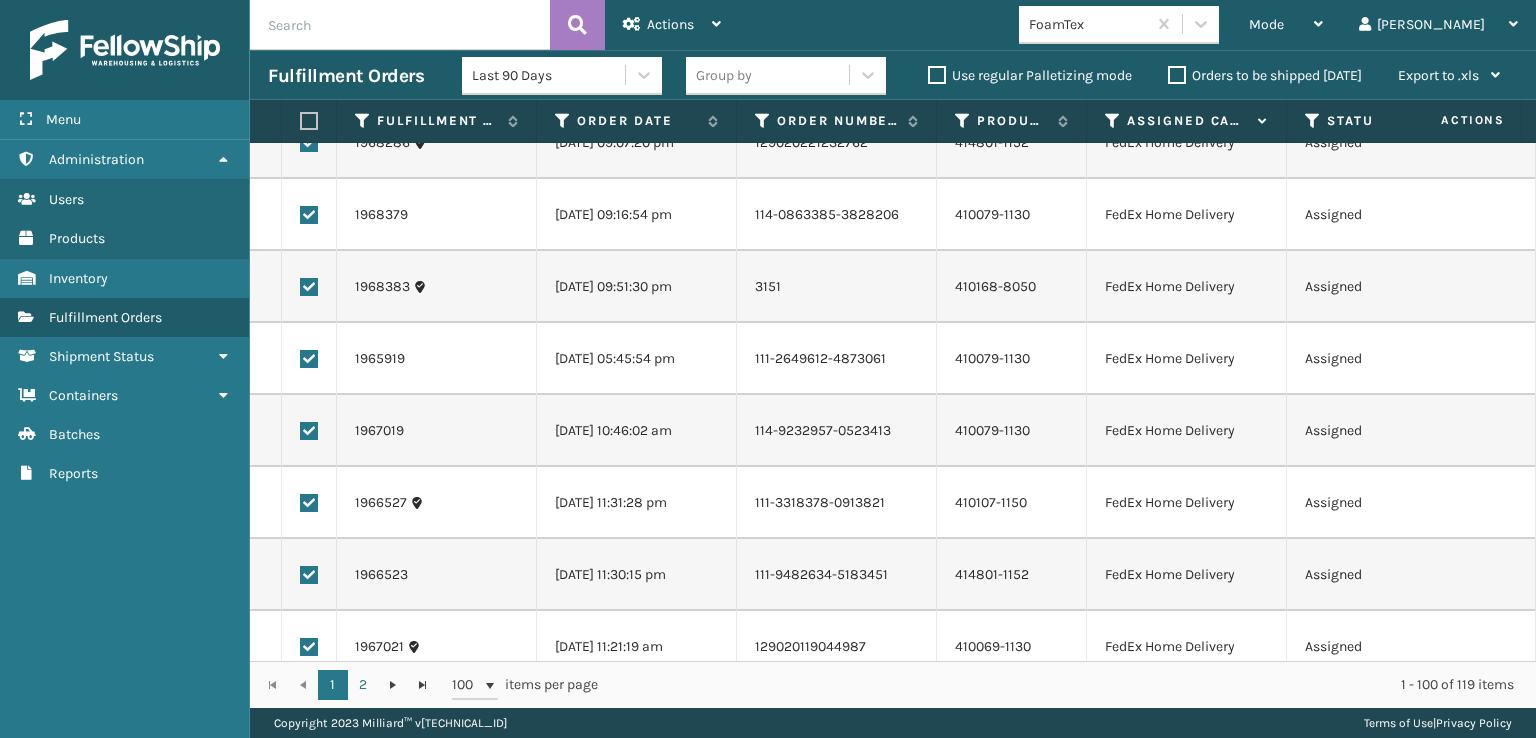 scroll, scrollTop: 6696, scrollLeft: 0, axis: vertical 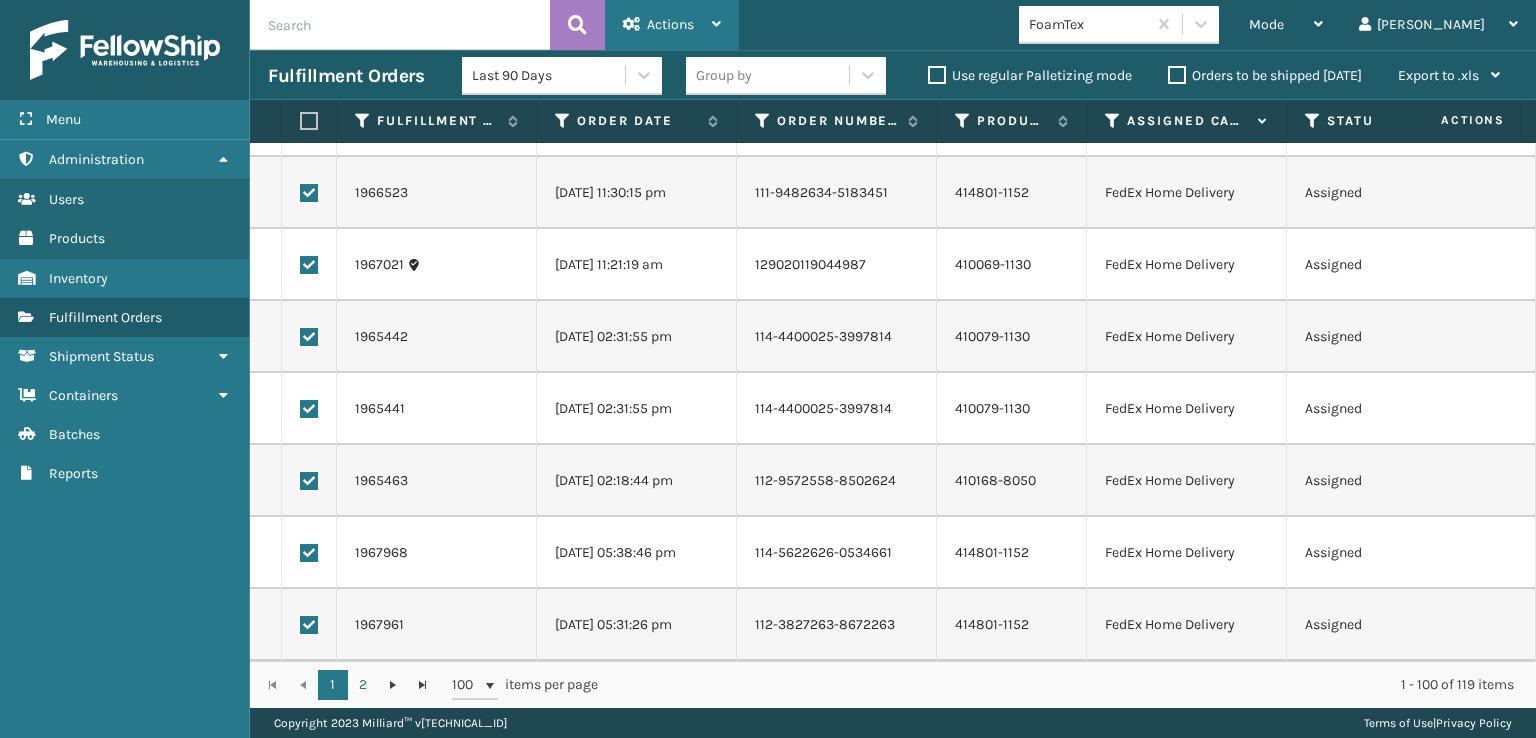 click at bounding box center (632, 24) 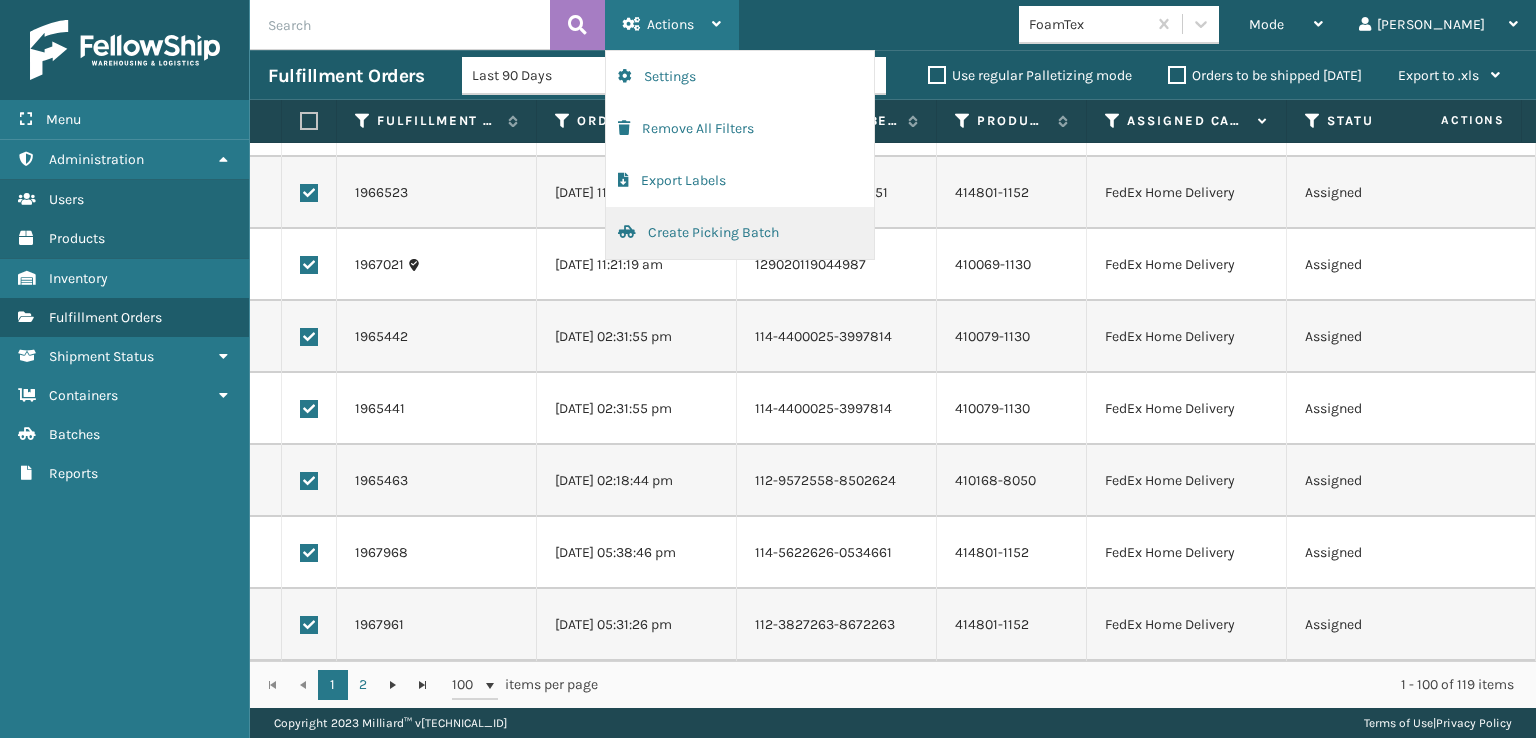 click on "Create Picking Batch" at bounding box center (740, 233) 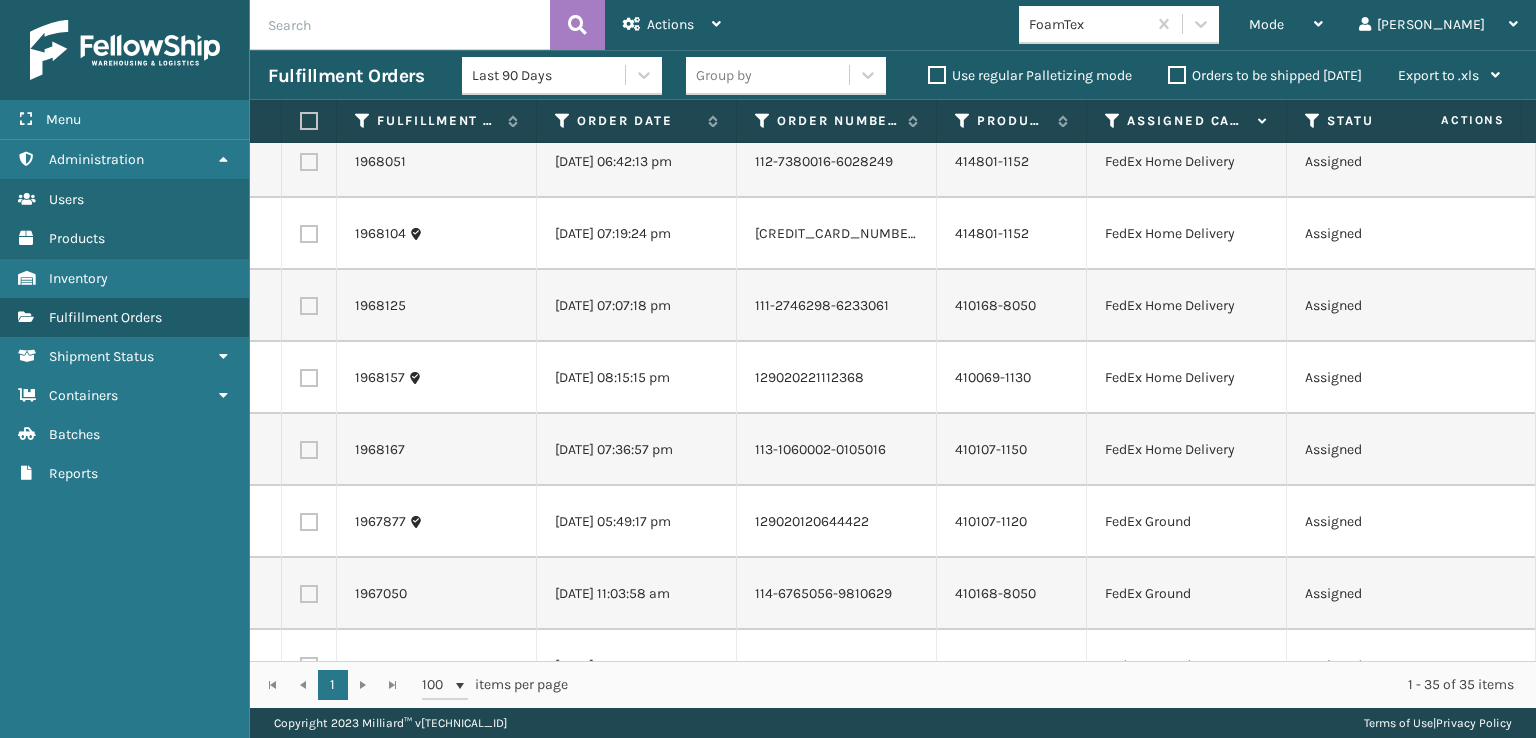 scroll, scrollTop: 1816, scrollLeft: 0, axis: vertical 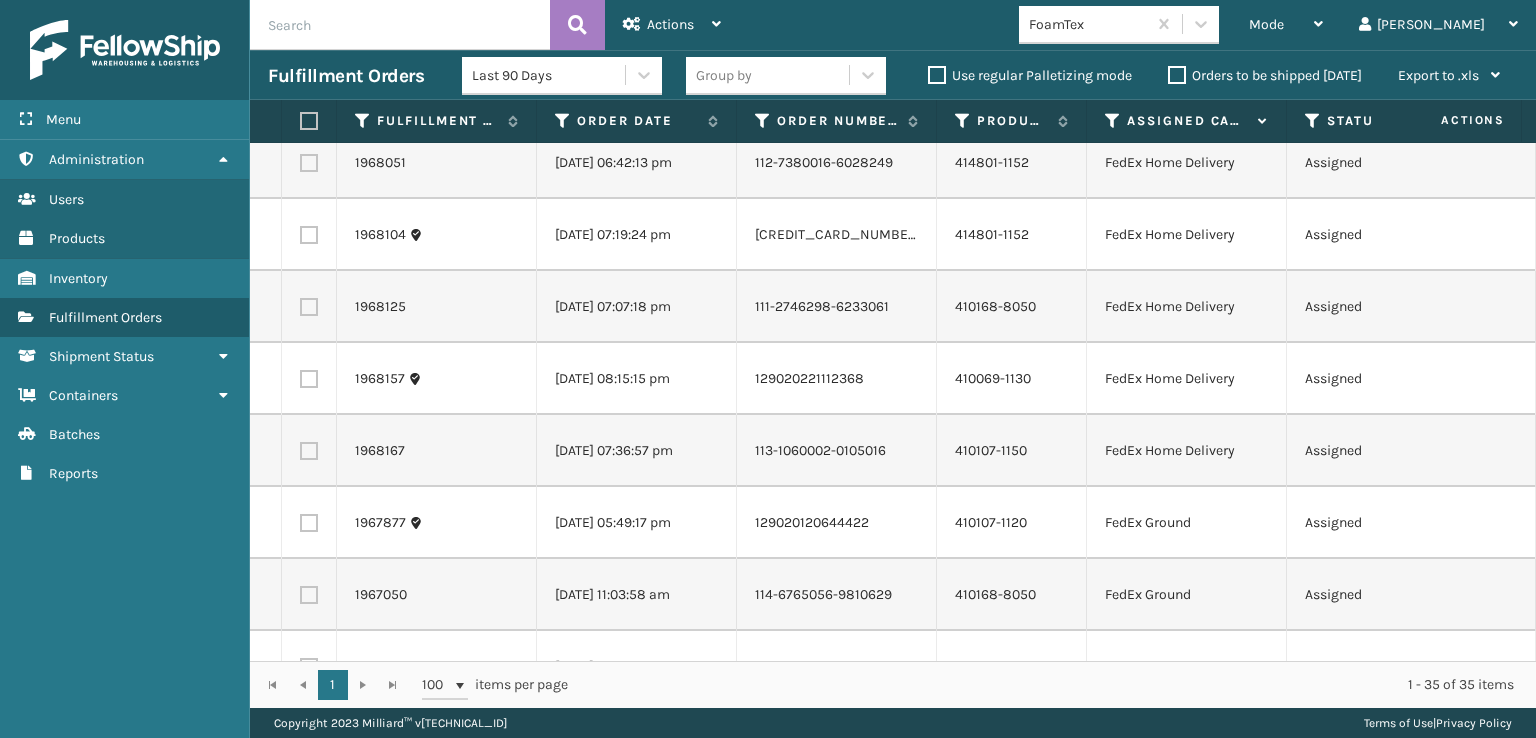 click at bounding box center [309, 307] 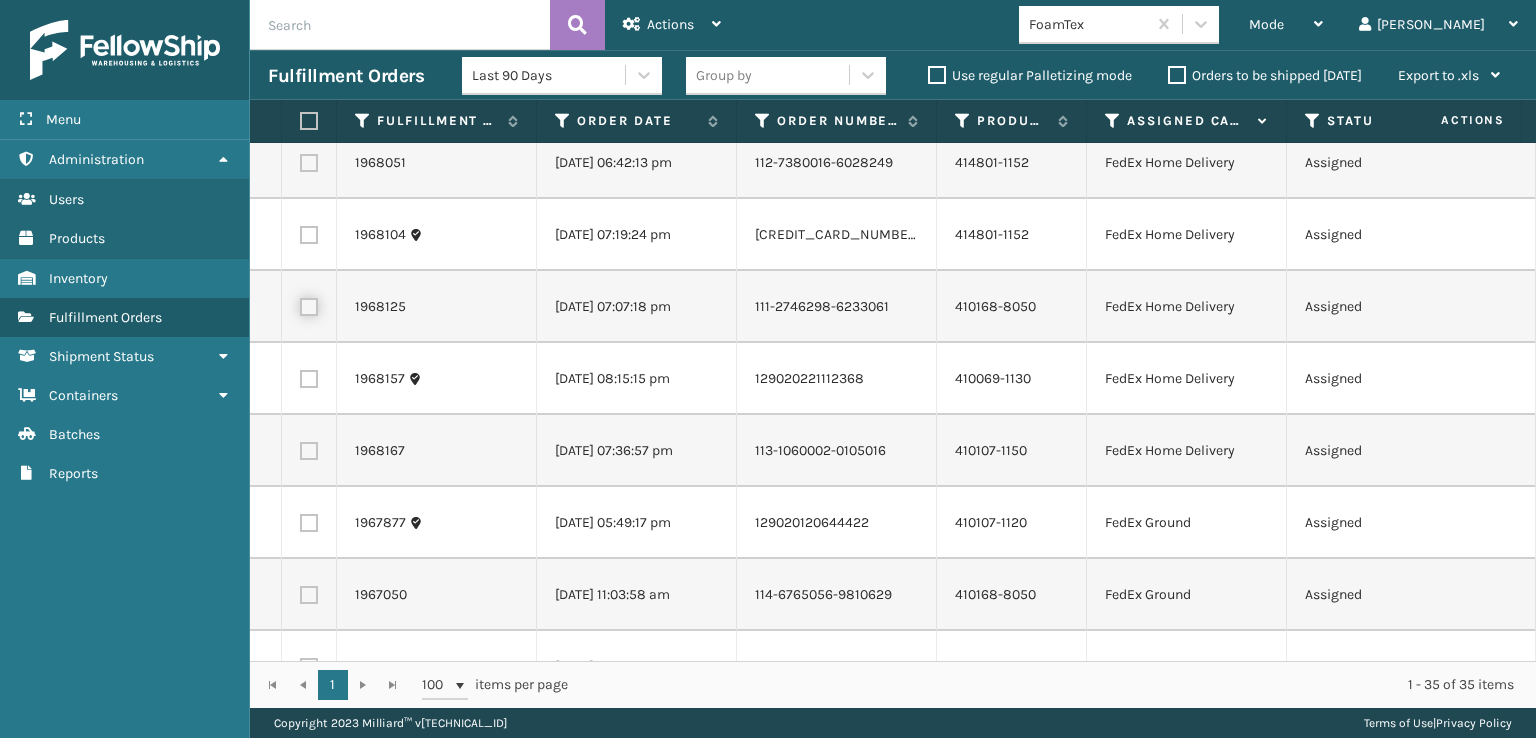 click at bounding box center (300, 304) 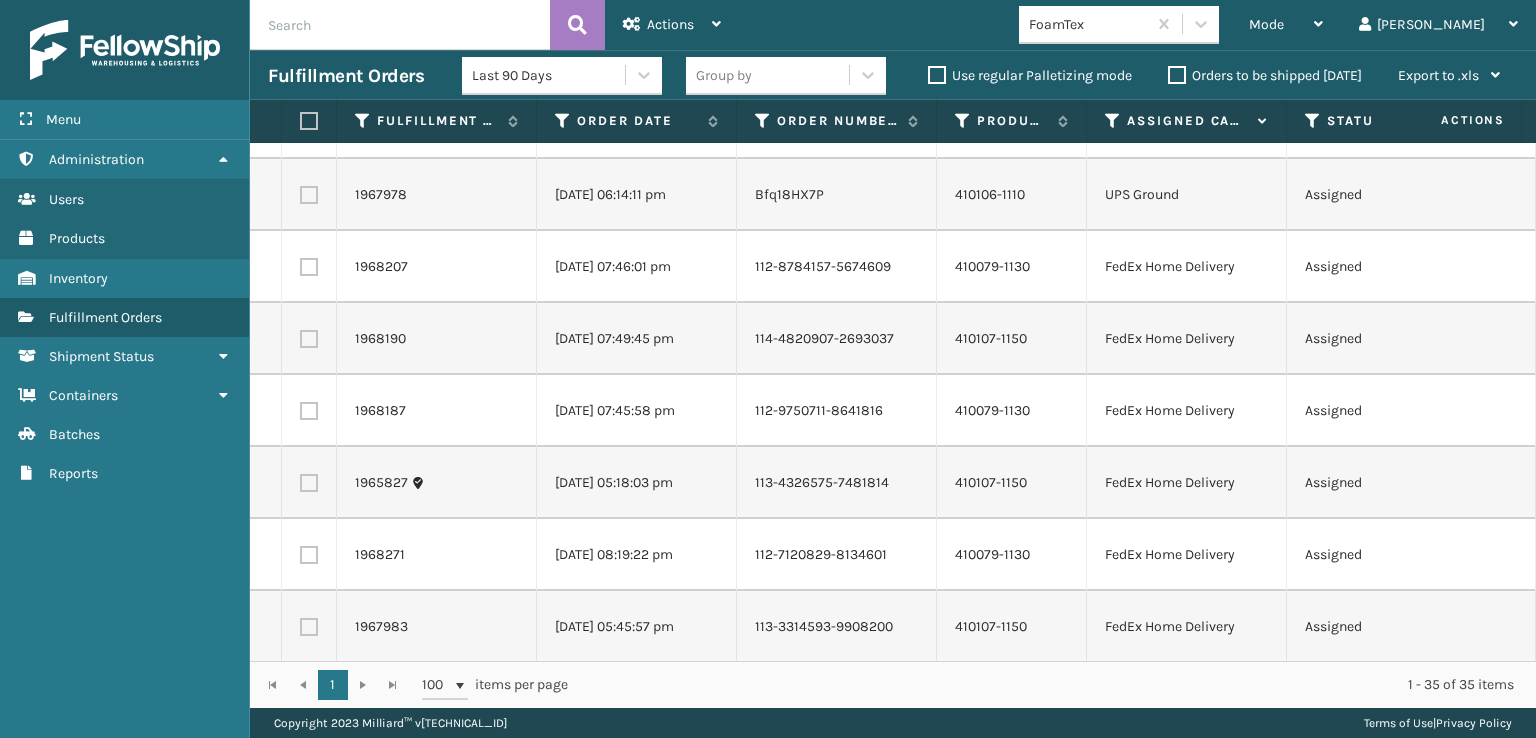 scroll, scrollTop: 1016, scrollLeft: 0, axis: vertical 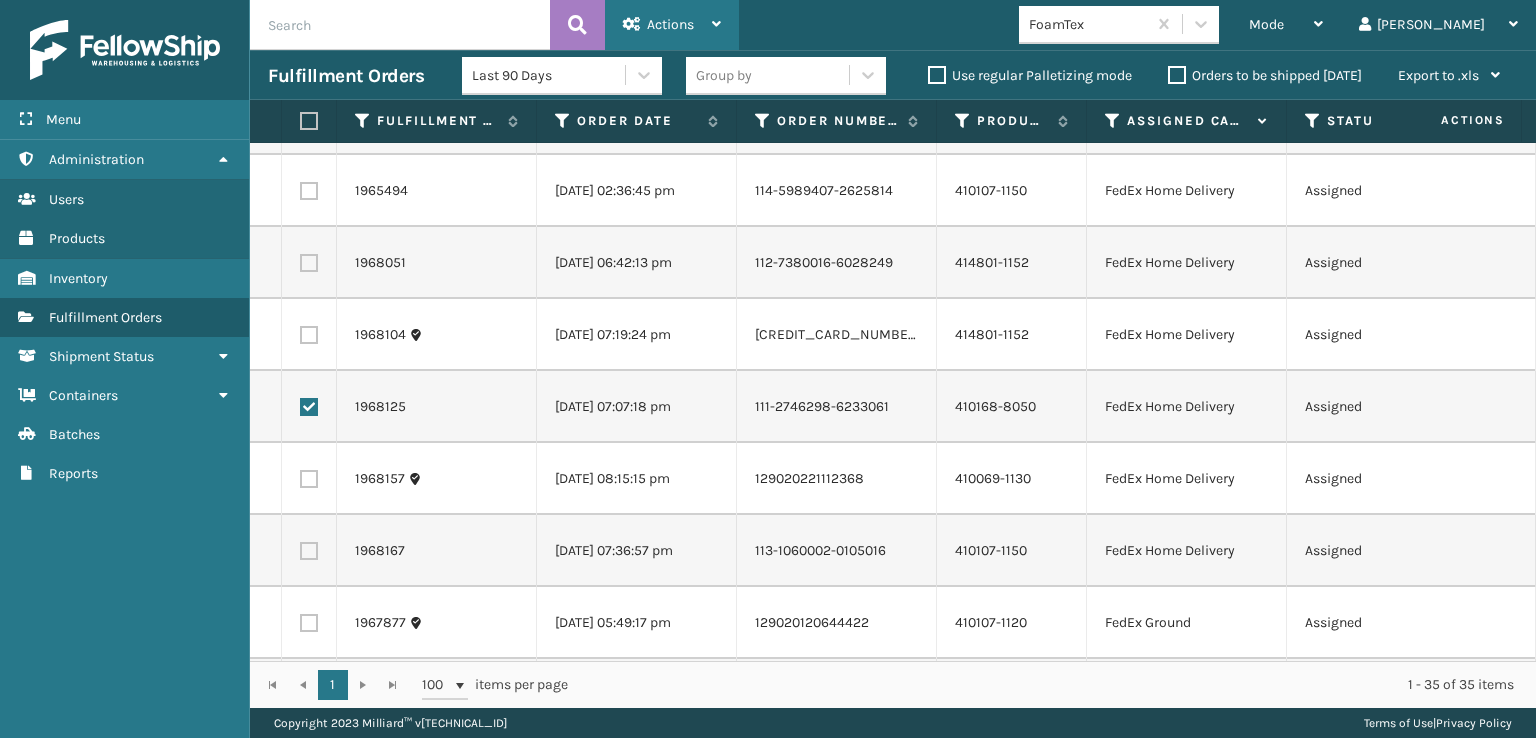 click on "Actions" at bounding box center [672, 25] 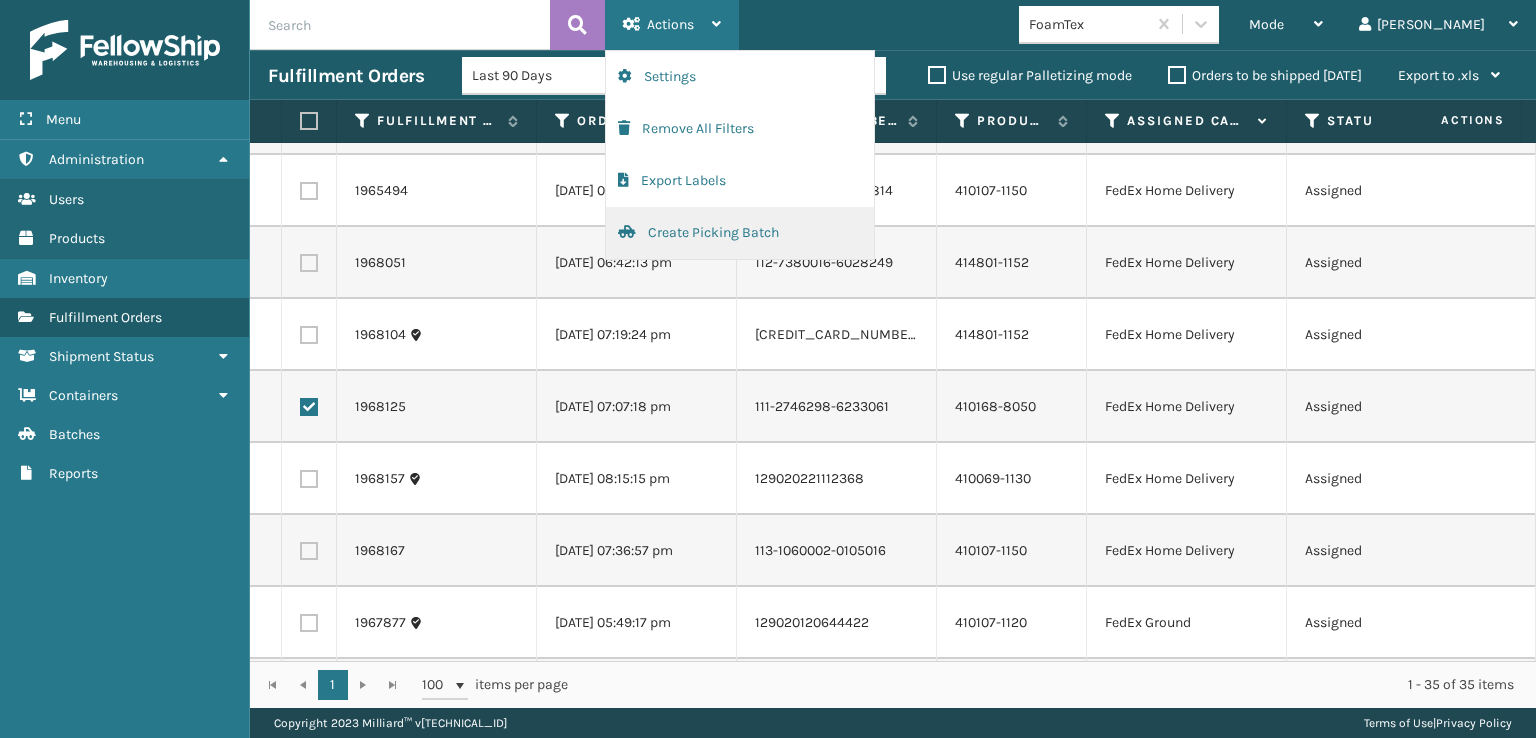 click on "Create Picking Batch" at bounding box center [740, 233] 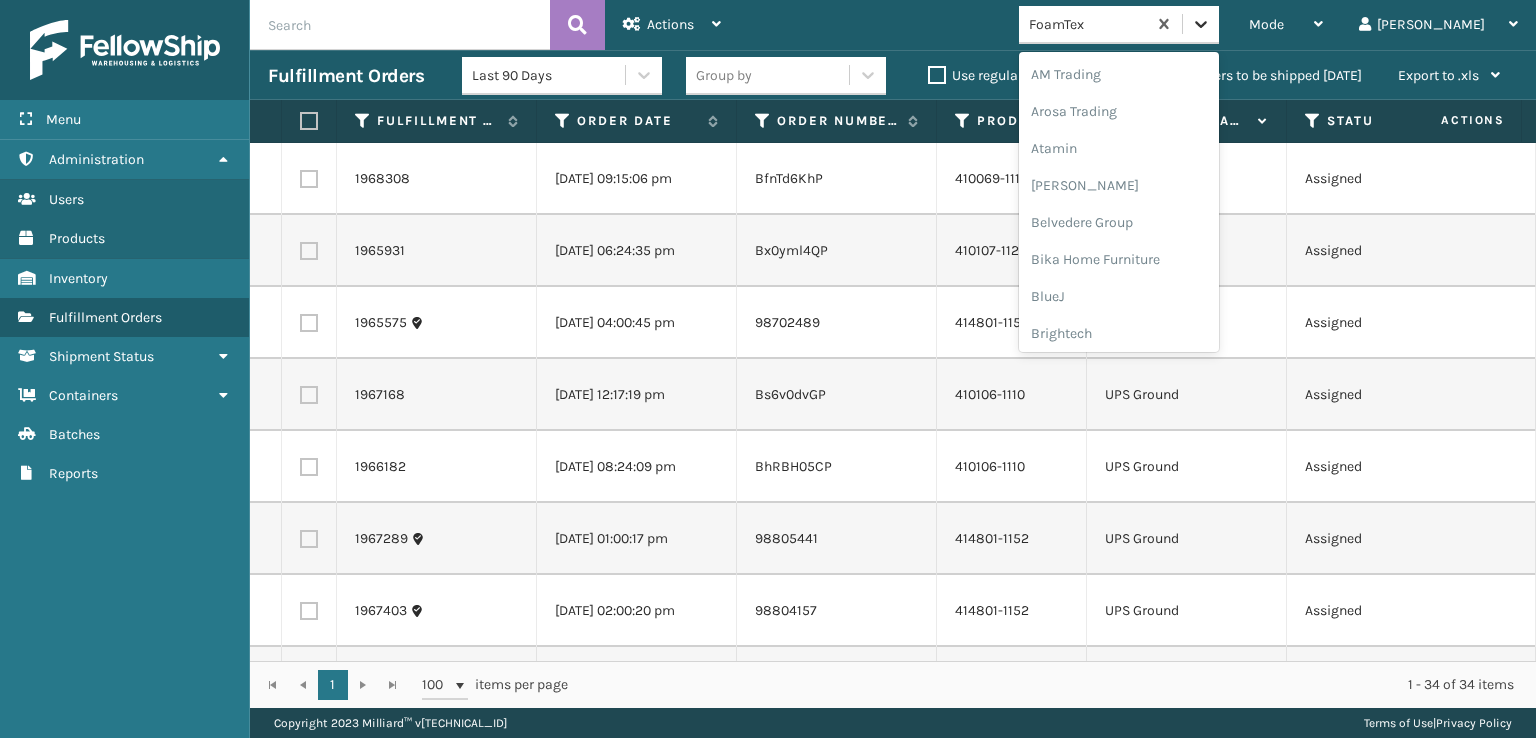 click 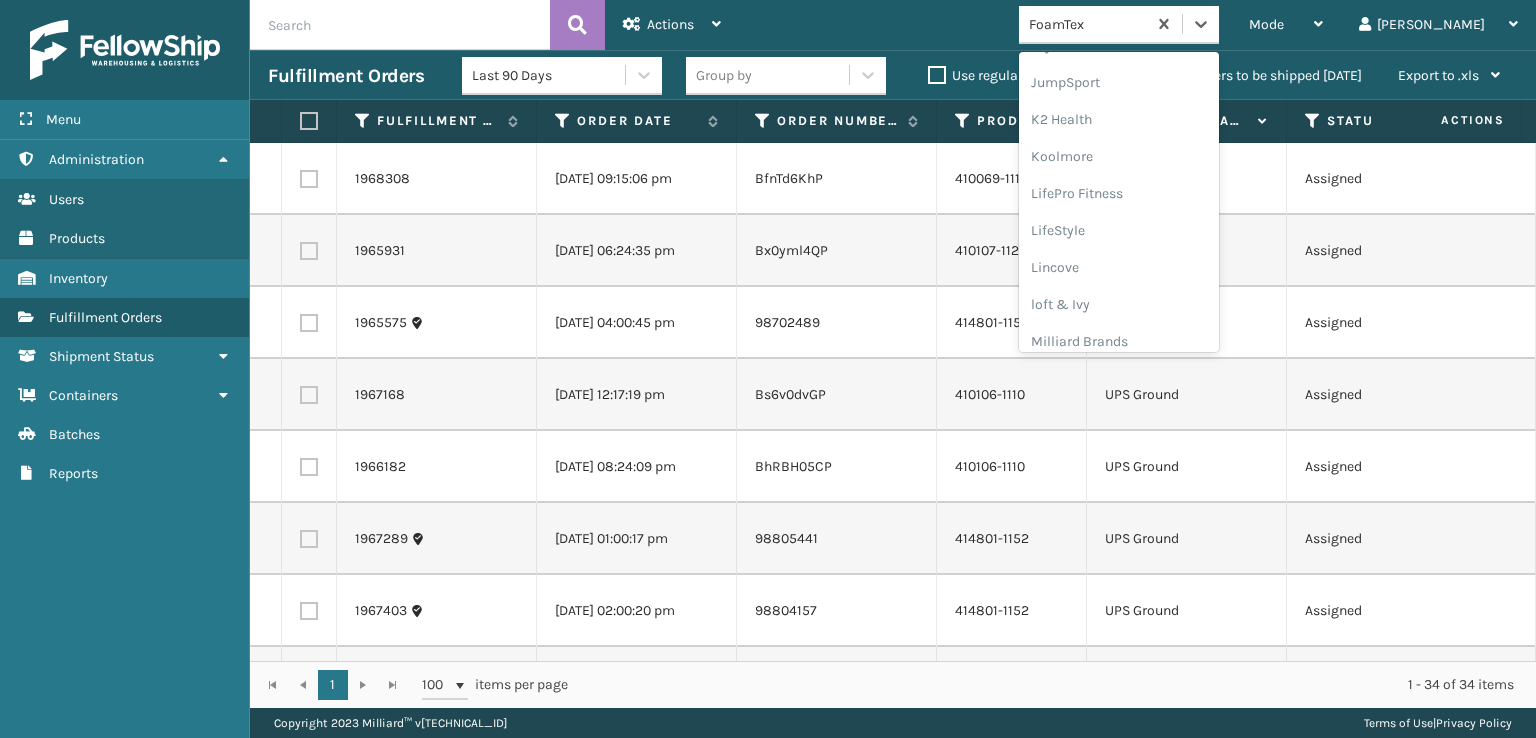 scroll, scrollTop: 632, scrollLeft: 0, axis: vertical 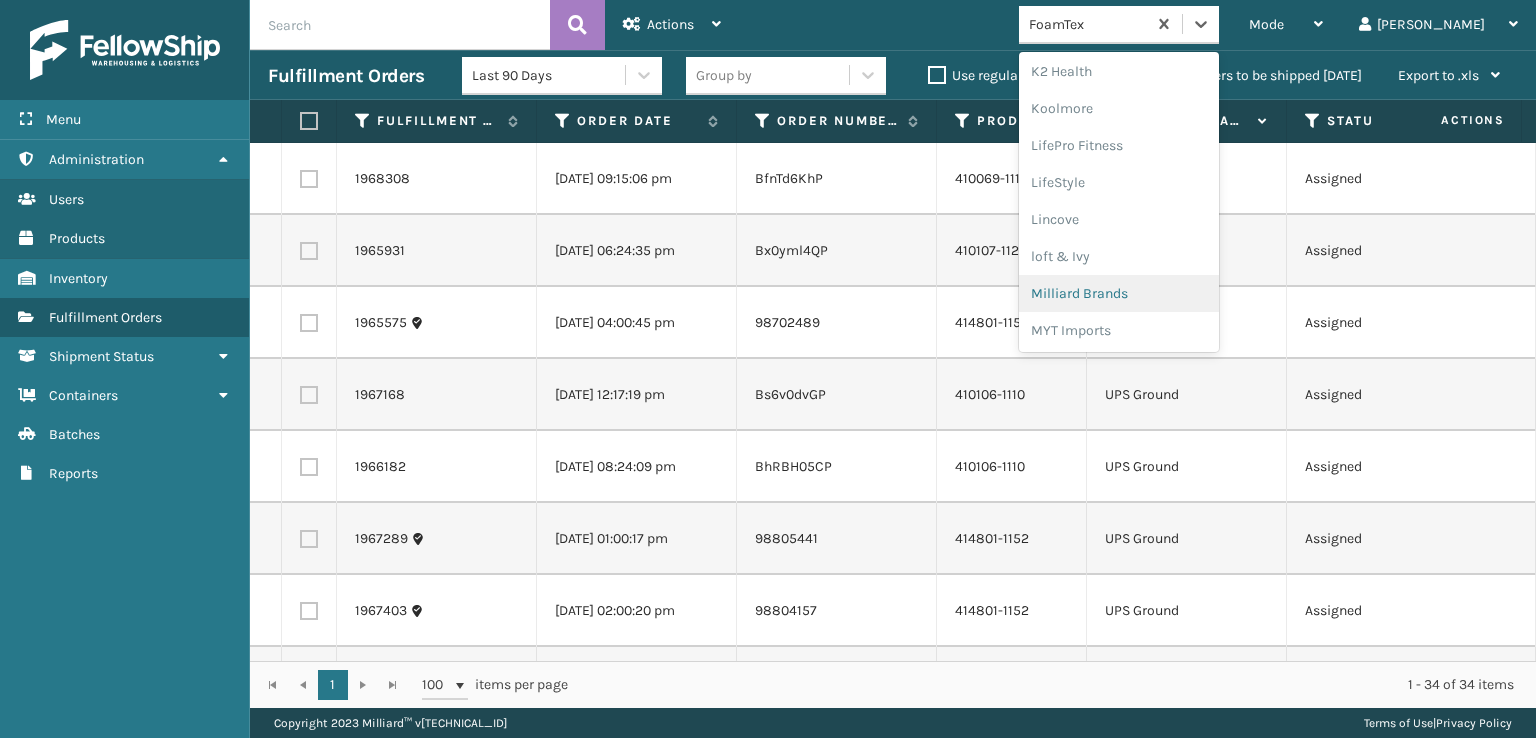 click on "Milliard Brands" at bounding box center (1119, 293) 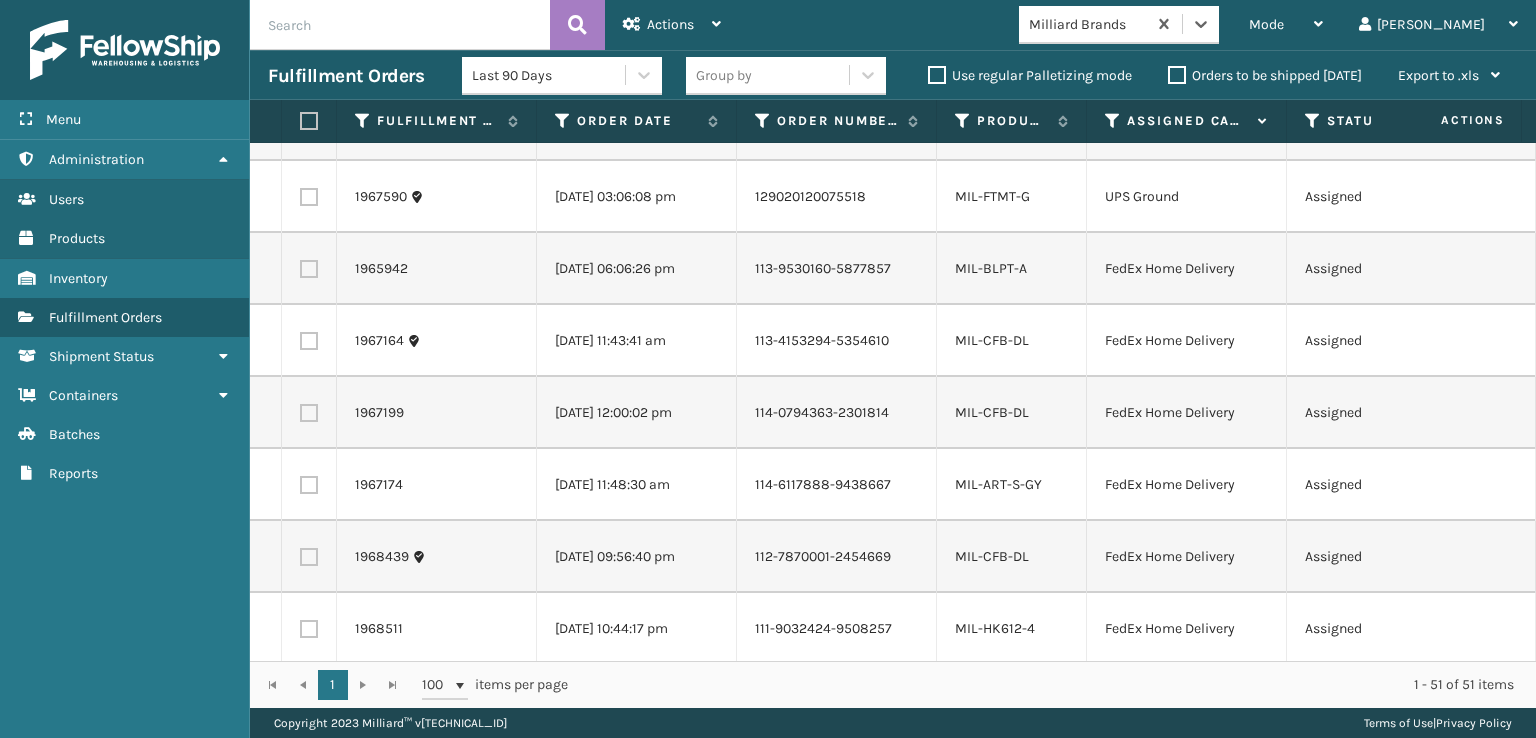 scroll, scrollTop: 0, scrollLeft: 0, axis: both 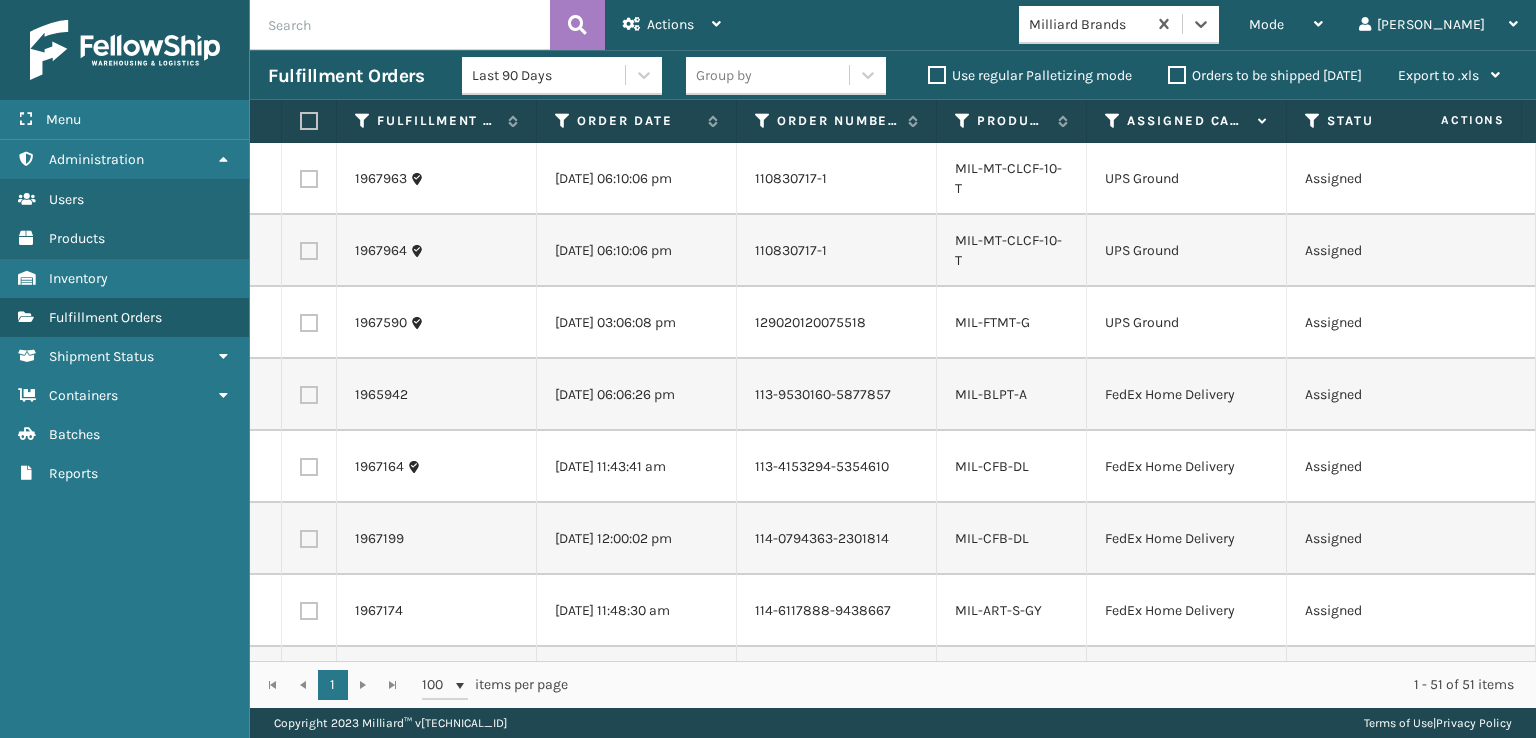 click at bounding box center (309, 121) 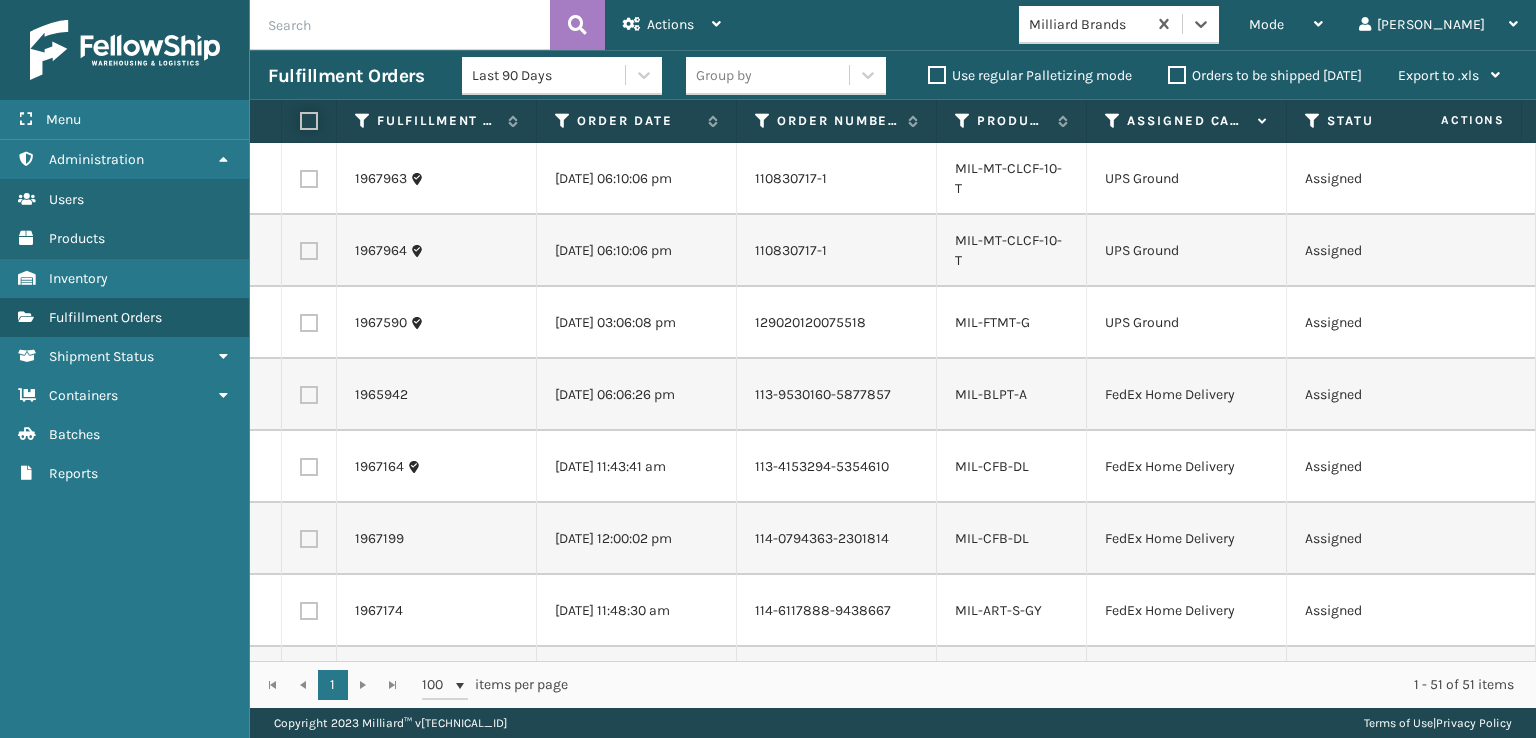 click at bounding box center (300, 121) 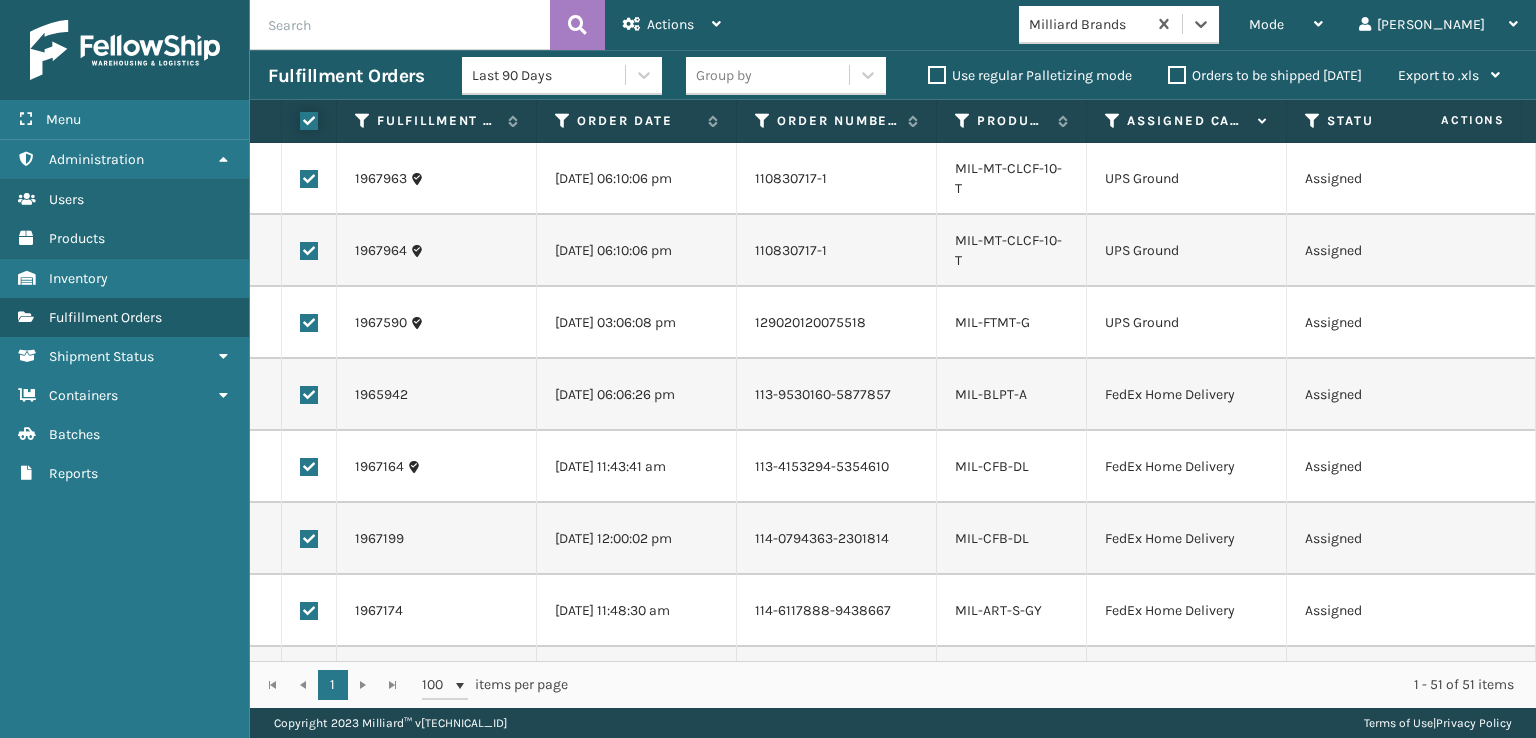checkbox on "true" 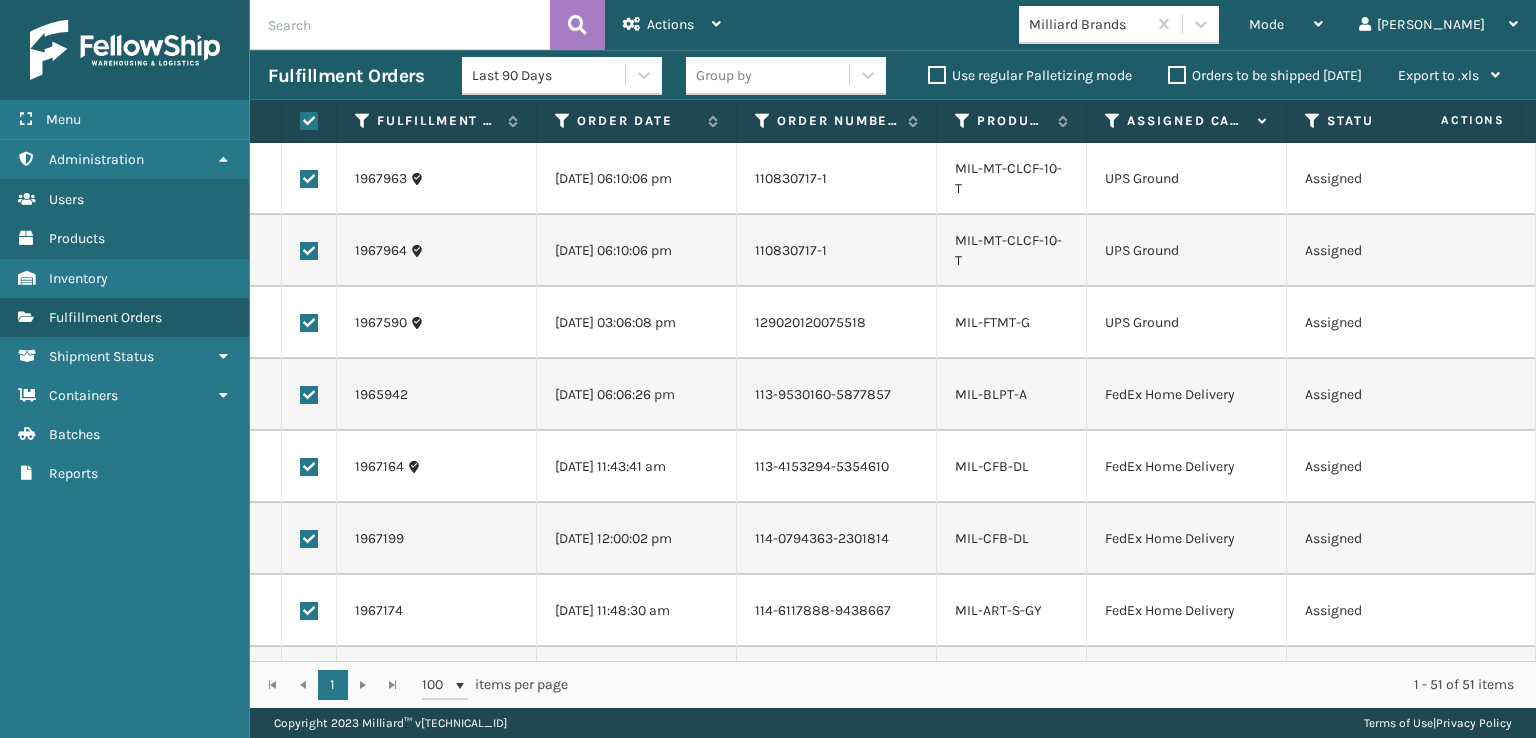 click at bounding box center [309, 179] 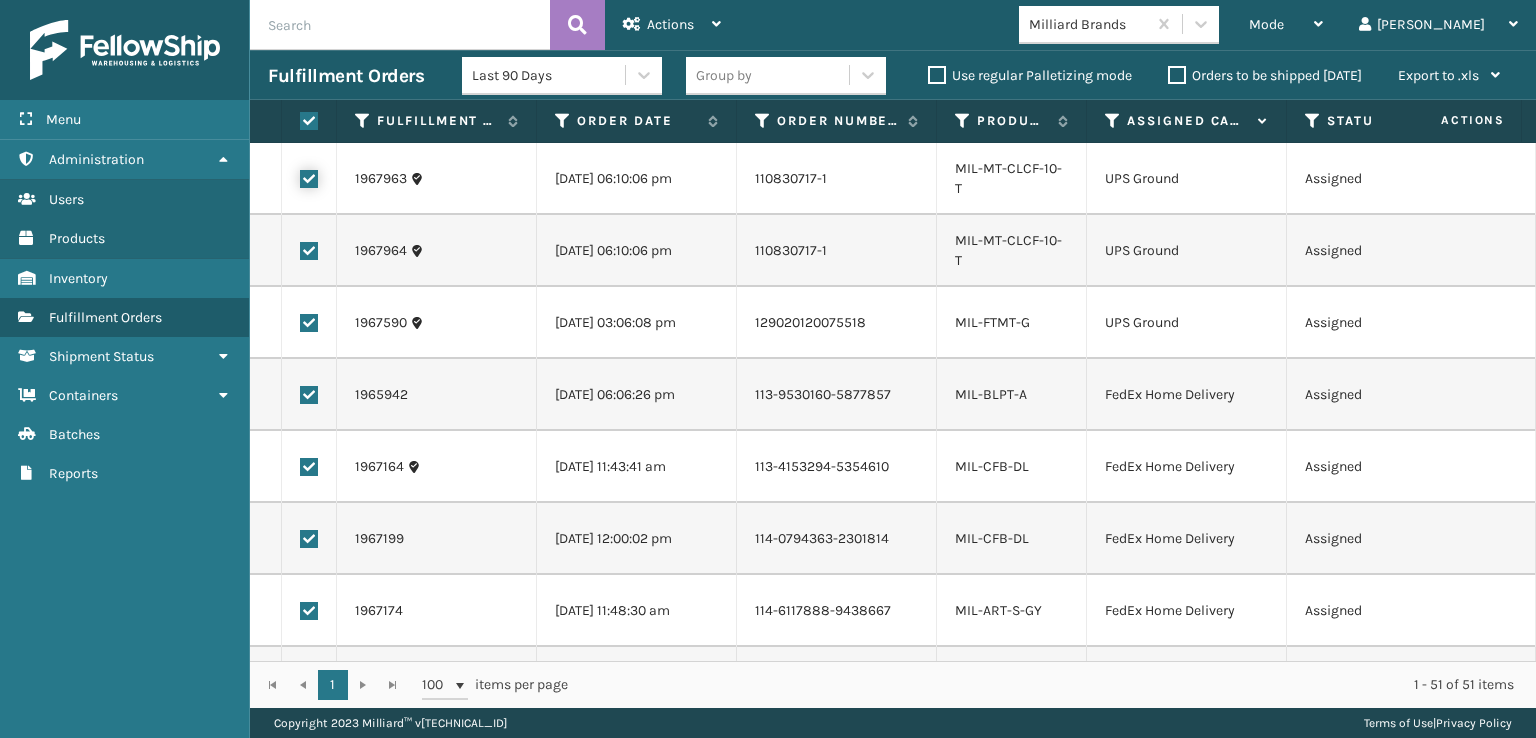 click at bounding box center [300, 176] 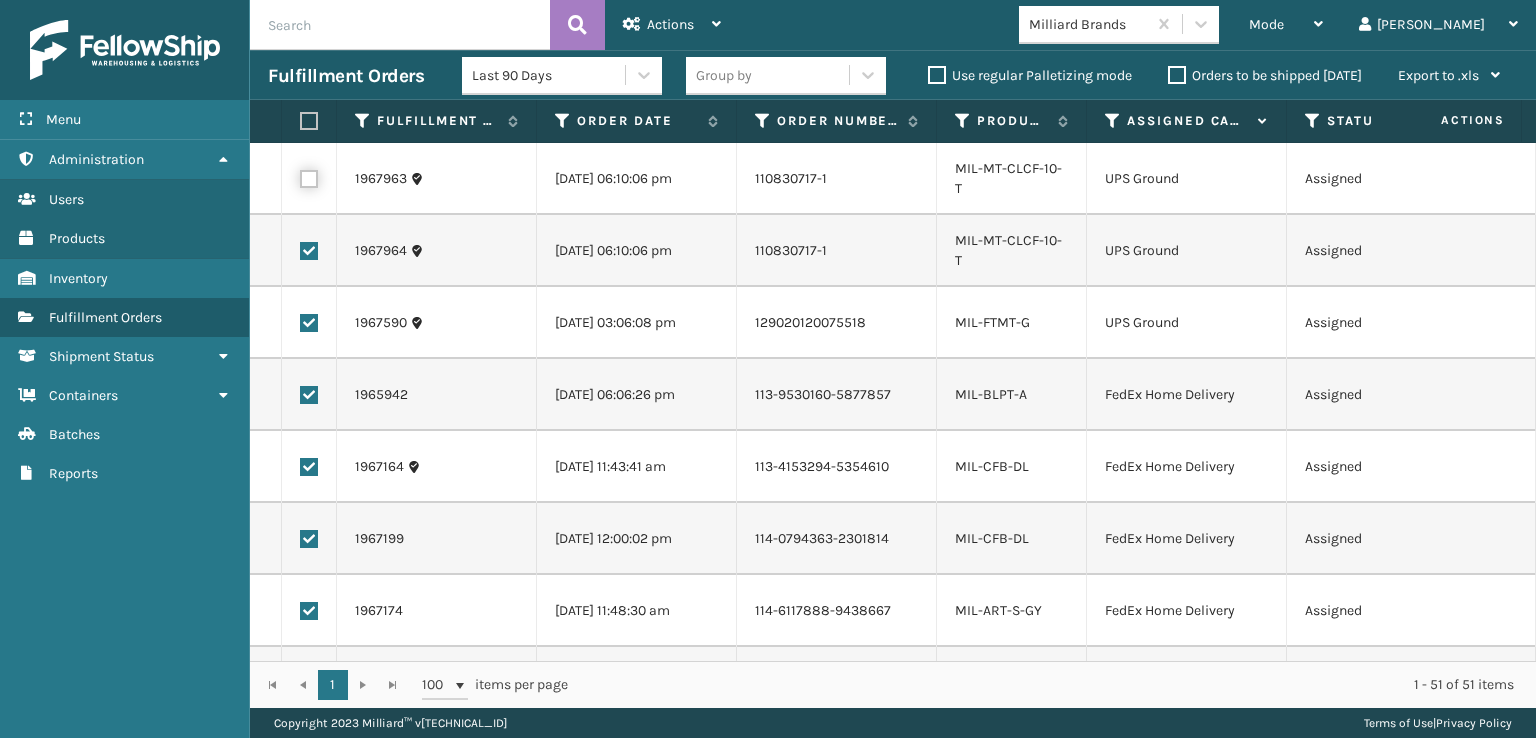 checkbox on "false" 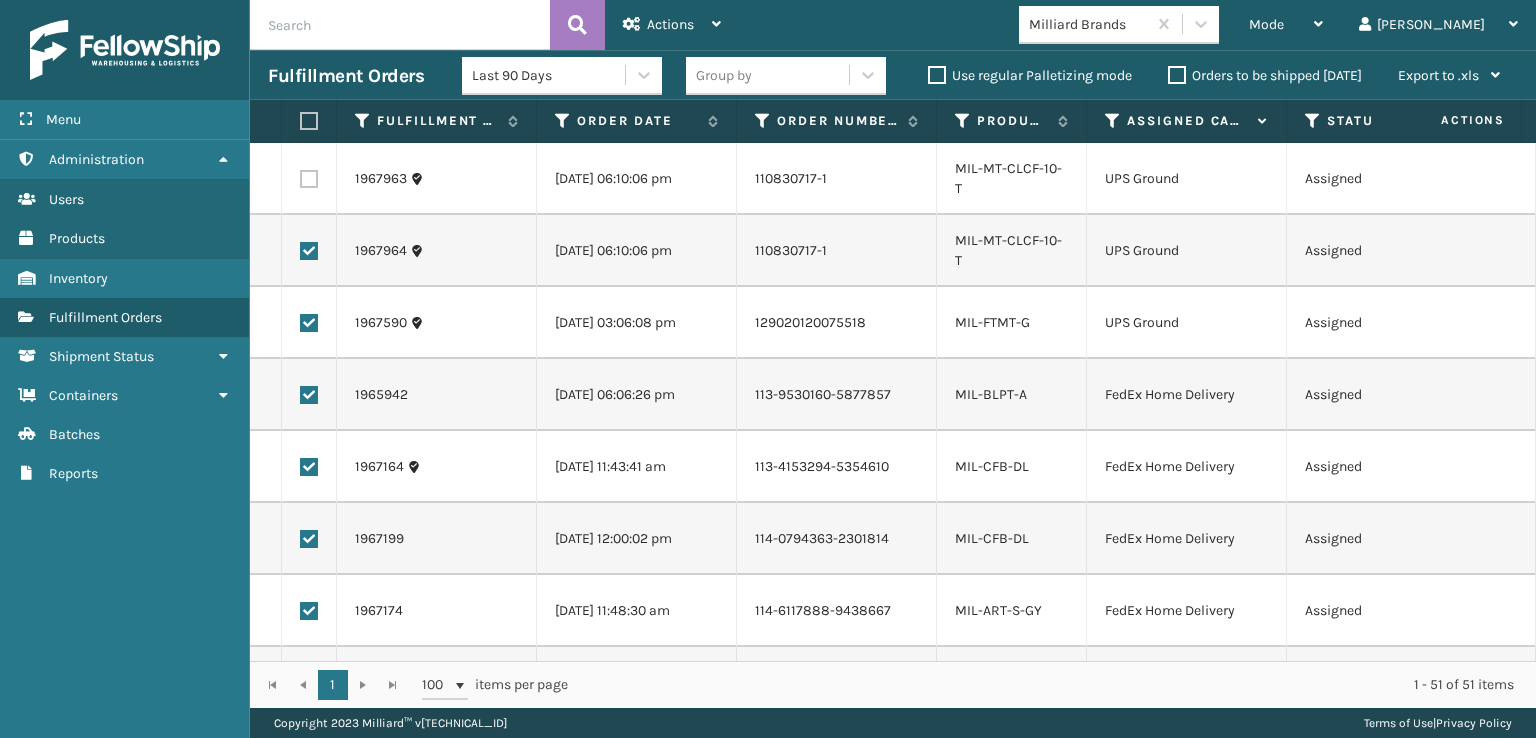 click at bounding box center [309, 251] 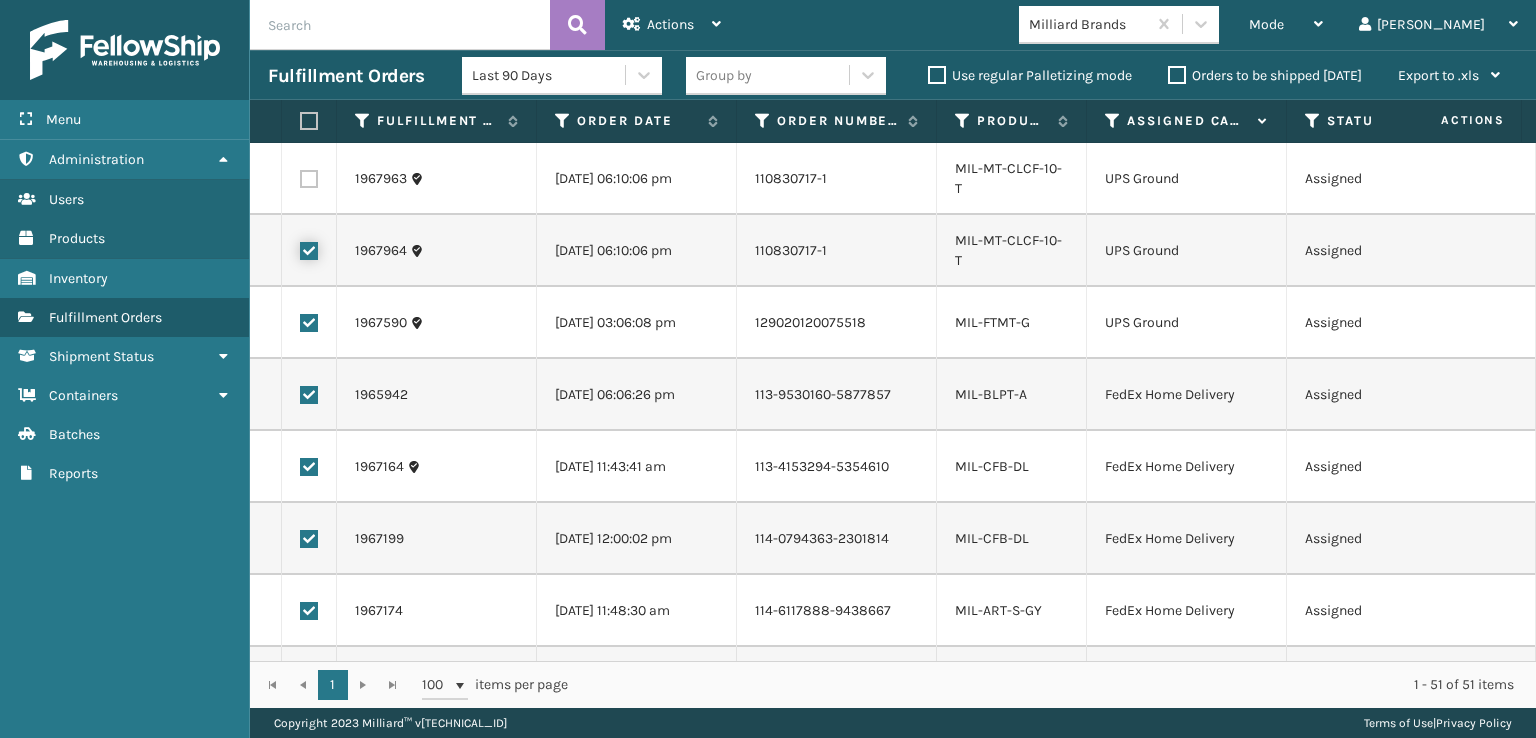 click at bounding box center [300, 248] 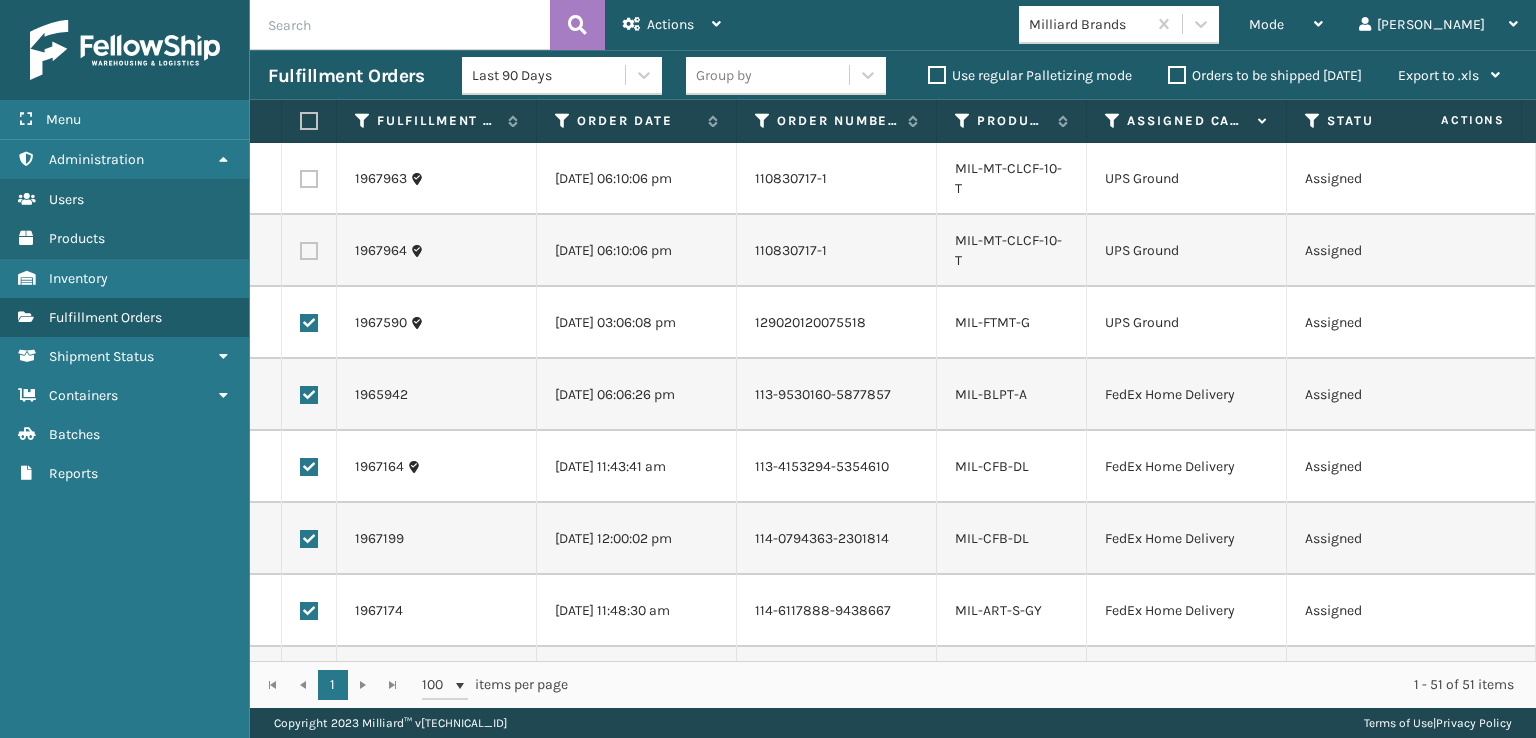 click at bounding box center [309, 323] 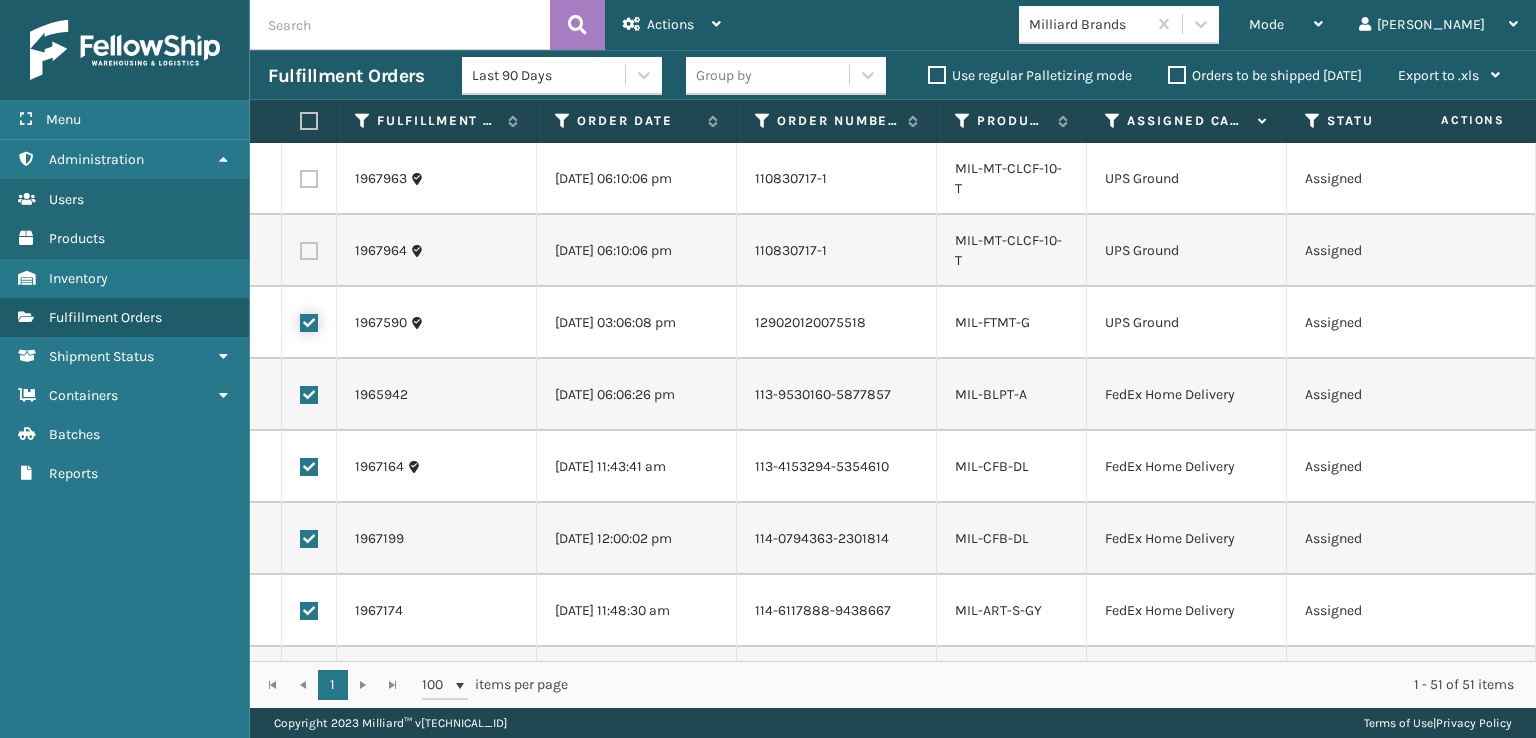 click at bounding box center (300, 320) 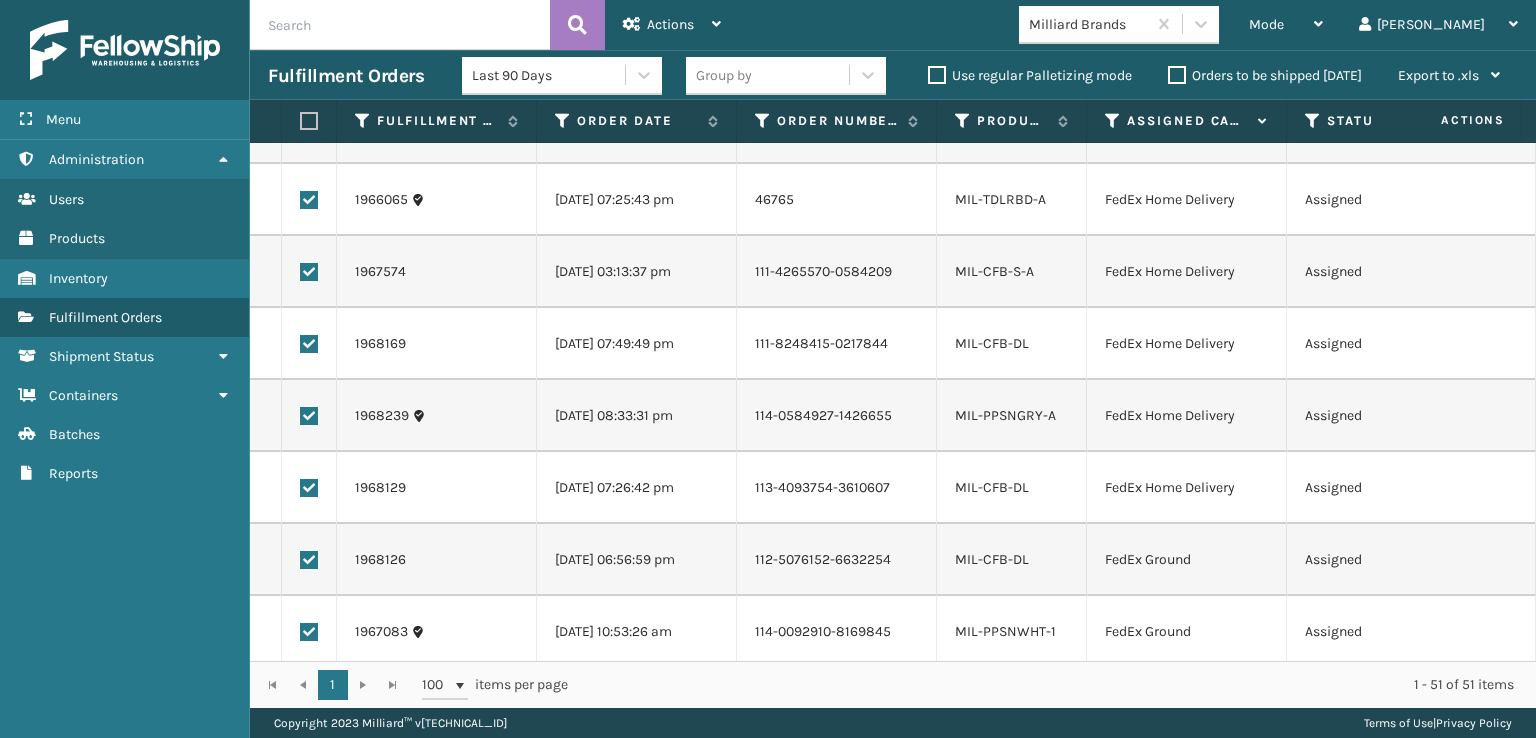 scroll, scrollTop: 3168, scrollLeft: 0, axis: vertical 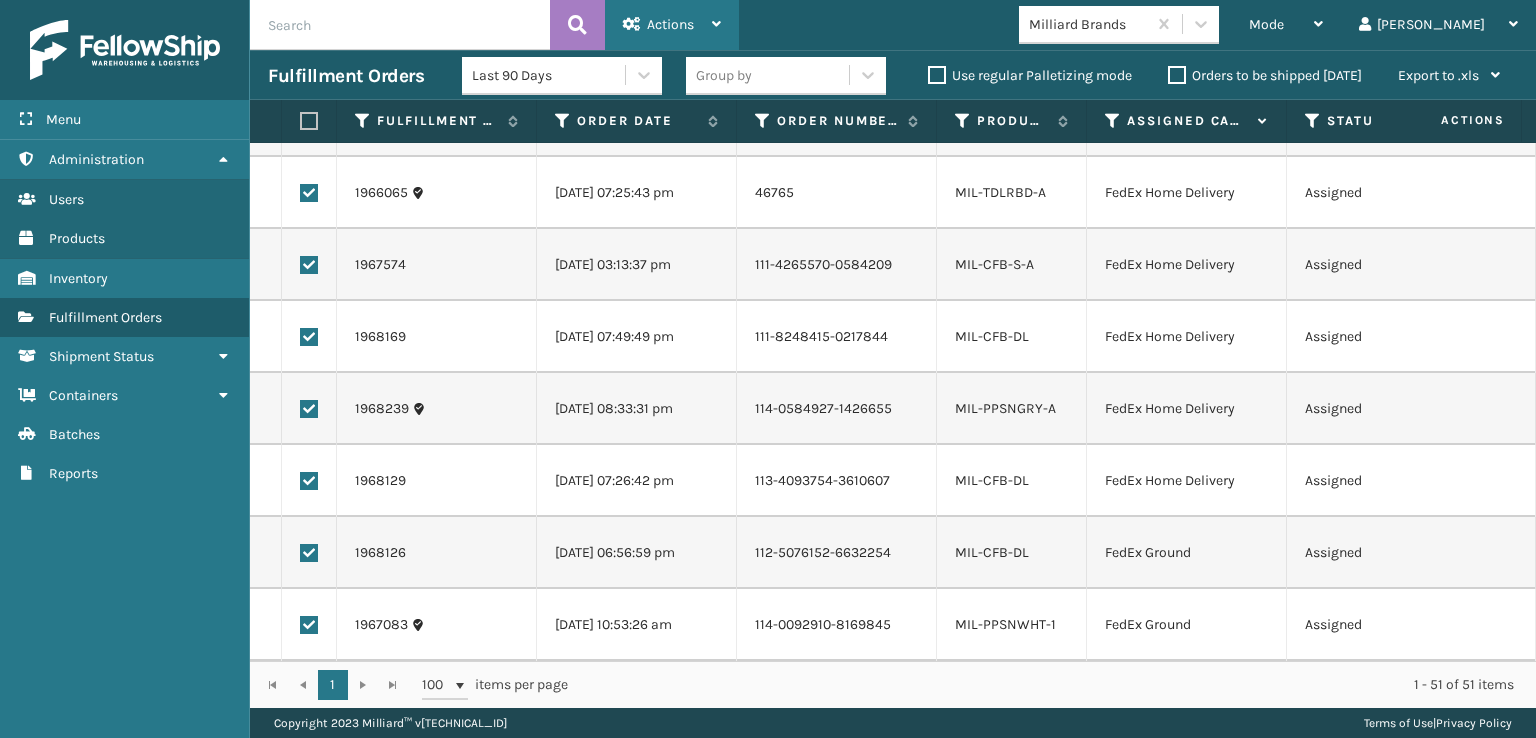 click on "Actions" at bounding box center [670, 24] 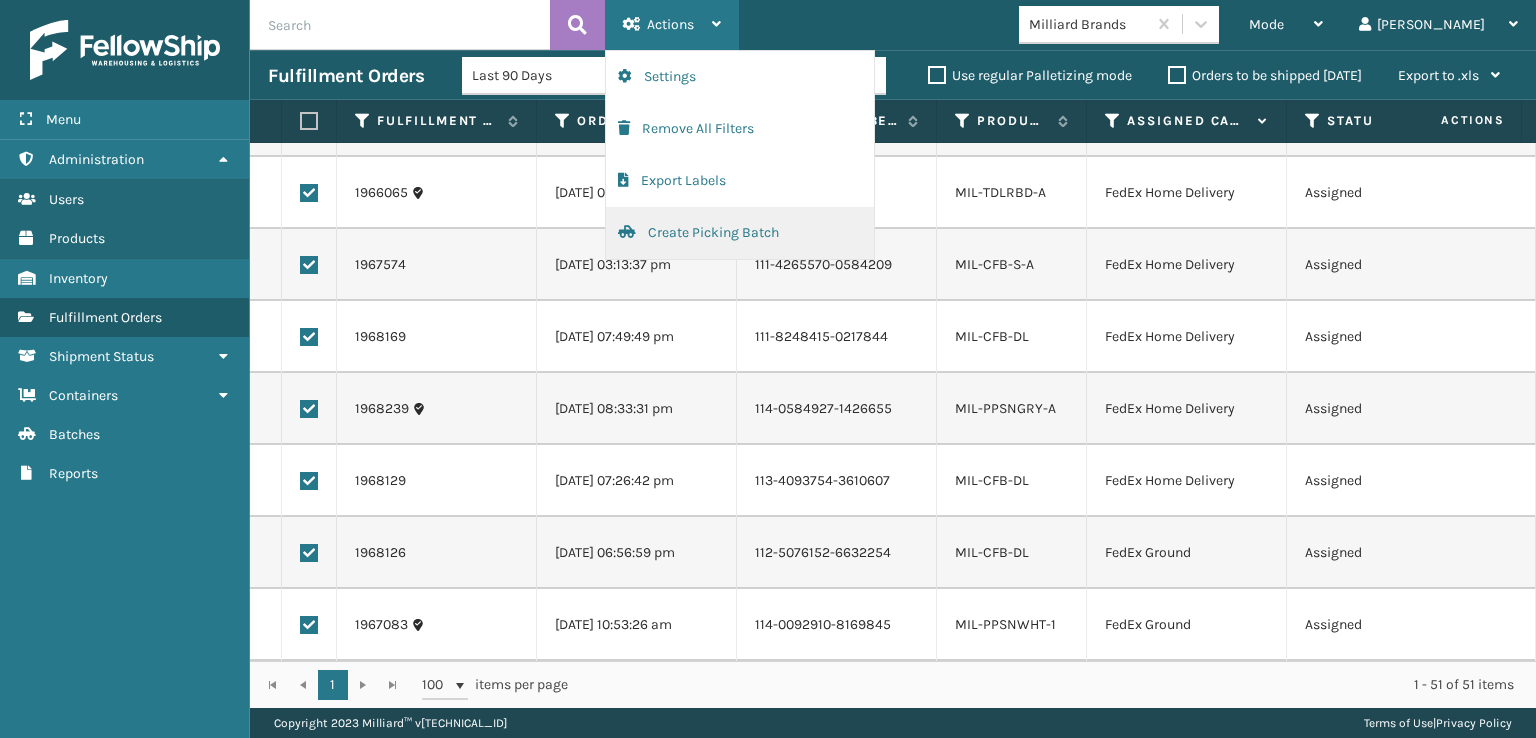 click on "Create Picking Batch" at bounding box center [740, 233] 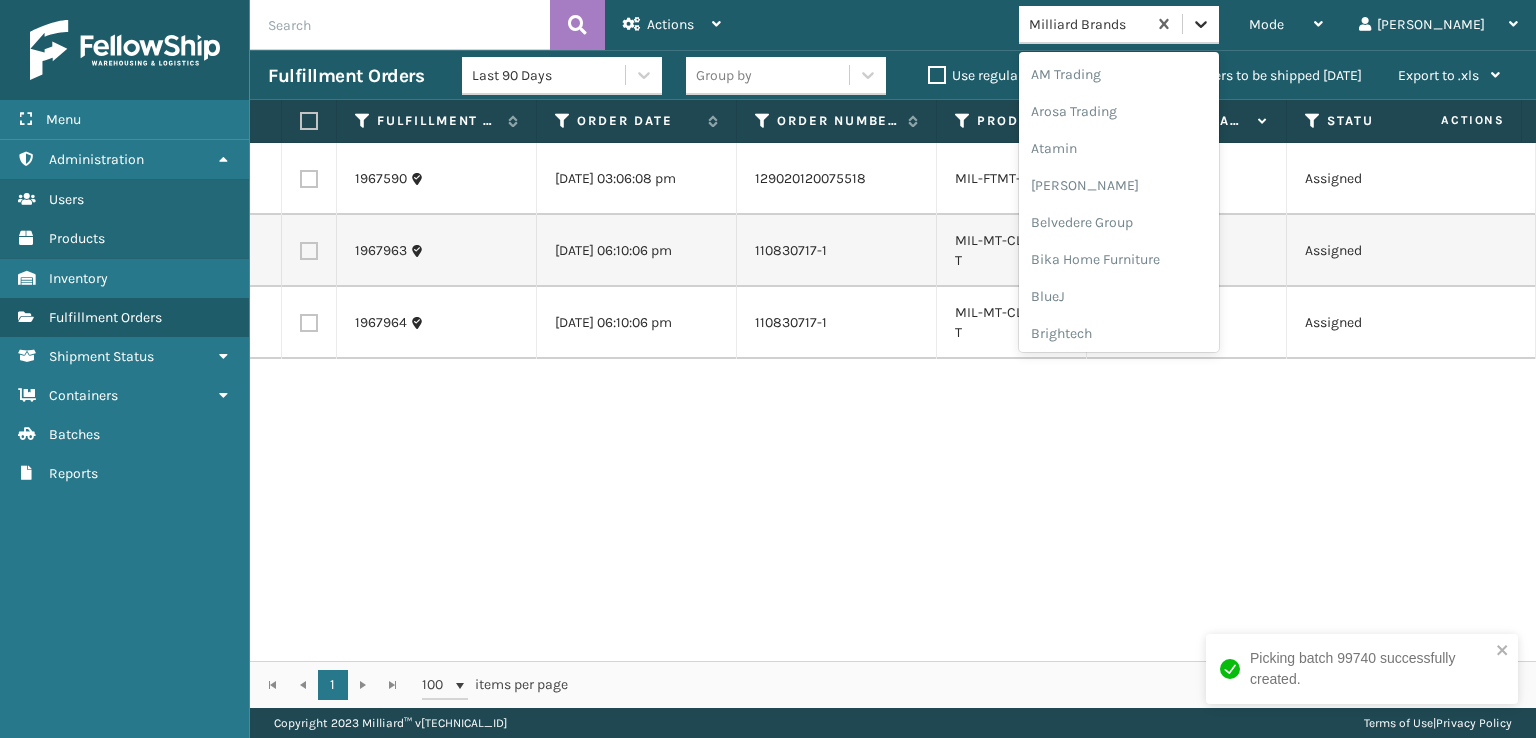 click at bounding box center [1201, 24] 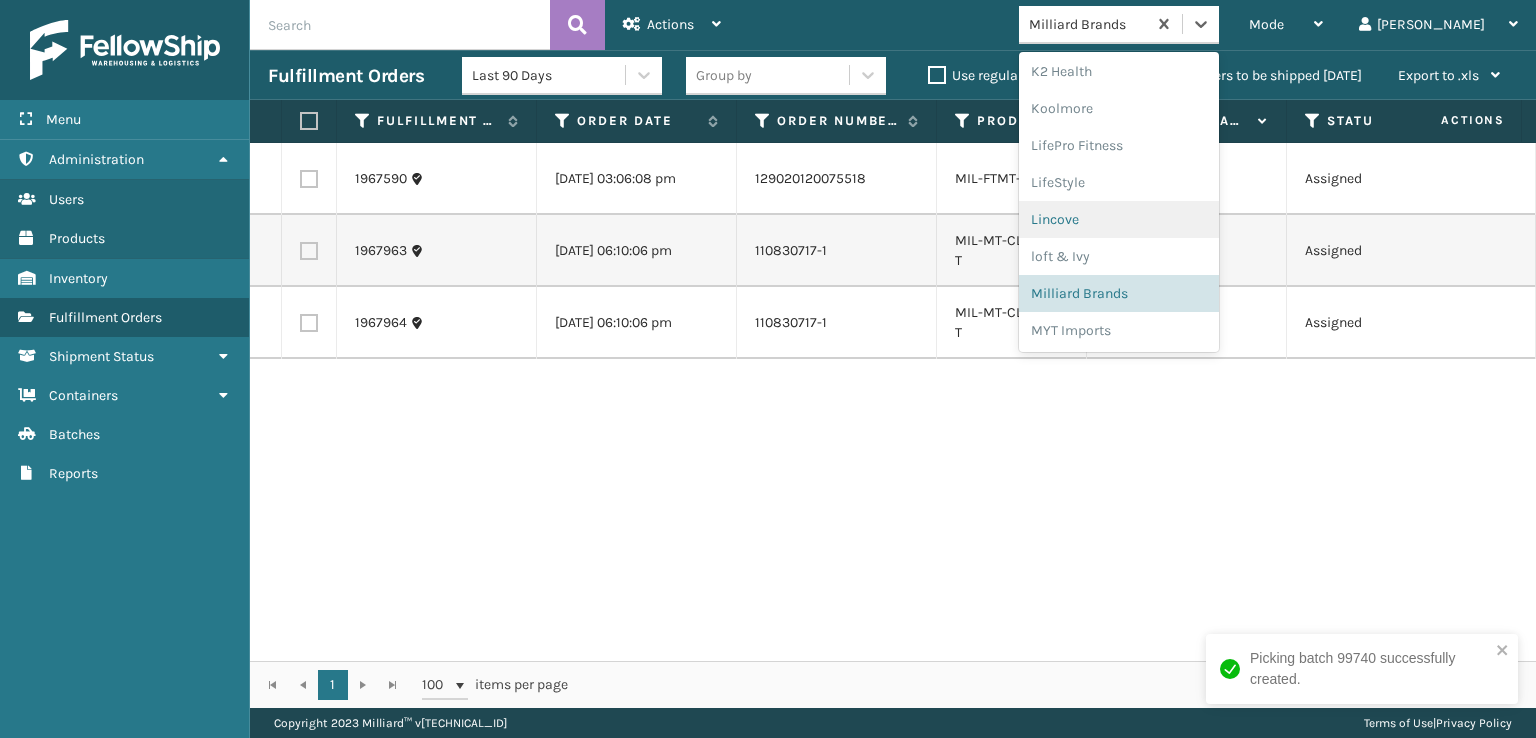 scroll, scrollTop: 928, scrollLeft: 0, axis: vertical 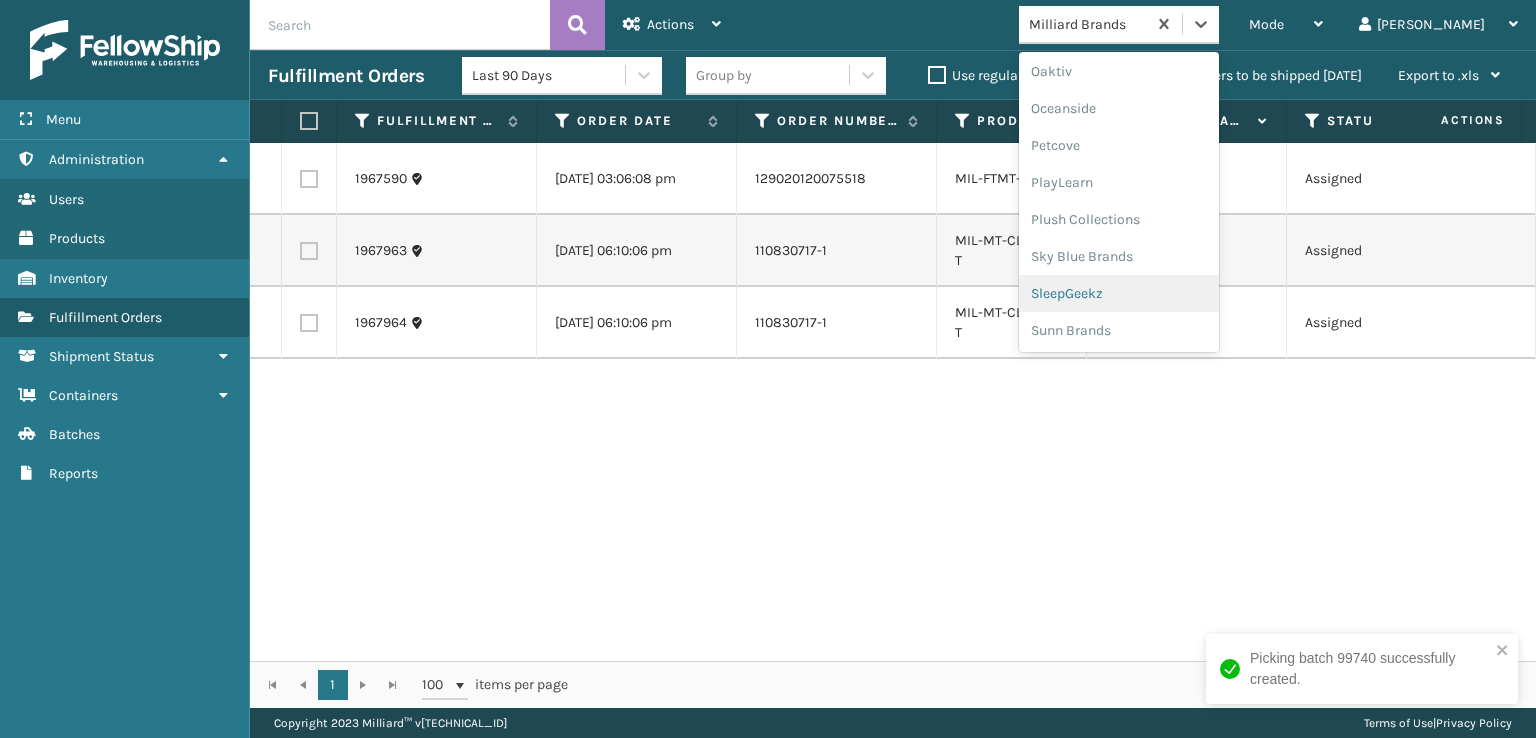 click on "SleepGeekz" at bounding box center (1119, 293) 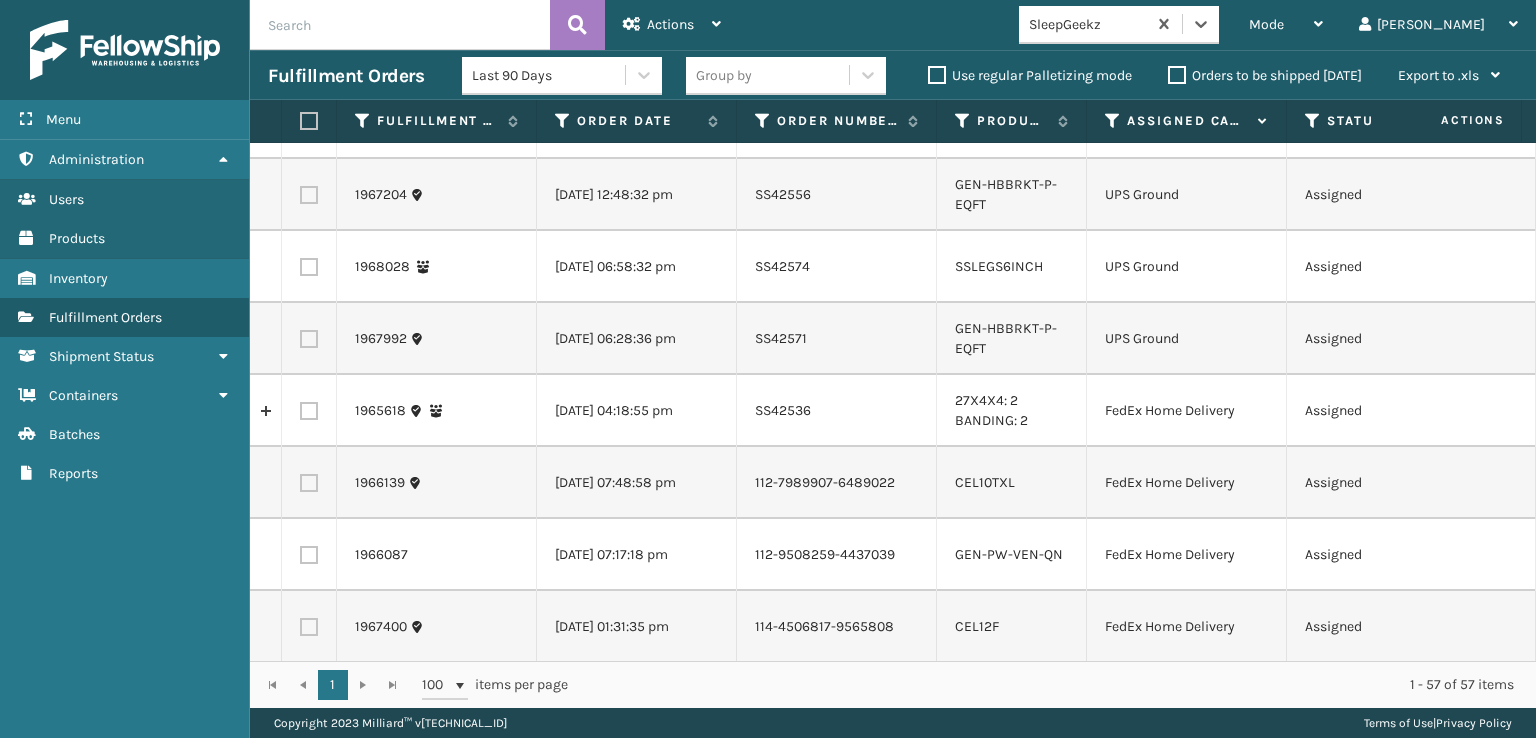 scroll, scrollTop: 500, scrollLeft: 0, axis: vertical 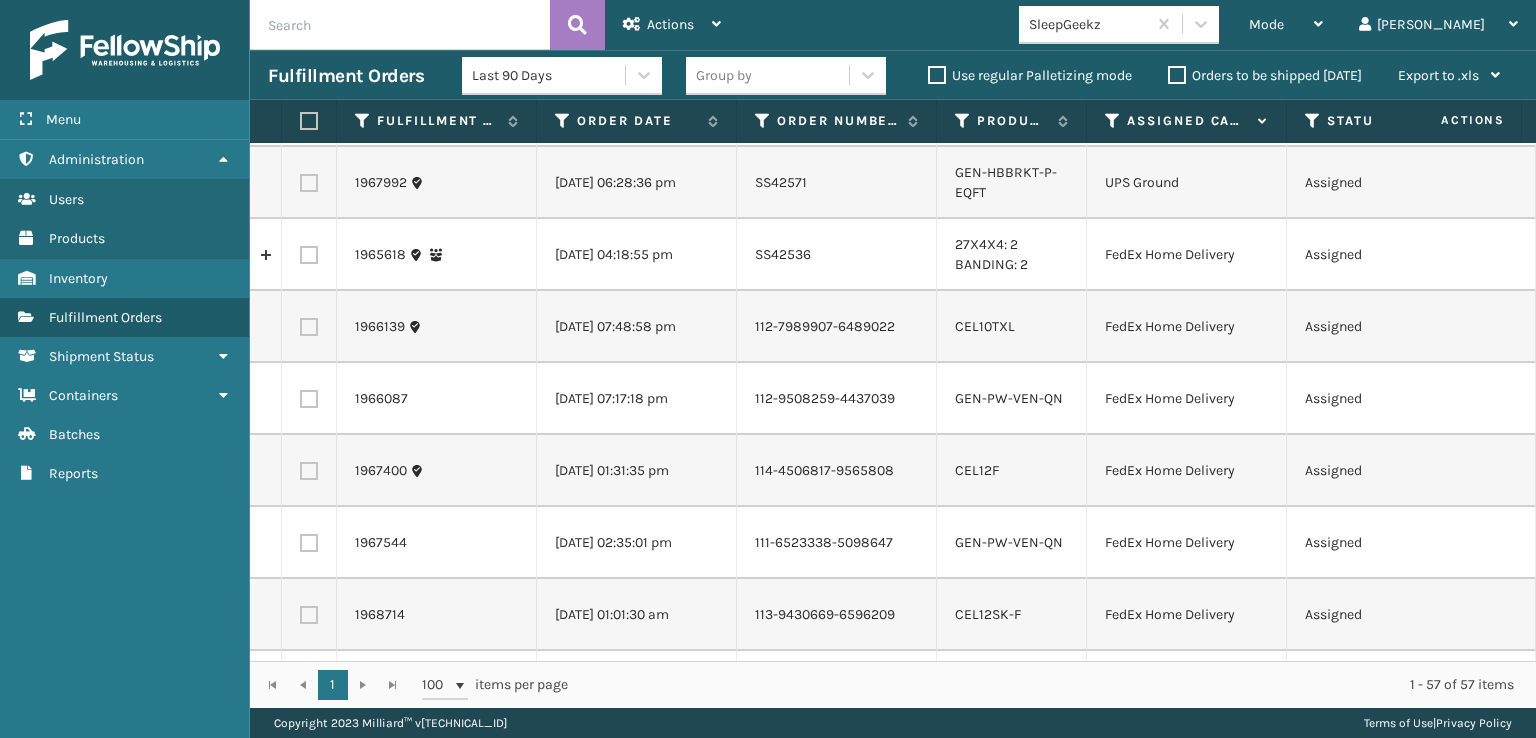 click at bounding box center (309, 327) 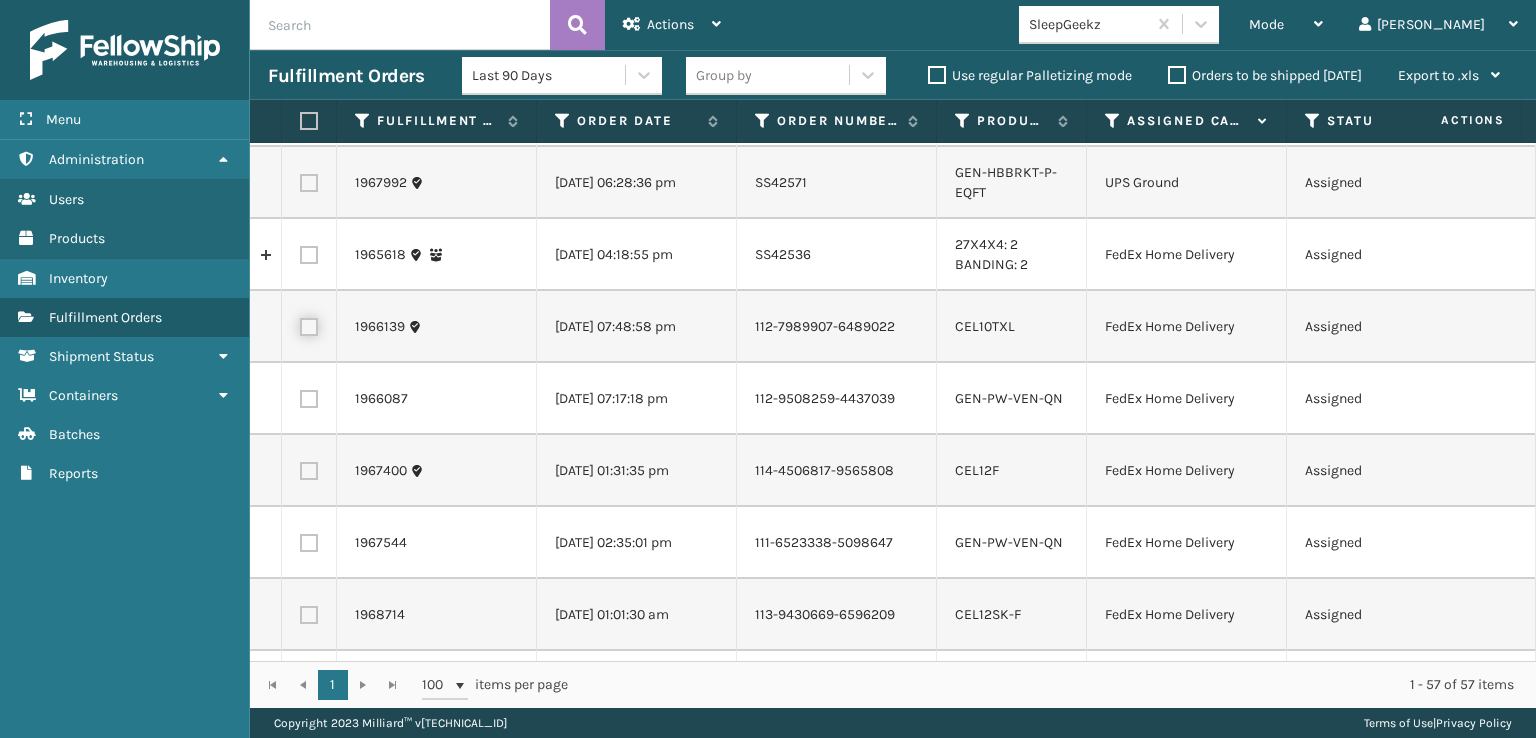 click at bounding box center (300, 324) 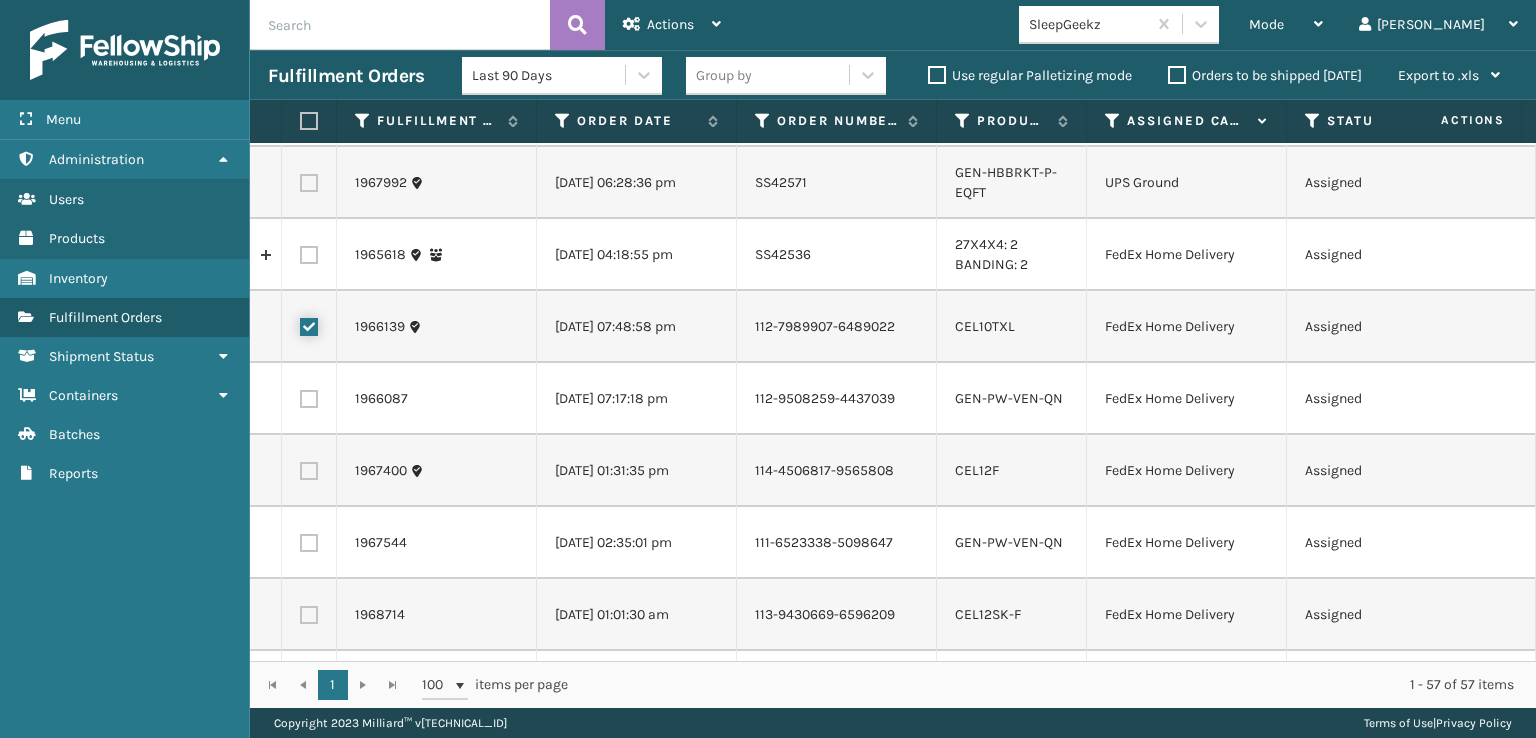 checkbox on "true" 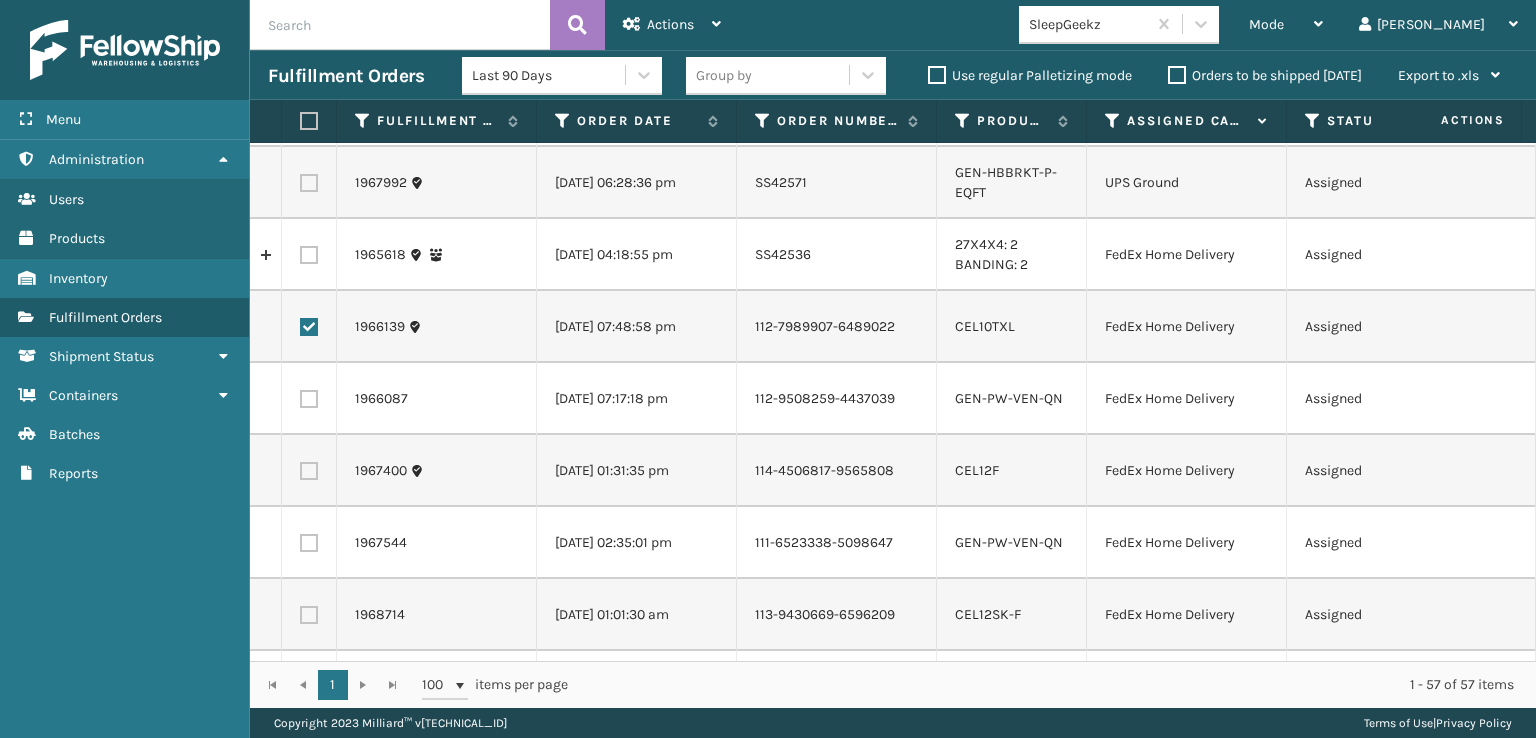 click at bounding box center (309, 471) 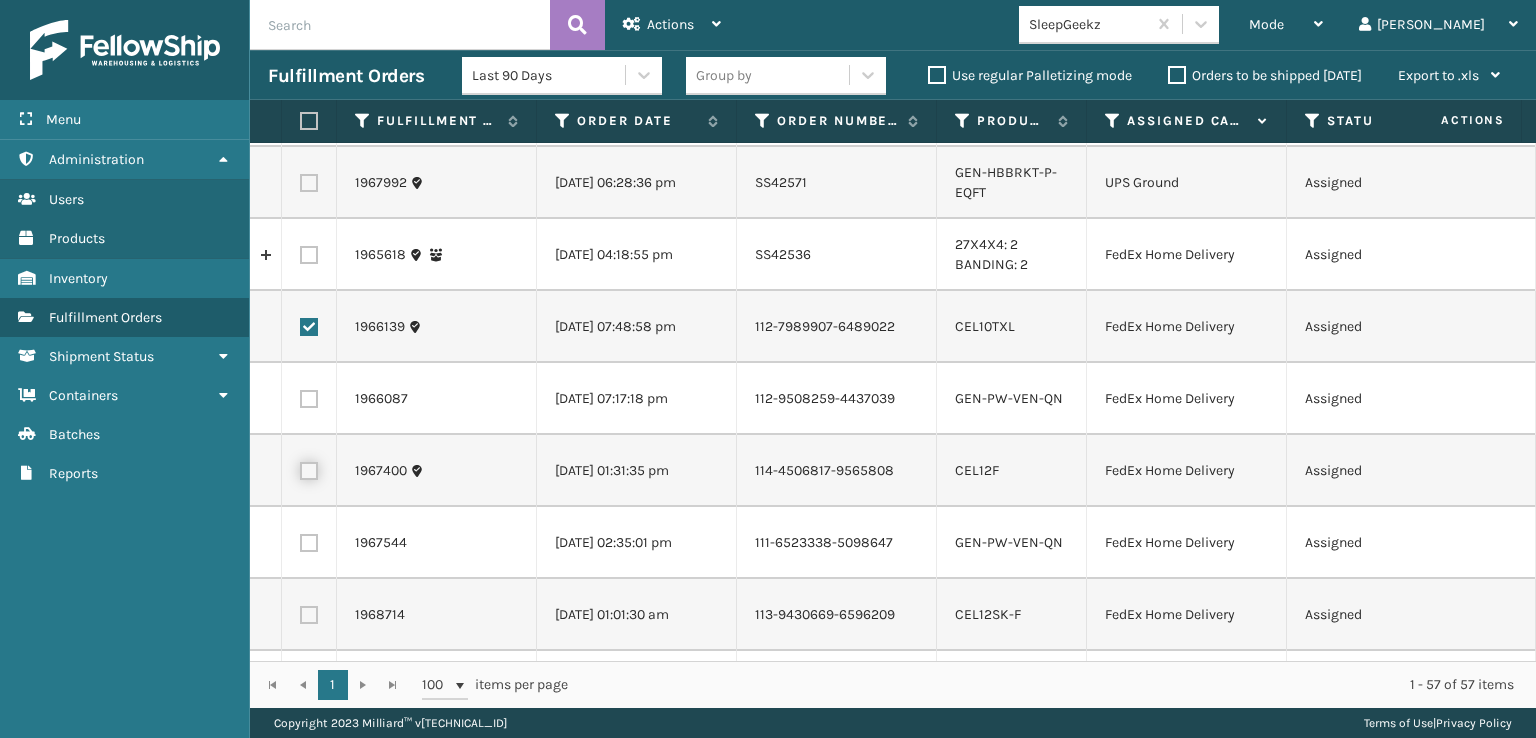 click at bounding box center (300, 468) 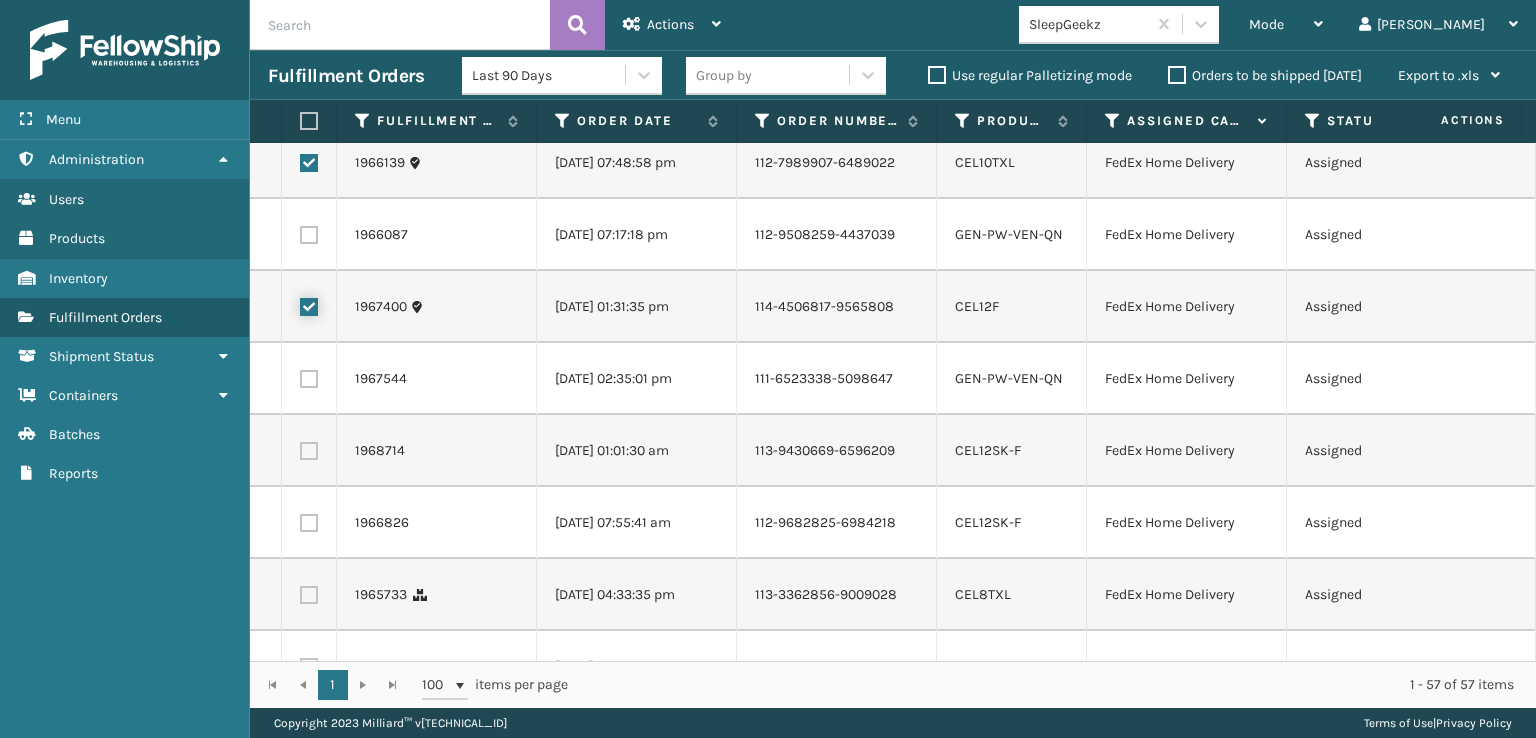scroll, scrollTop: 700, scrollLeft: 0, axis: vertical 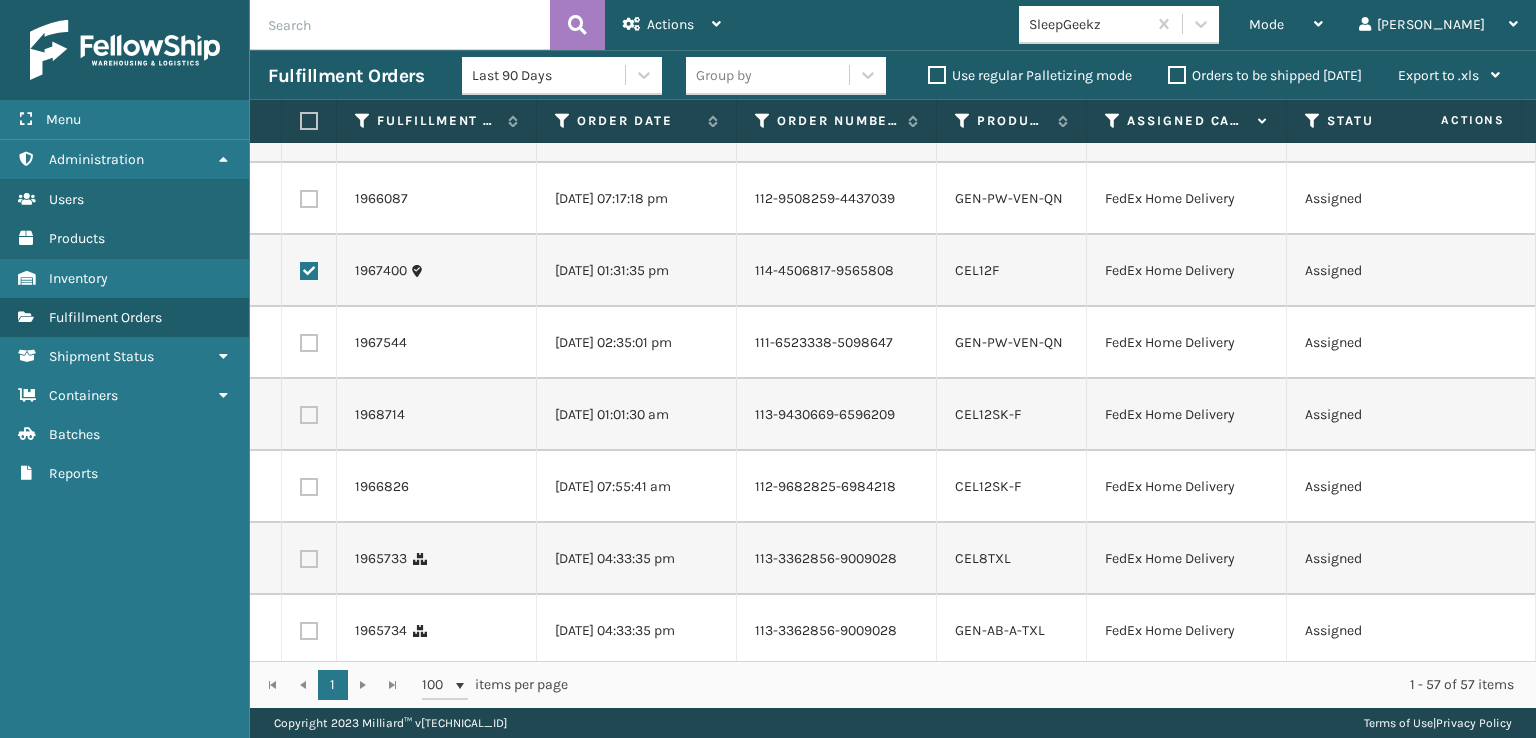 click at bounding box center (309, 415) 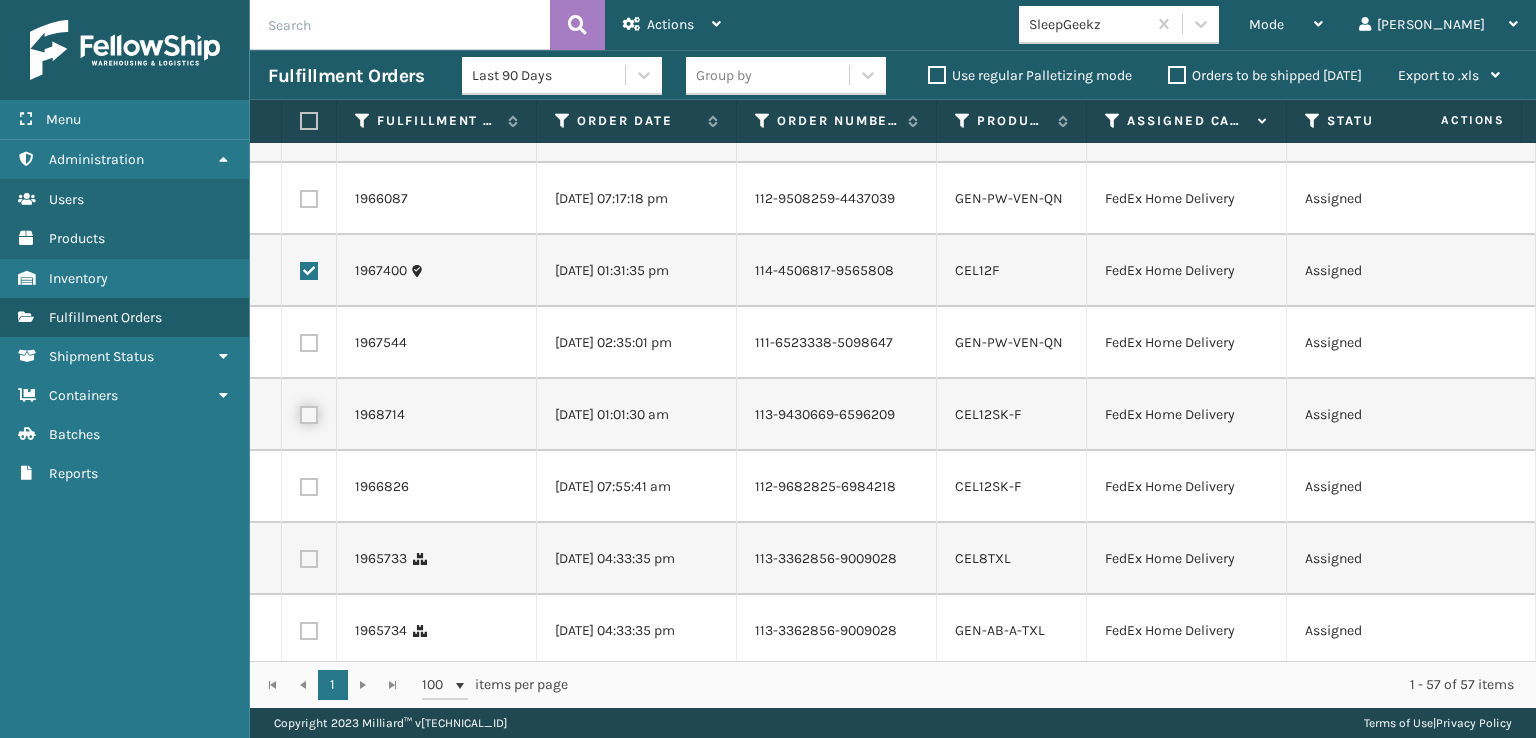 click at bounding box center [300, 412] 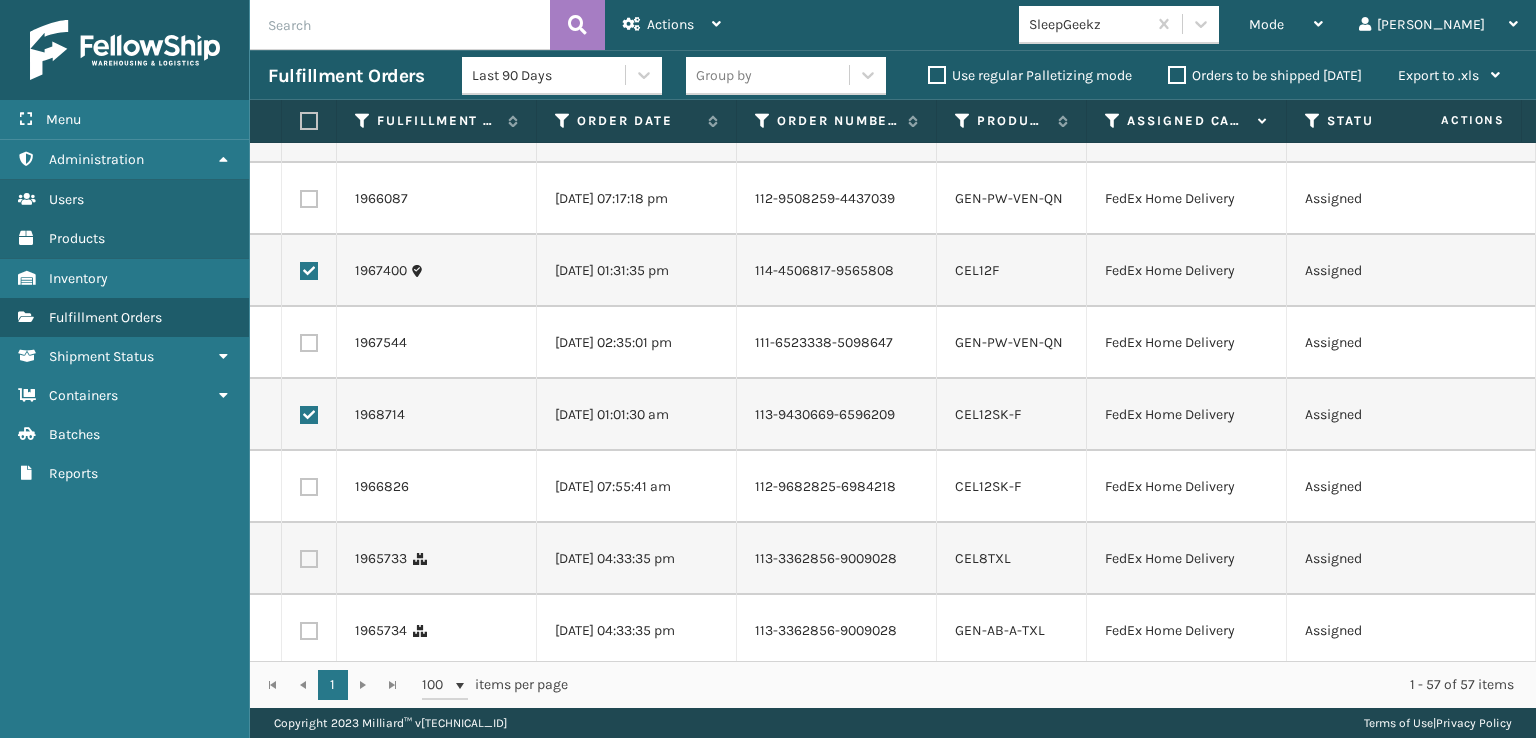 click at bounding box center [309, 487] 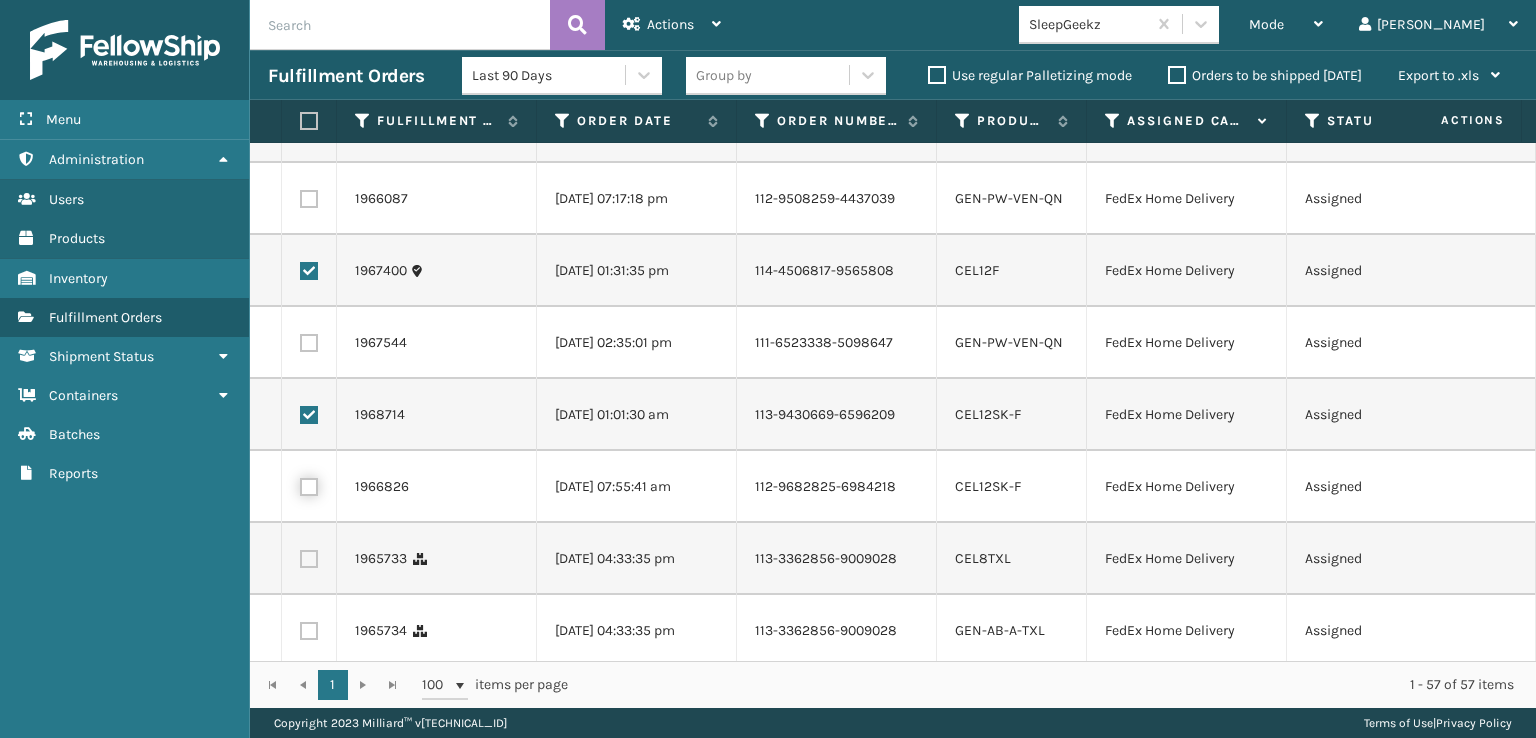 click at bounding box center [300, 484] 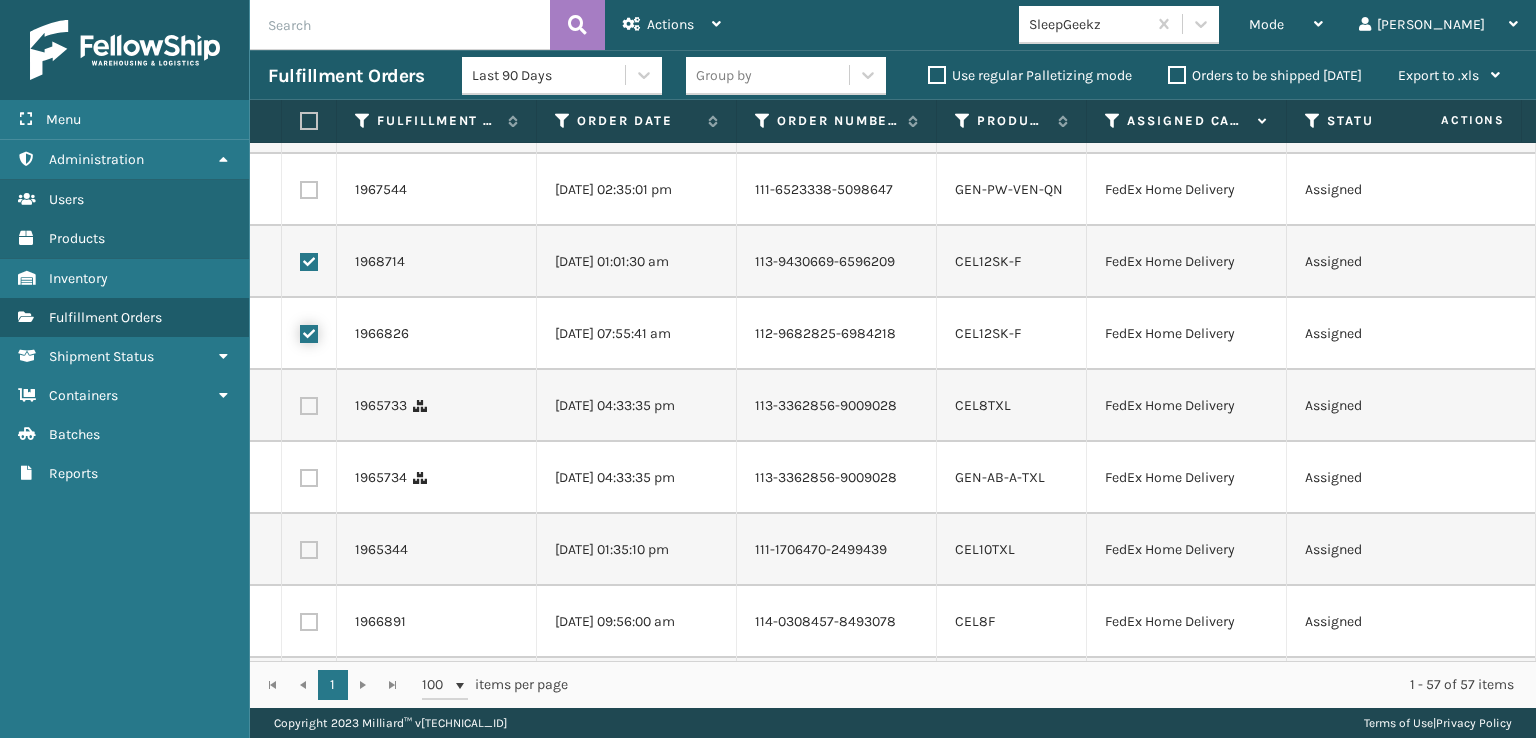 scroll, scrollTop: 900, scrollLeft: 0, axis: vertical 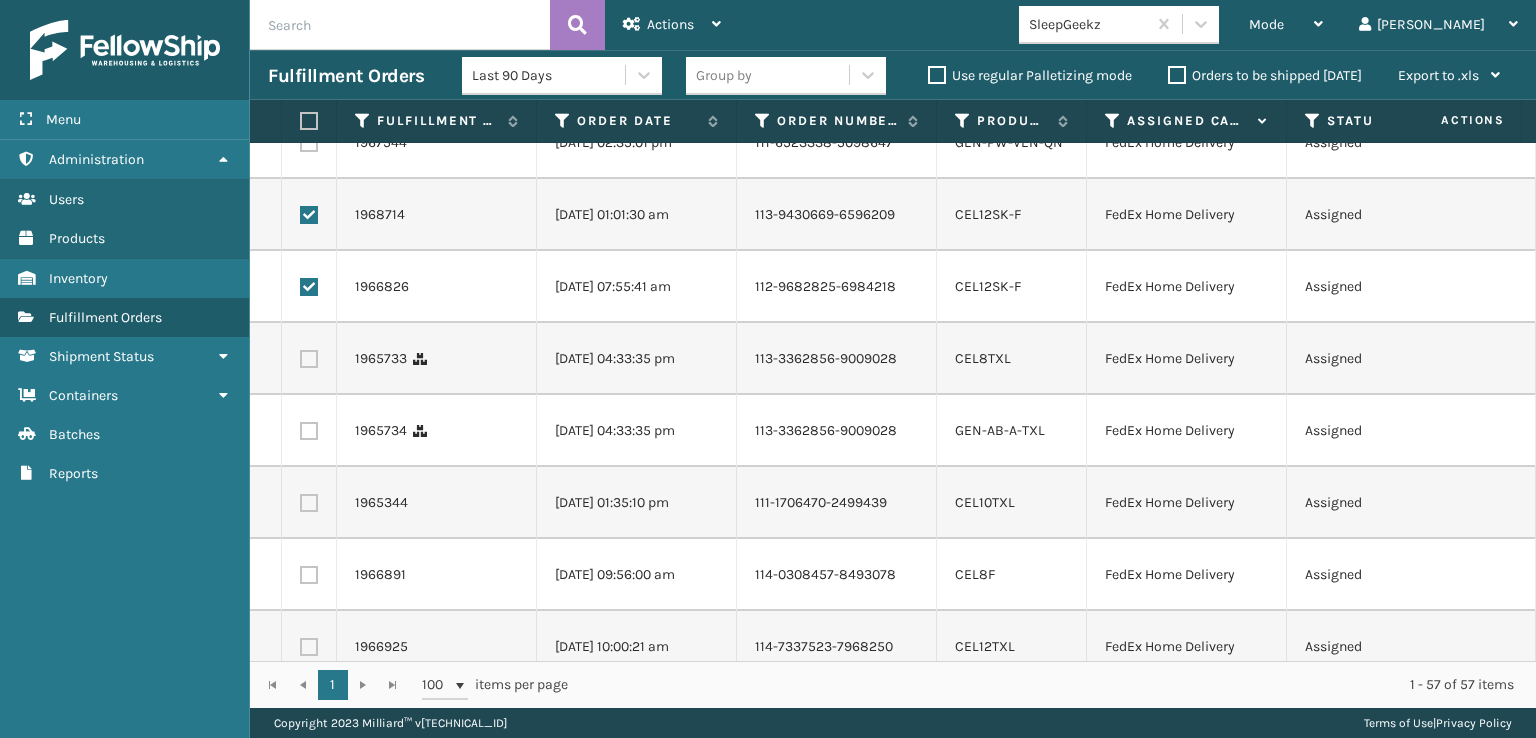 click at bounding box center [309, 359] 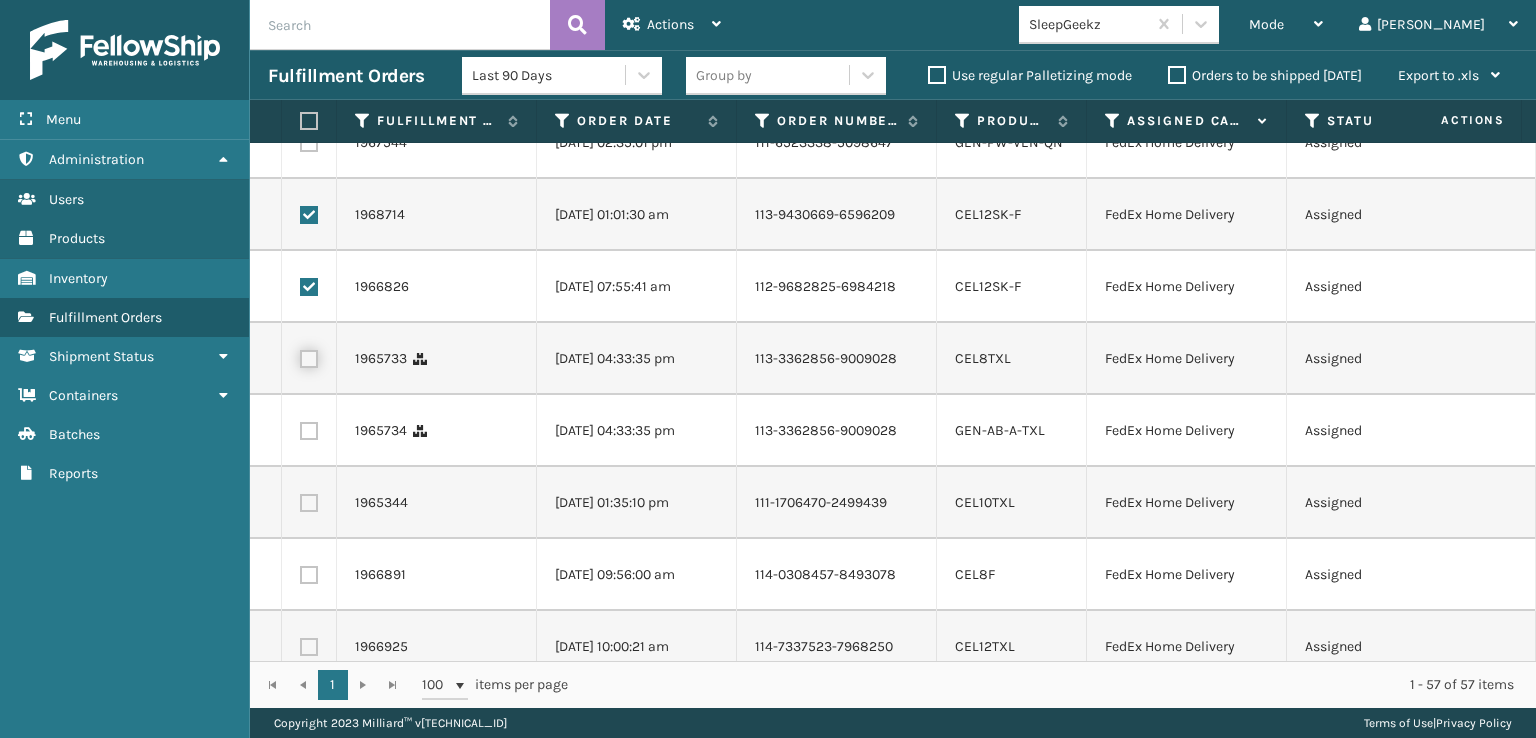 click at bounding box center [300, 356] 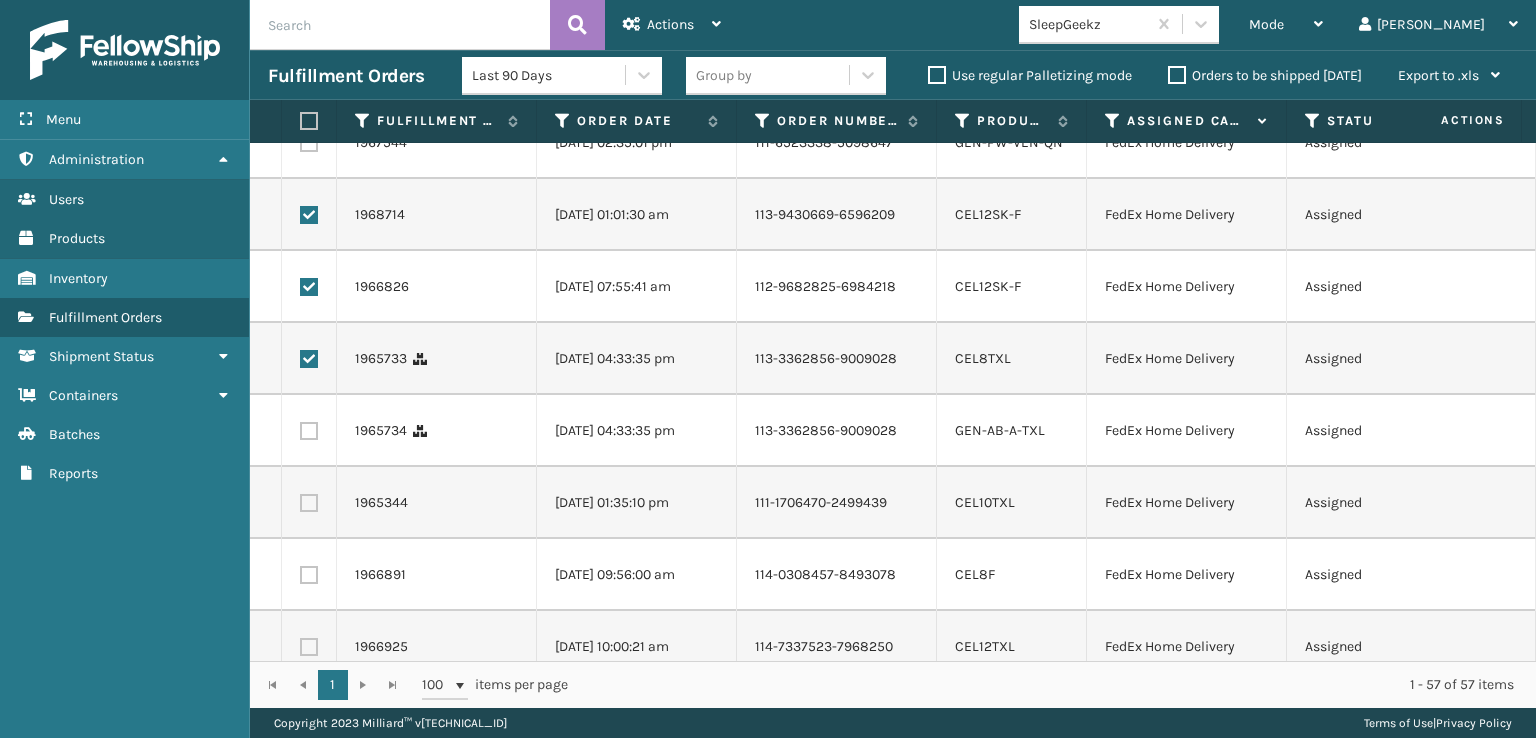click at bounding box center (309, 431) 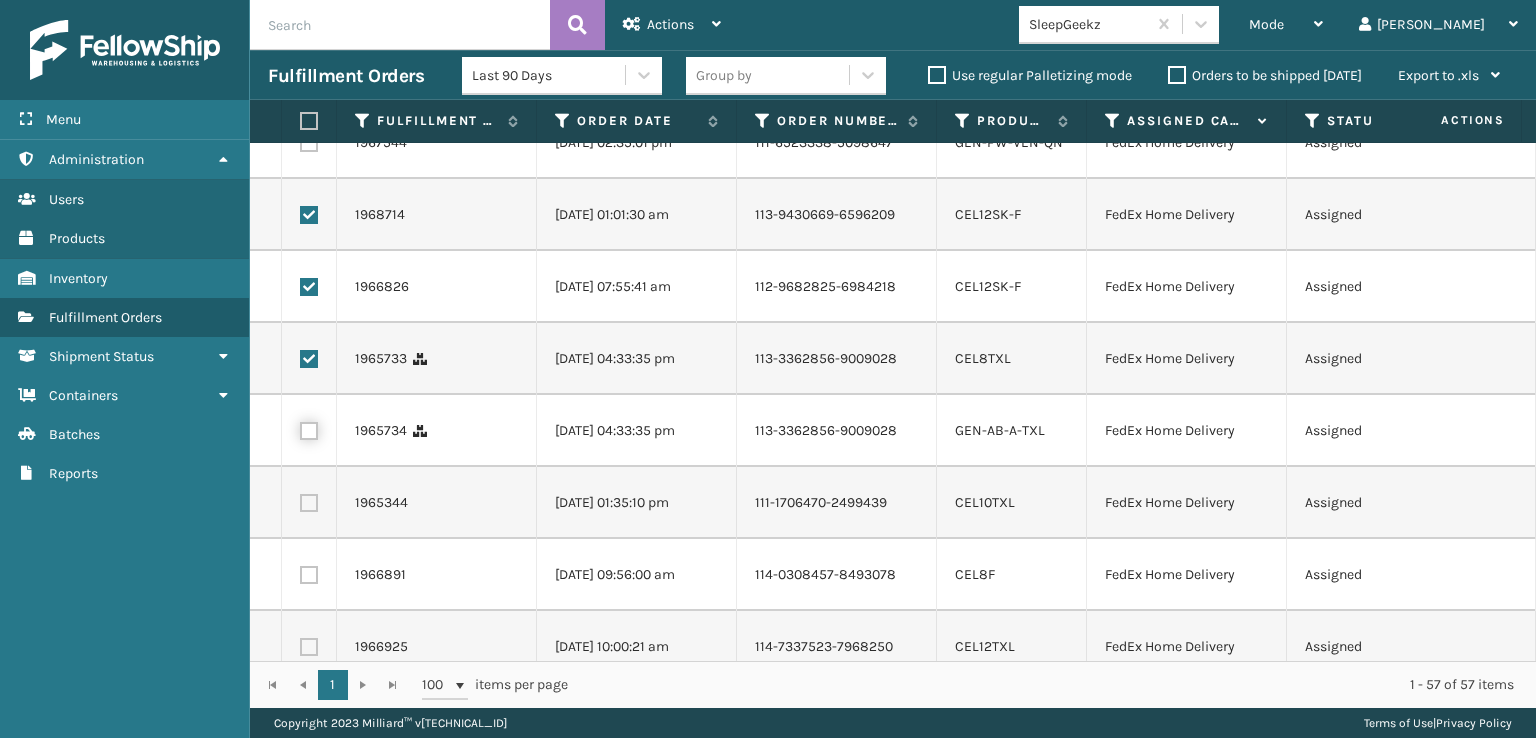 click at bounding box center [300, 428] 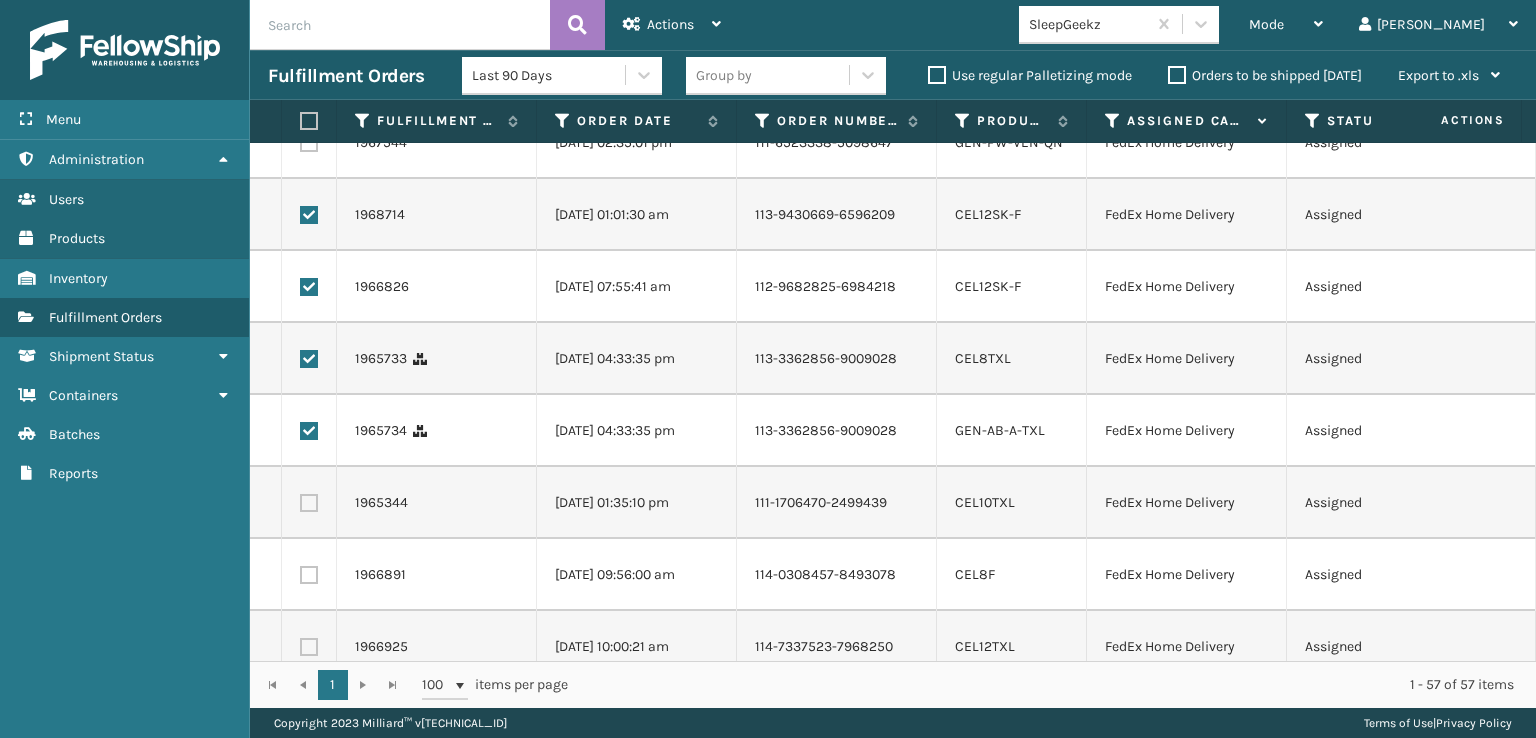 click at bounding box center [309, 503] 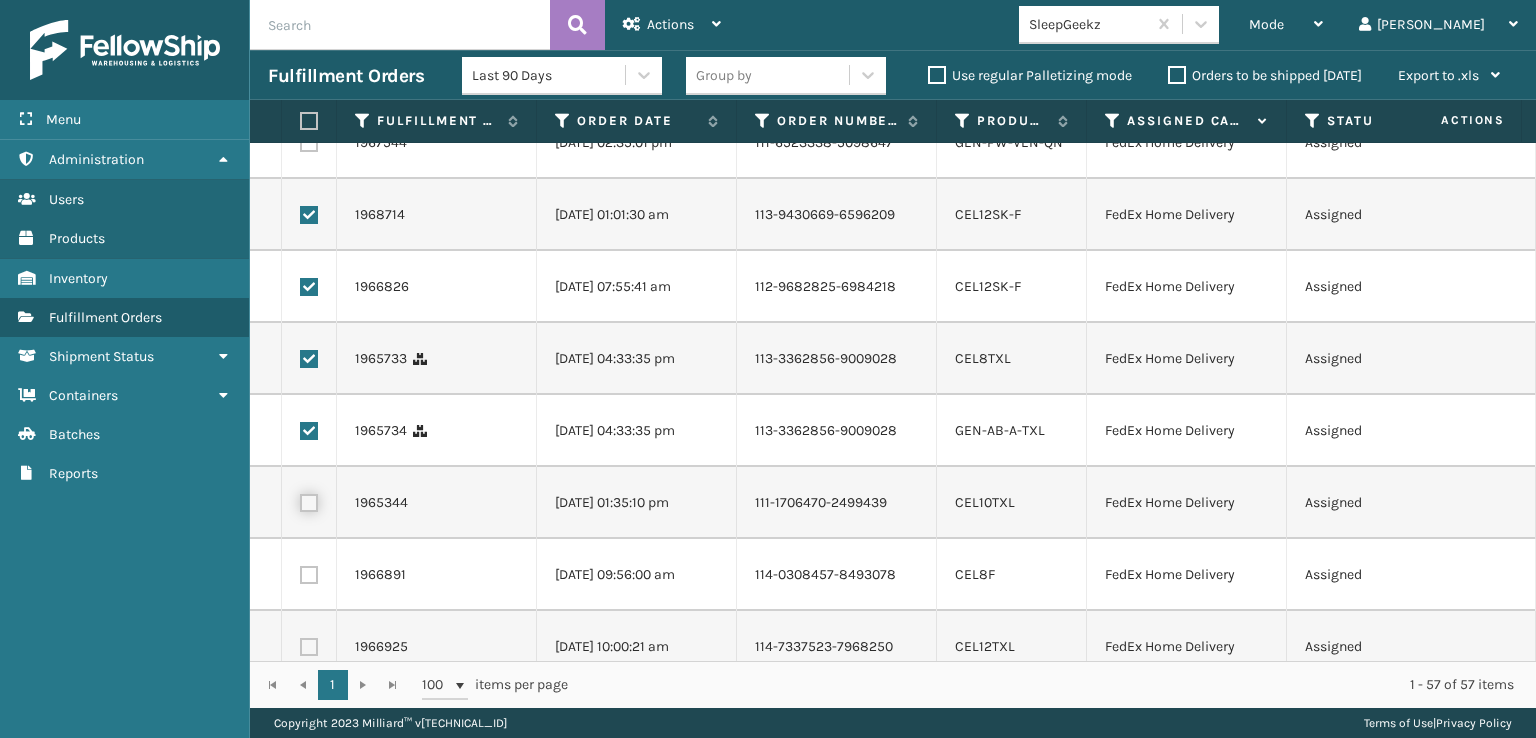 click at bounding box center [300, 500] 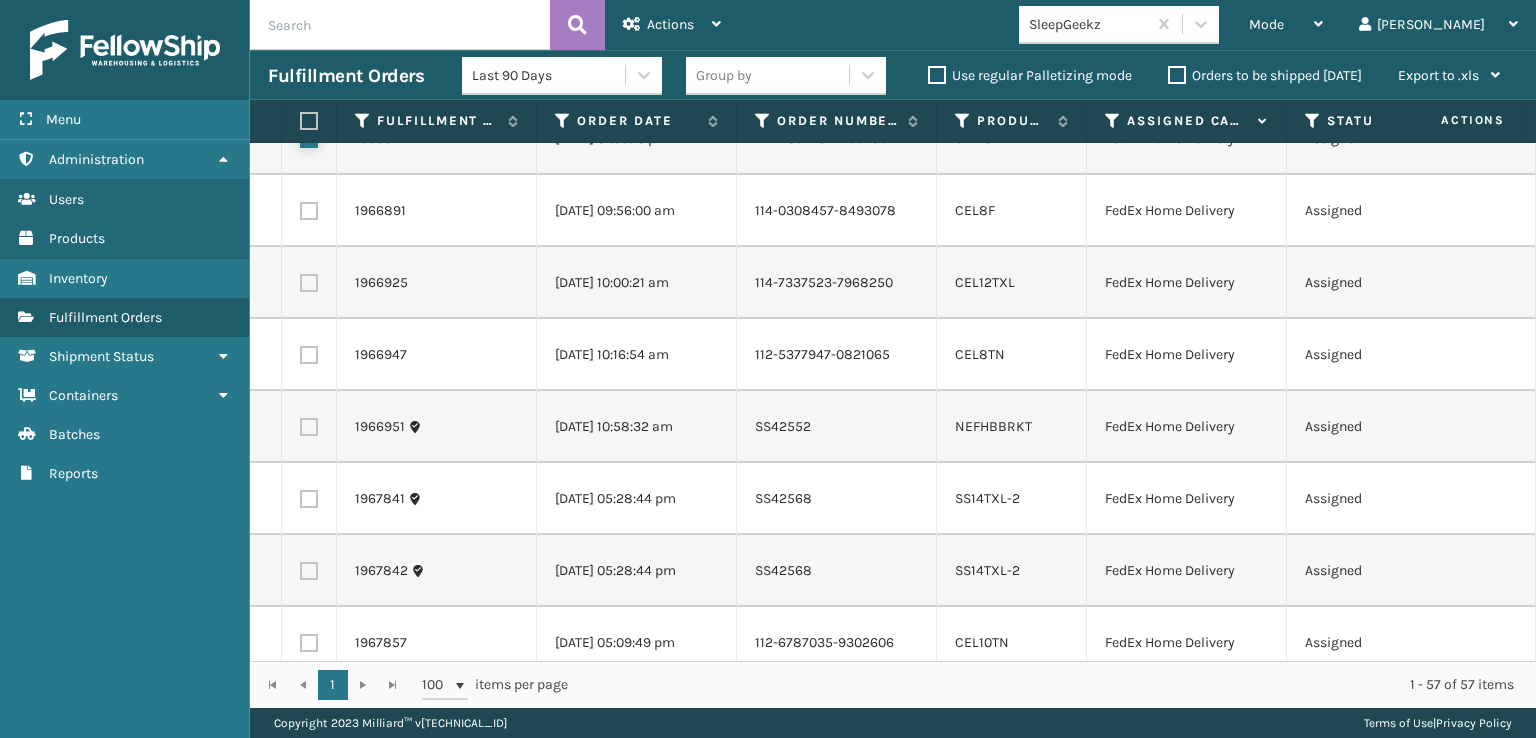 scroll, scrollTop: 1300, scrollLeft: 0, axis: vertical 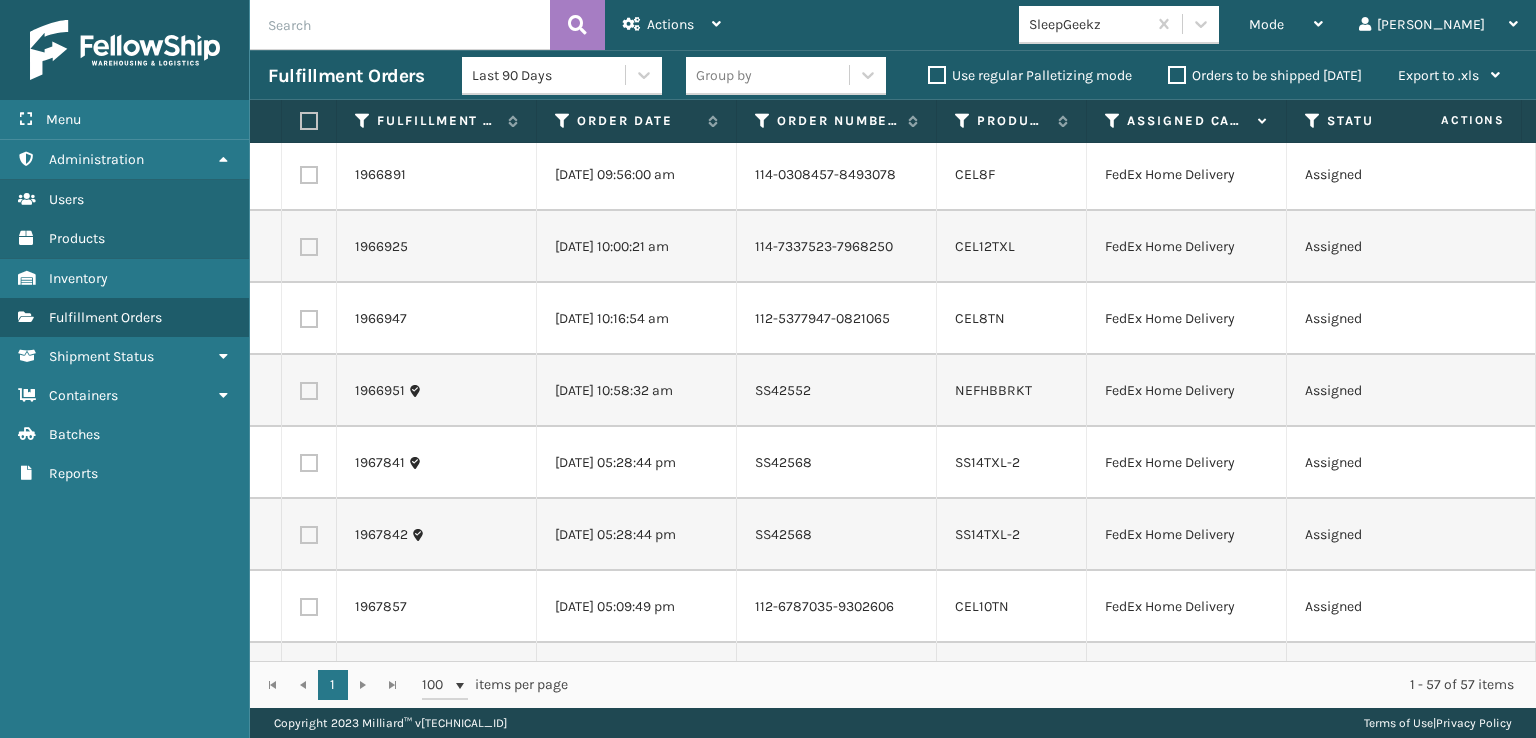 click at bounding box center (309, 175) 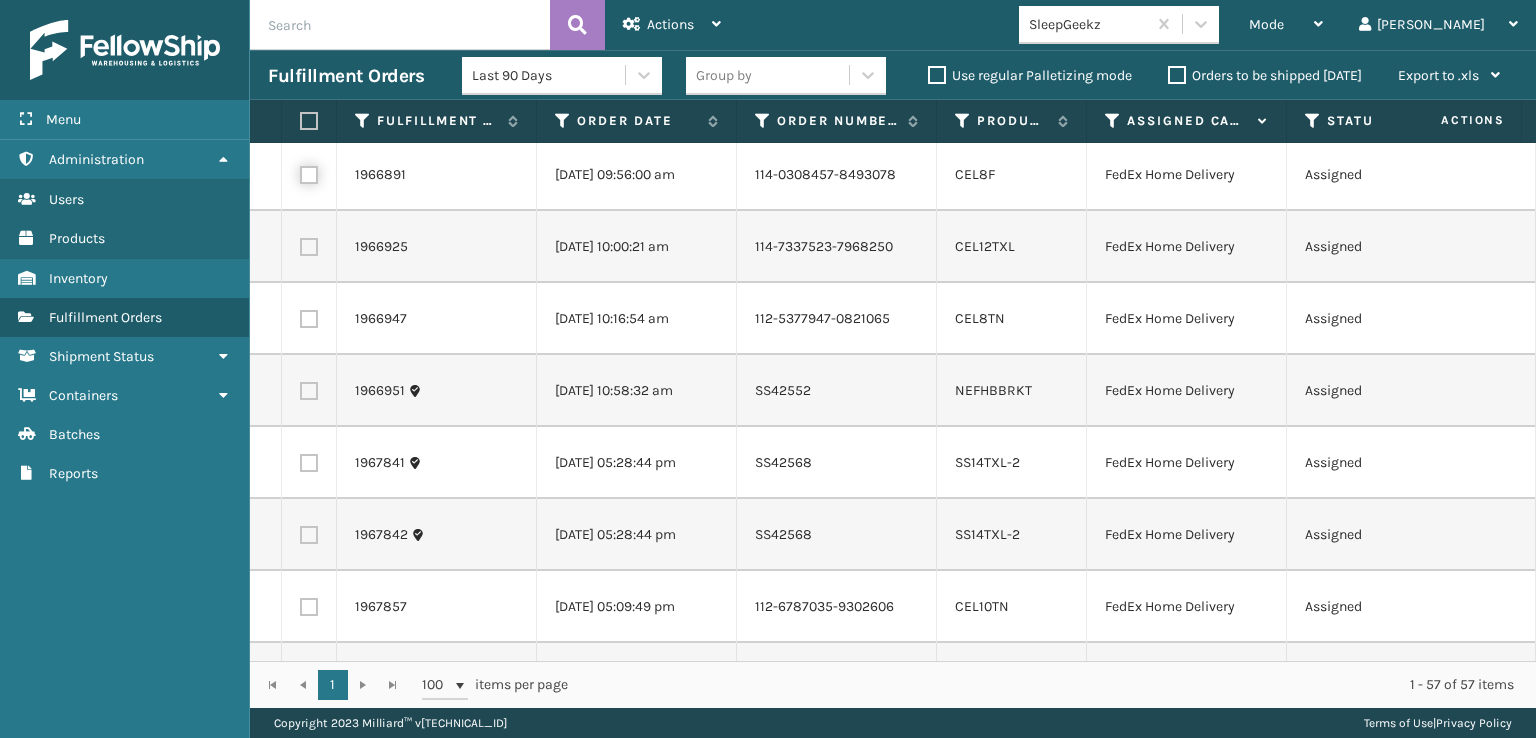 click at bounding box center [300, 172] 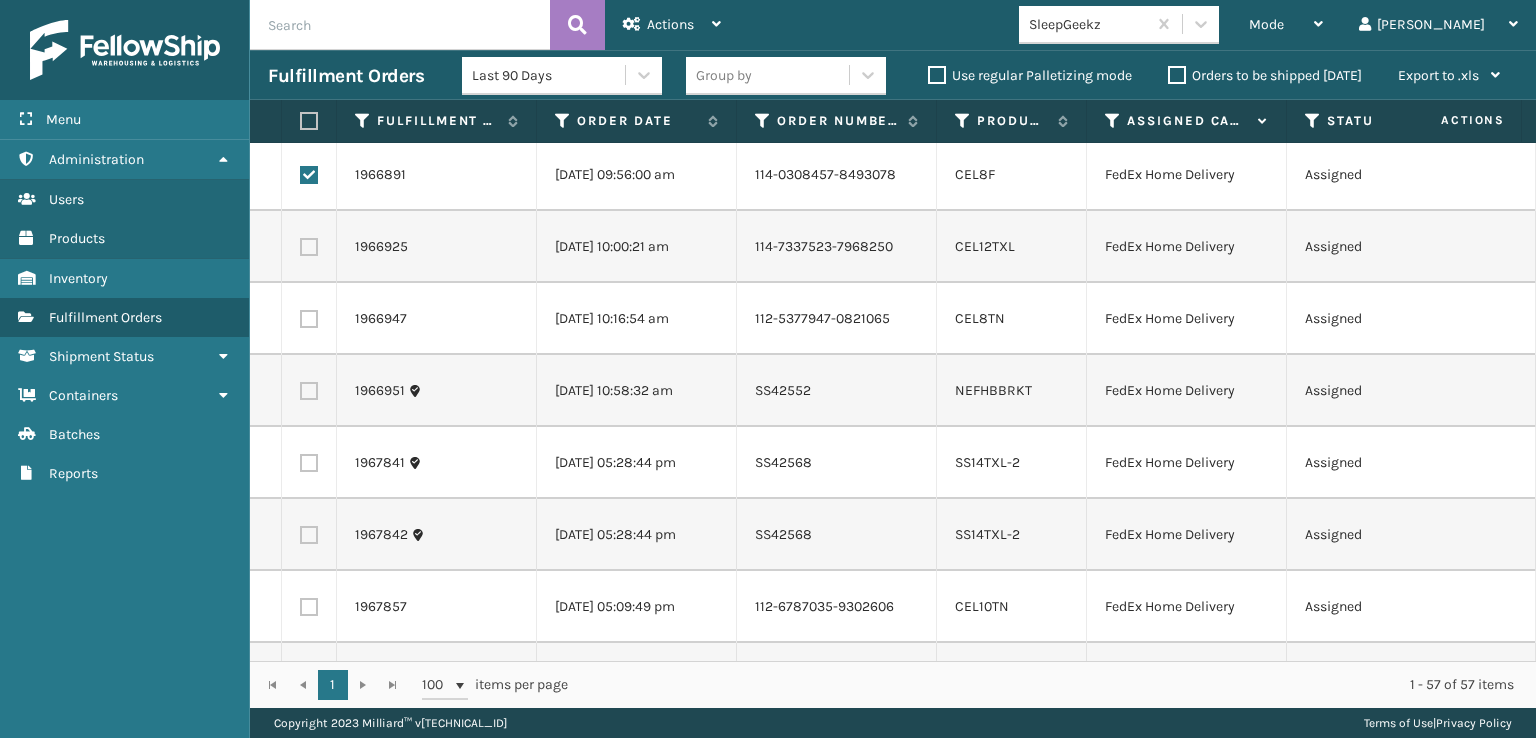click at bounding box center (309, 247) 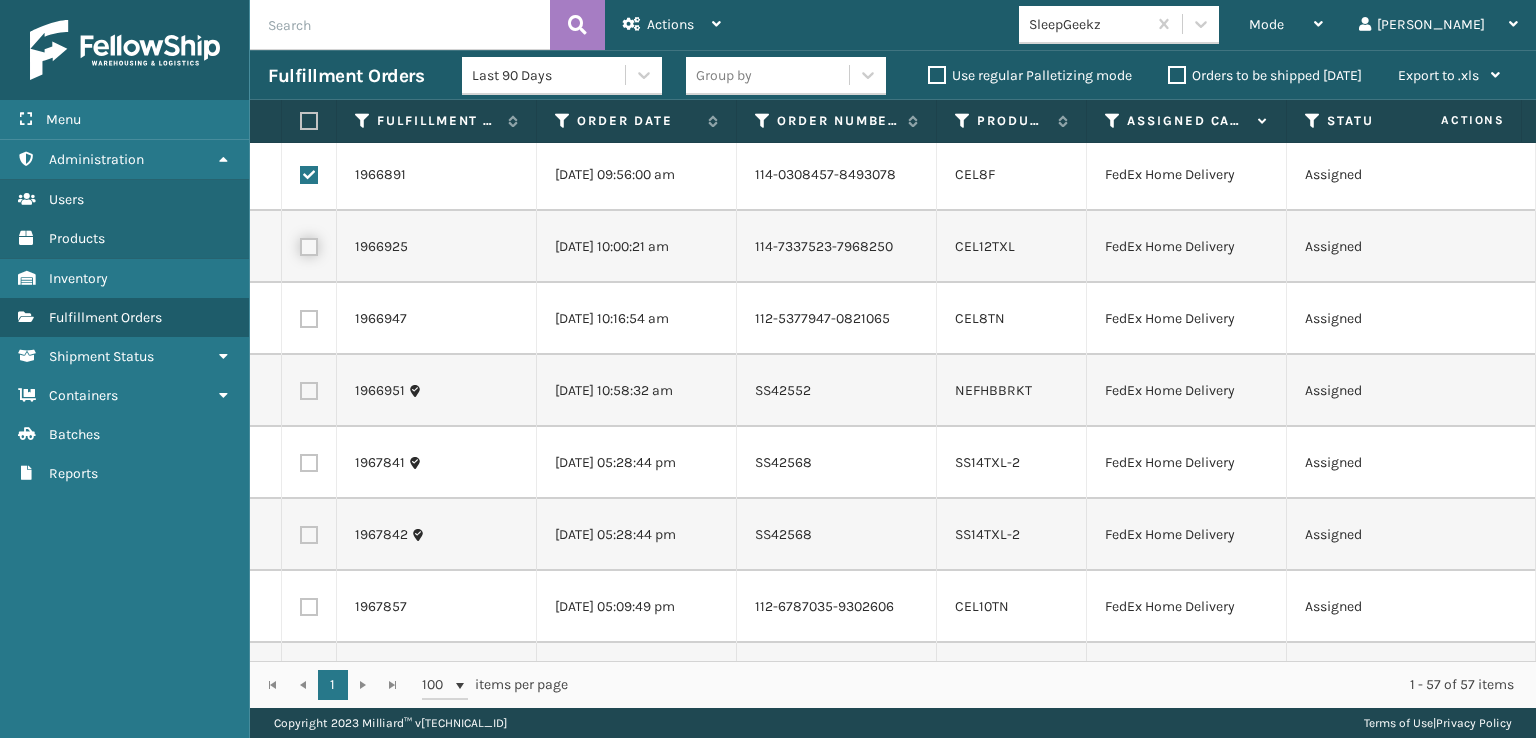 click at bounding box center (300, 244) 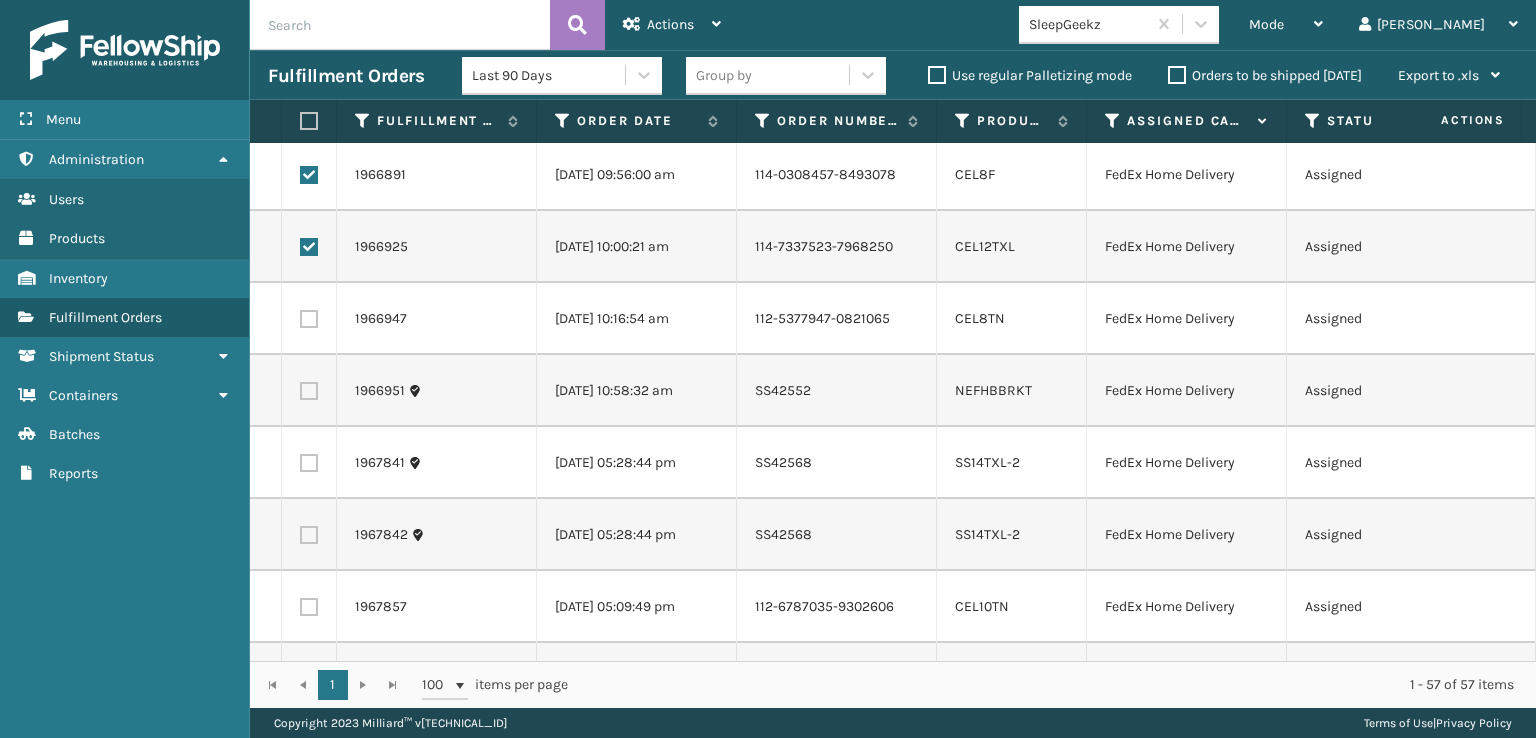 click at bounding box center [309, 319] 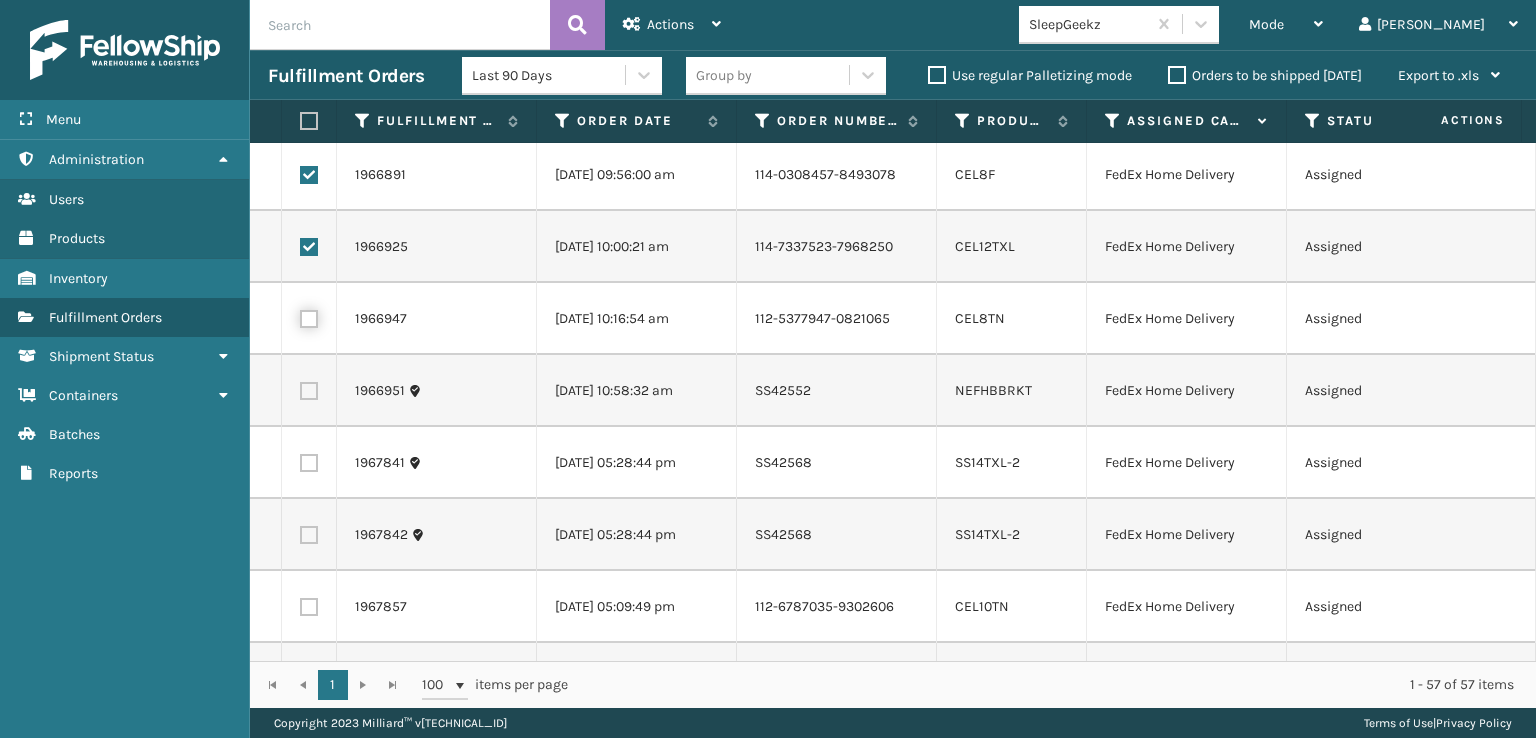 click at bounding box center [300, 316] 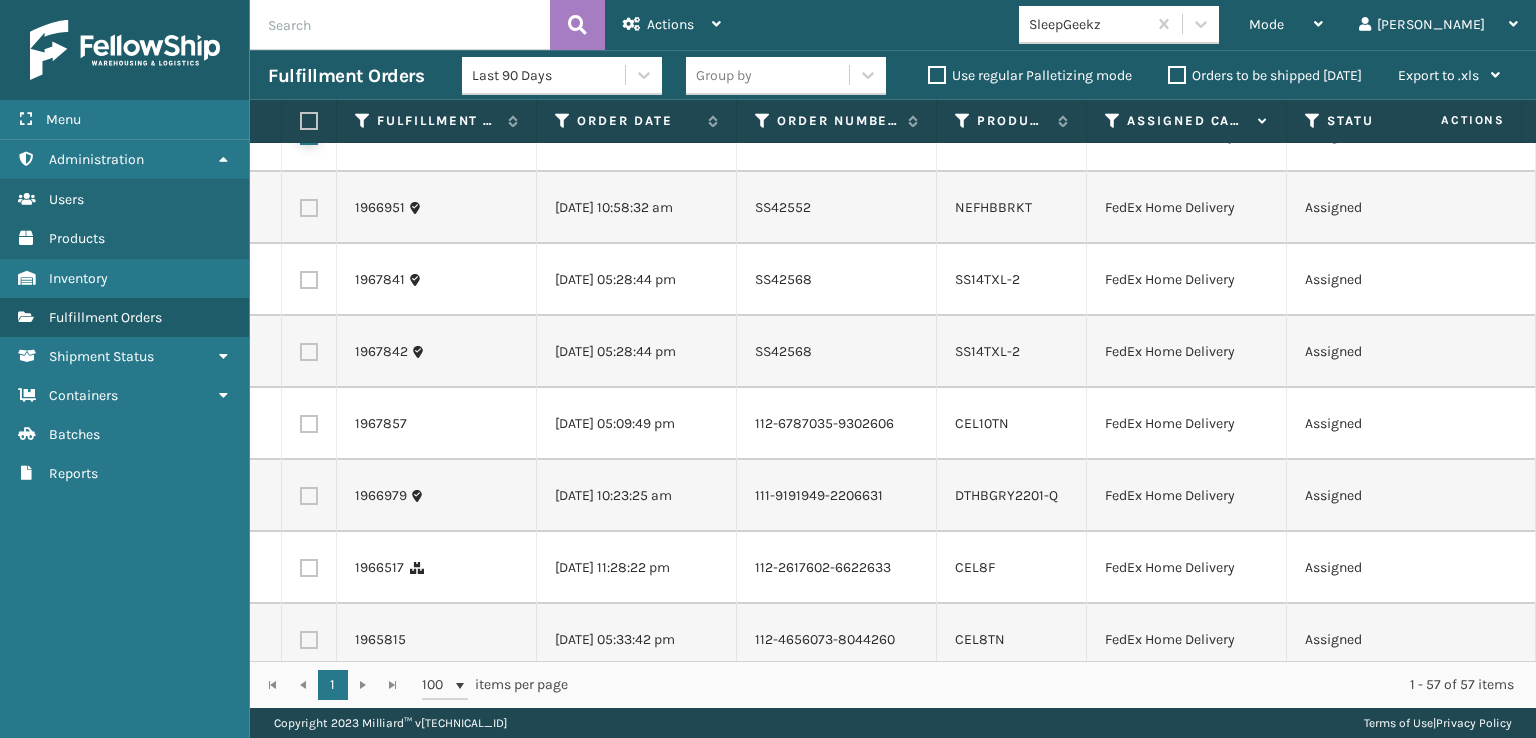 scroll, scrollTop: 1500, scrollLeft: 0, axis: vertical 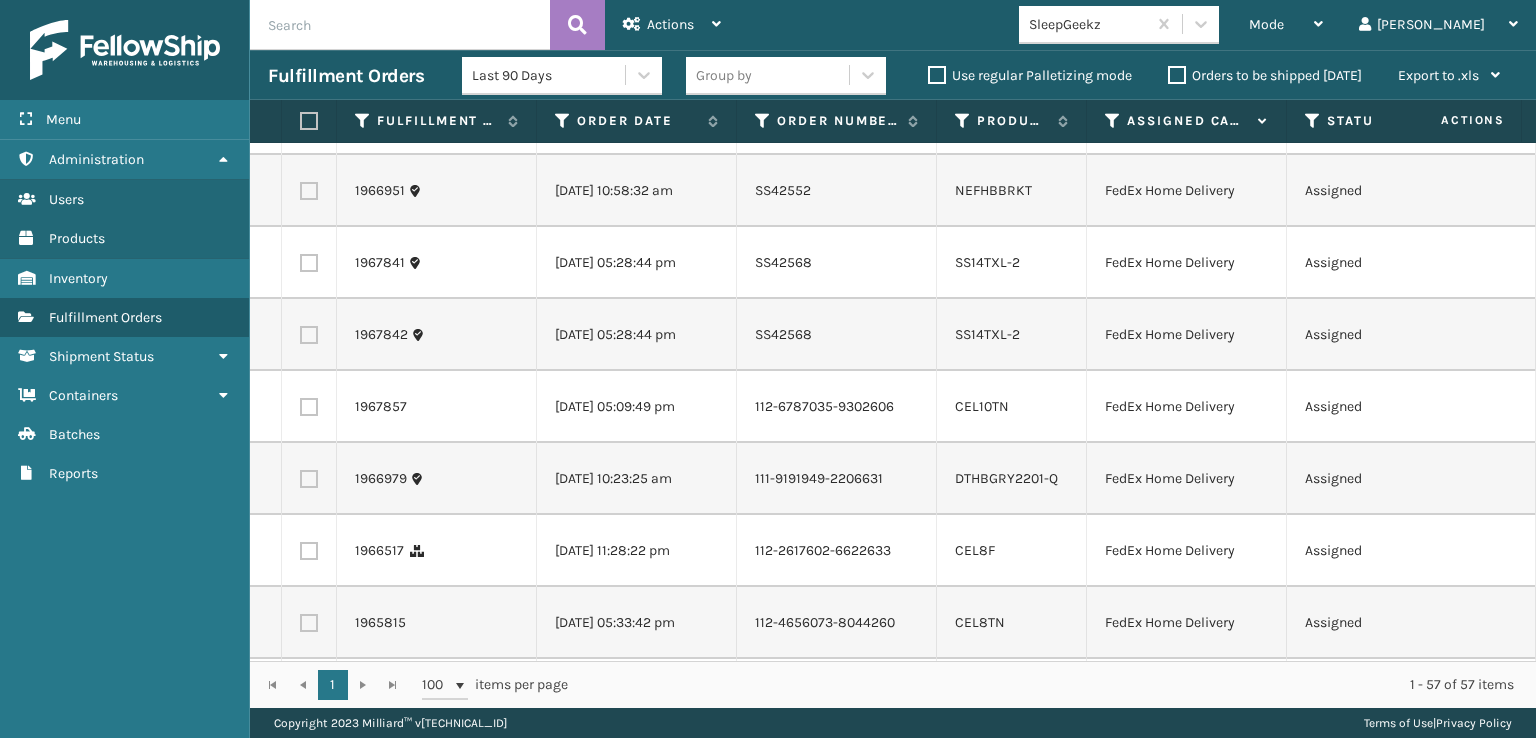 click at bounding box center (309, 263) 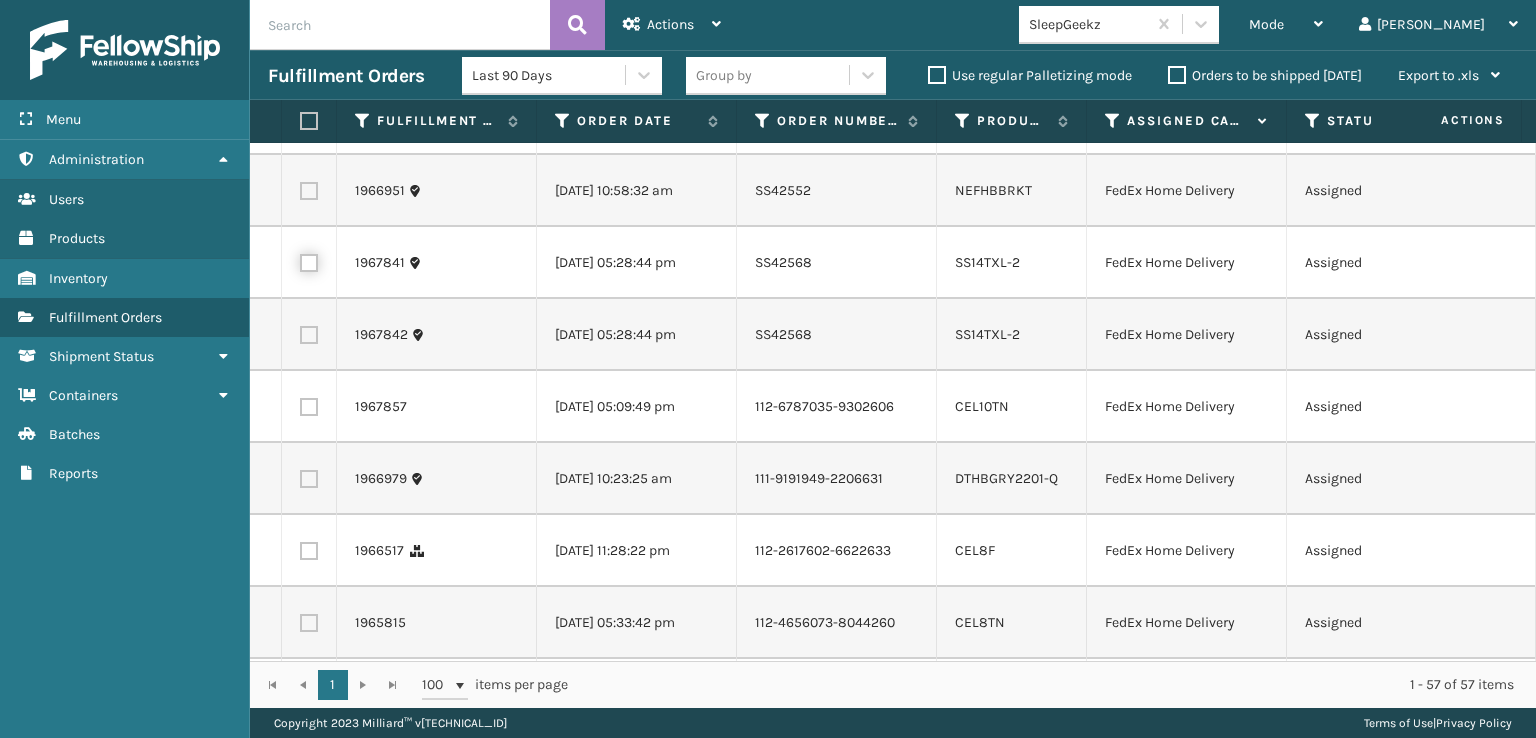 click at bounding box center (300, 260) 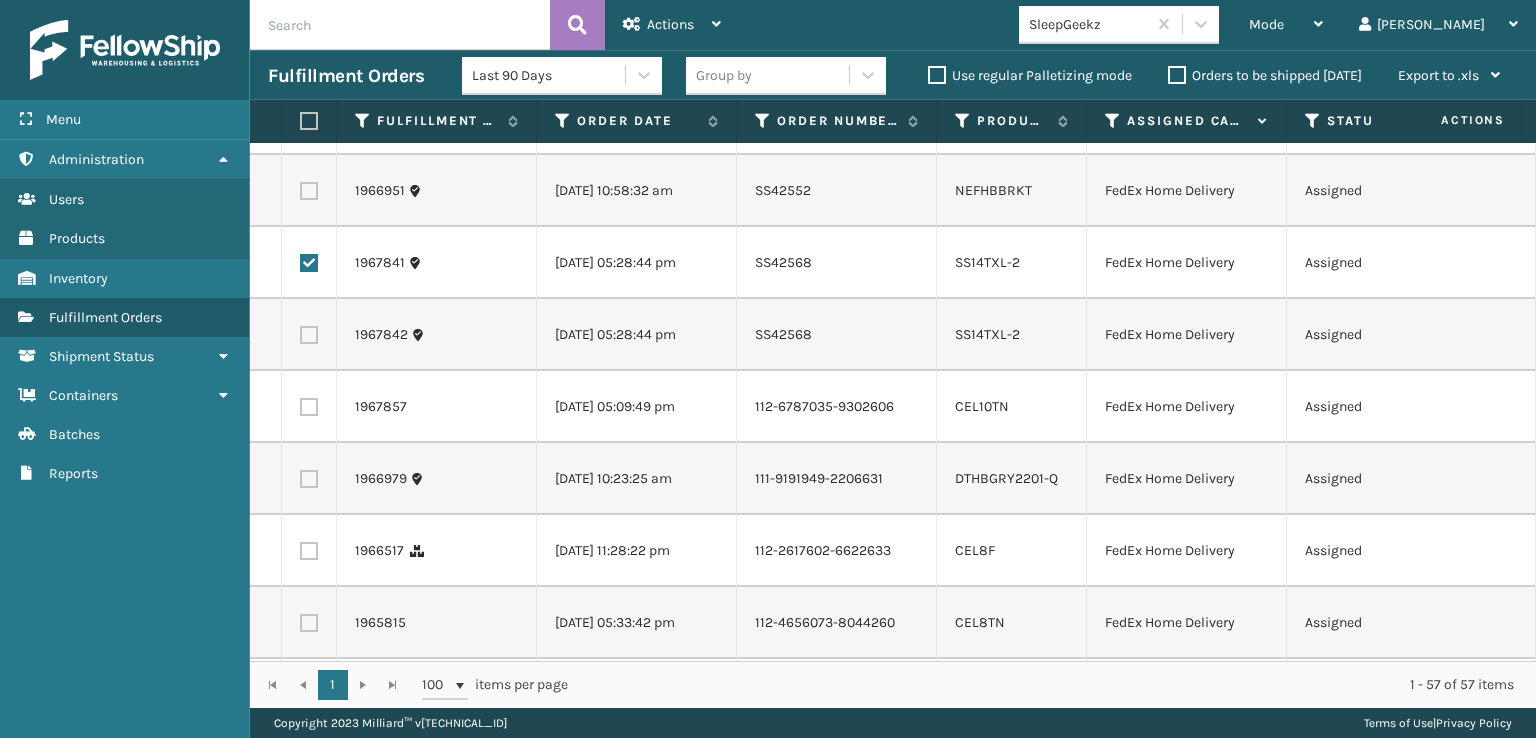 click at bounding box center (309, 335) 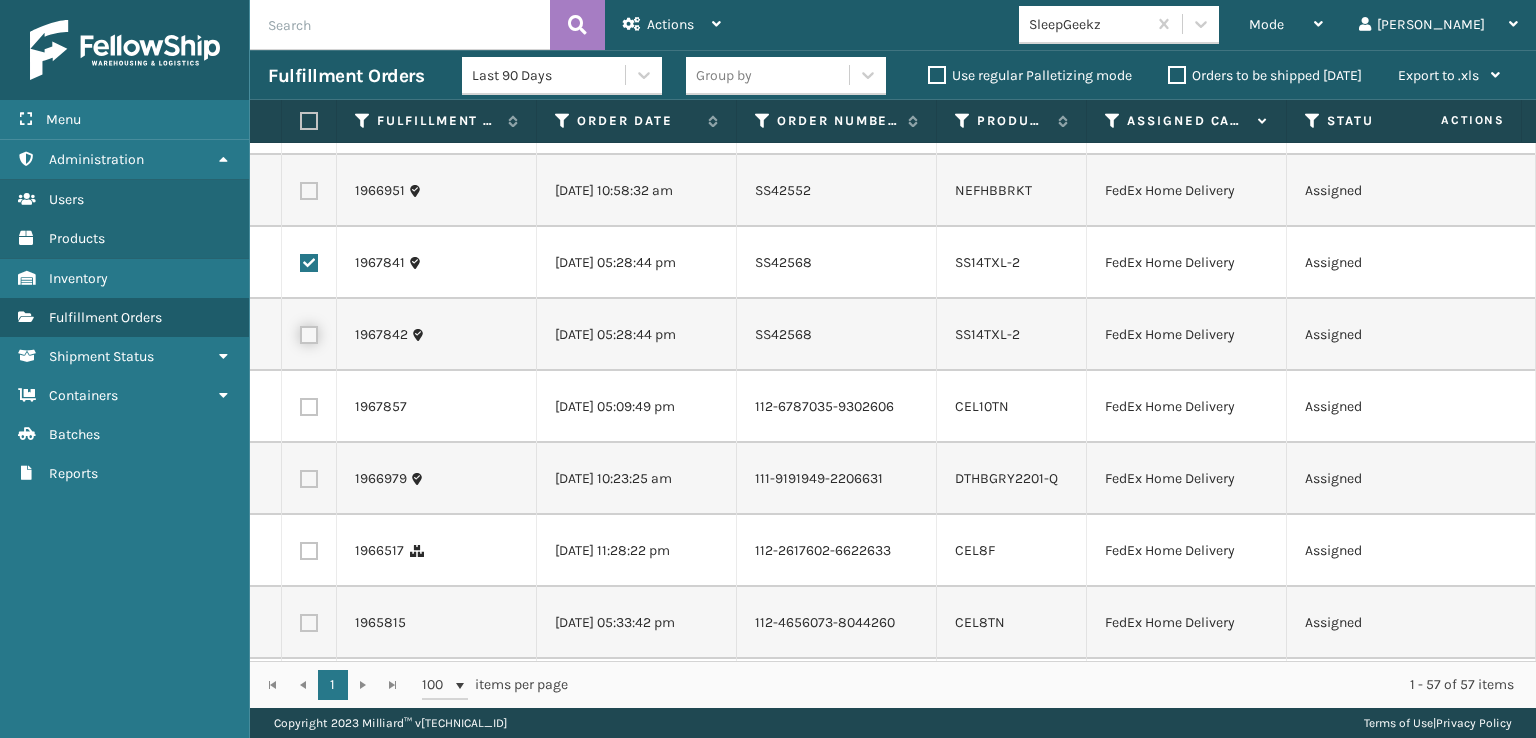 click at bounding box center [300, 332] 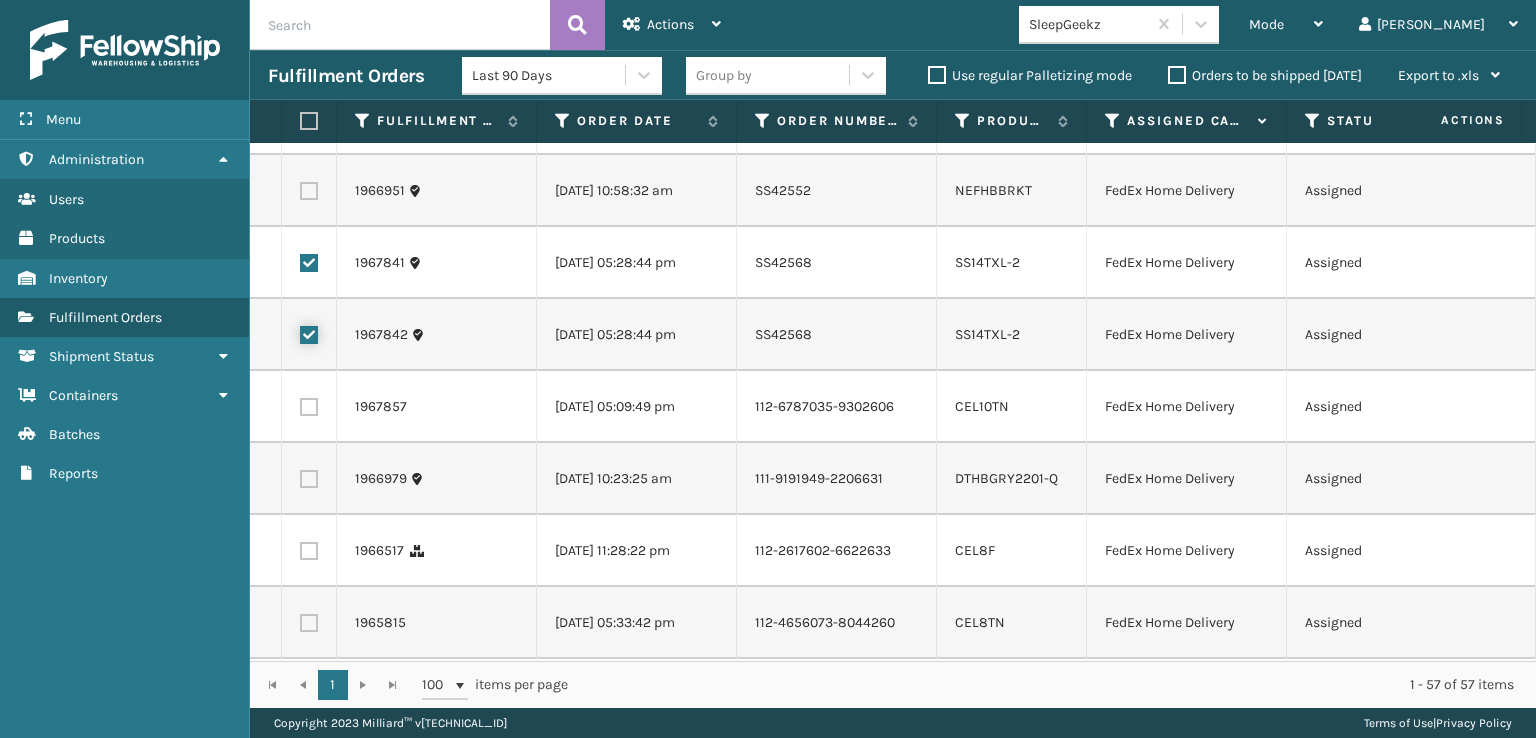checkbox on "true" 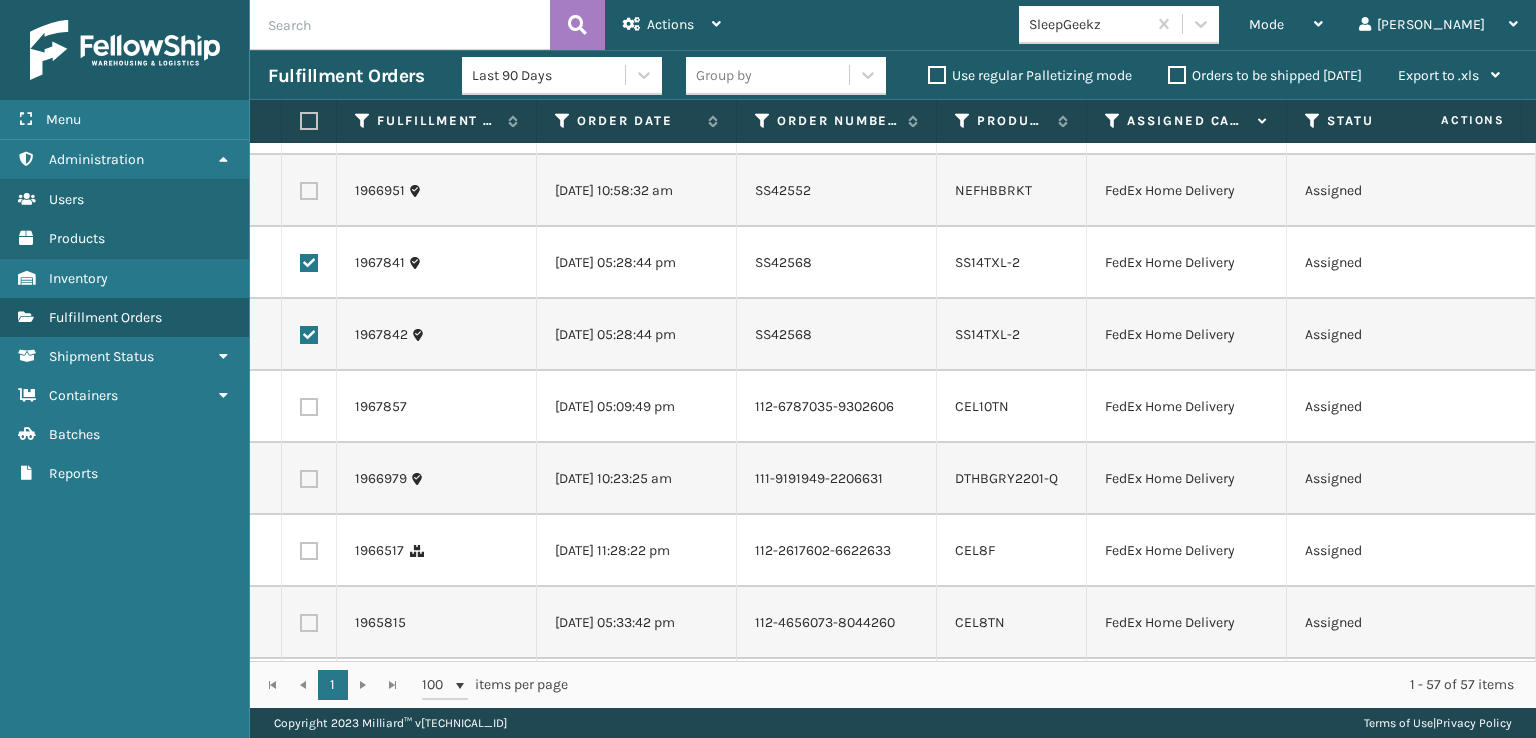 click at bounding box center [309, 407] 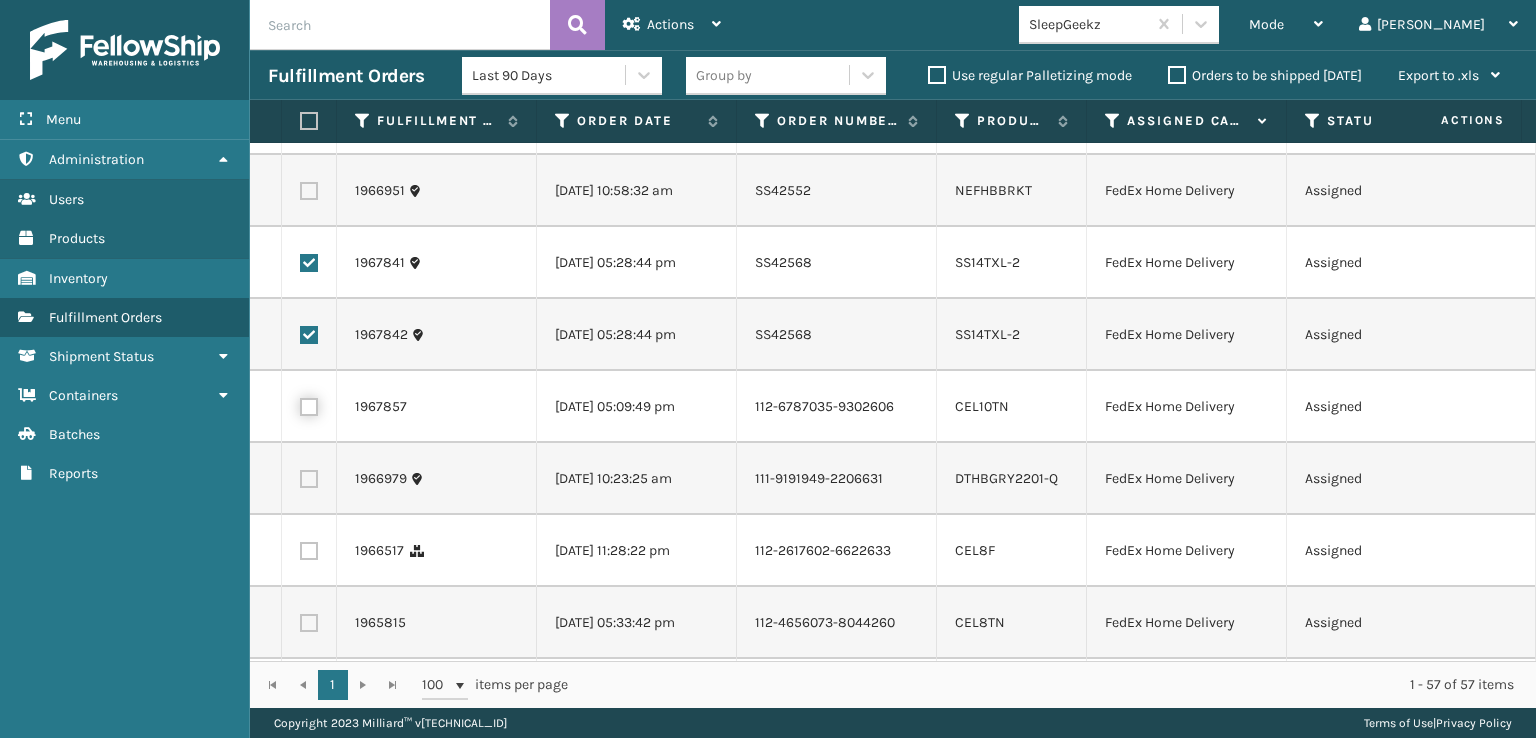 click at bounding box center (300, 404) 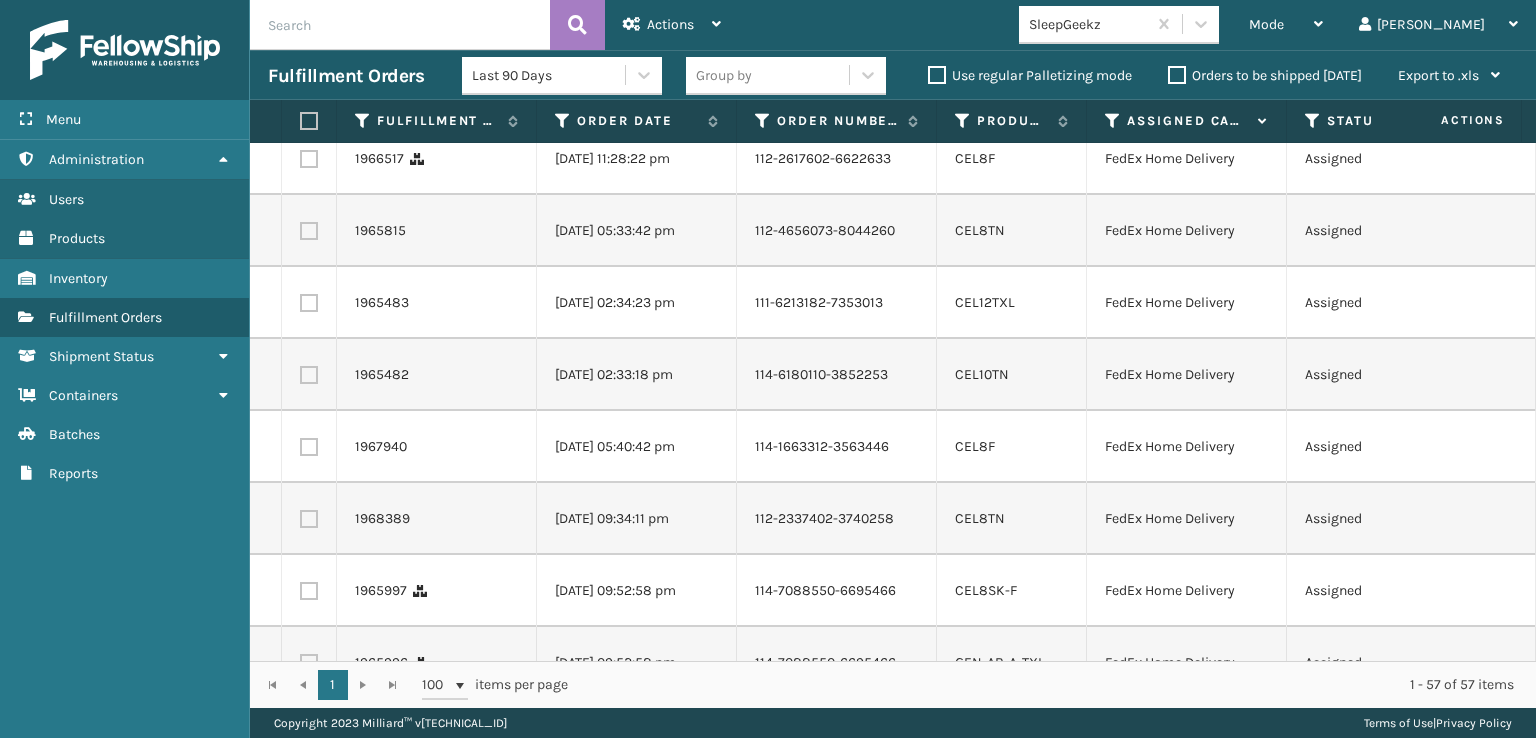 scroll, scrollTop: 1900, scrollLeft: 0, axis: vertical 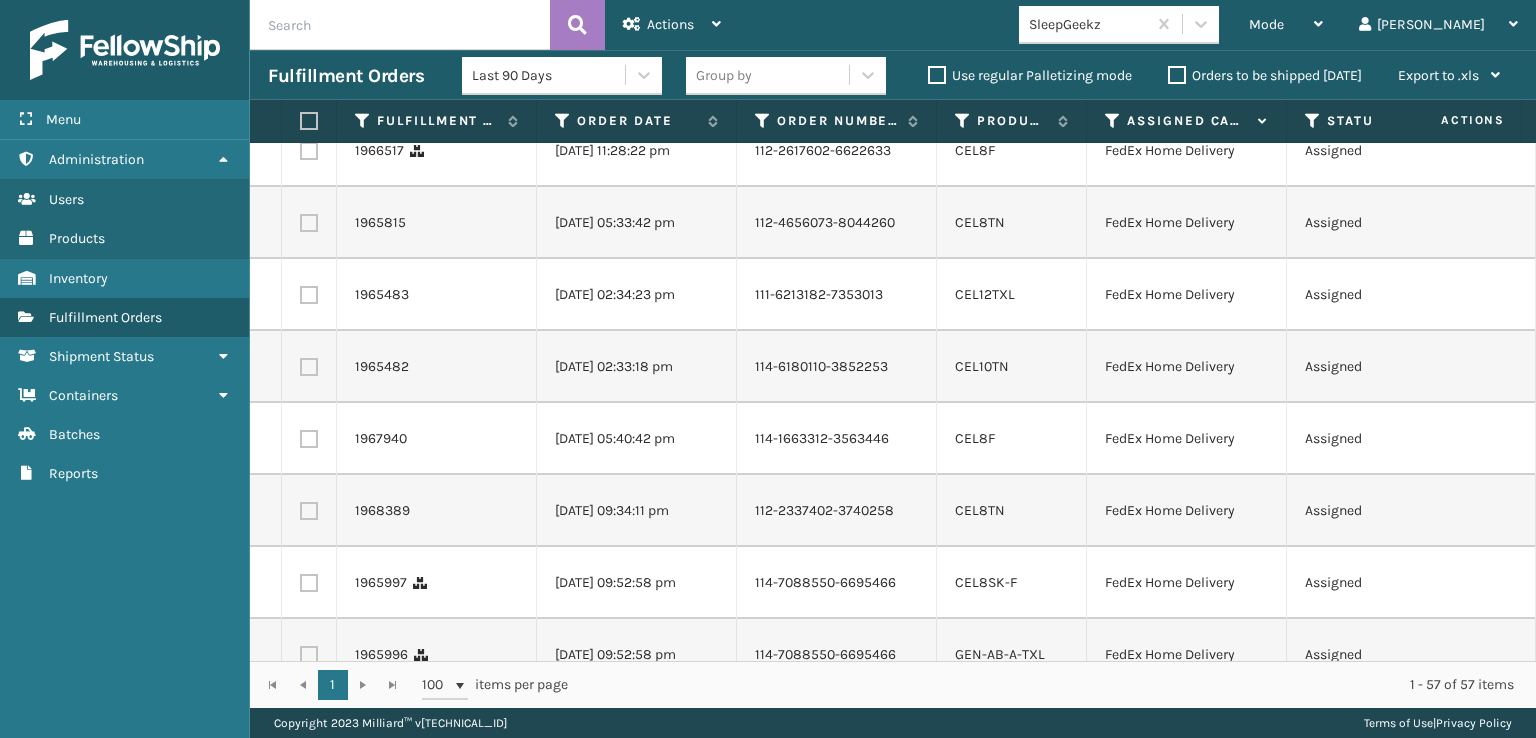 click at bounding box center (309, 79) 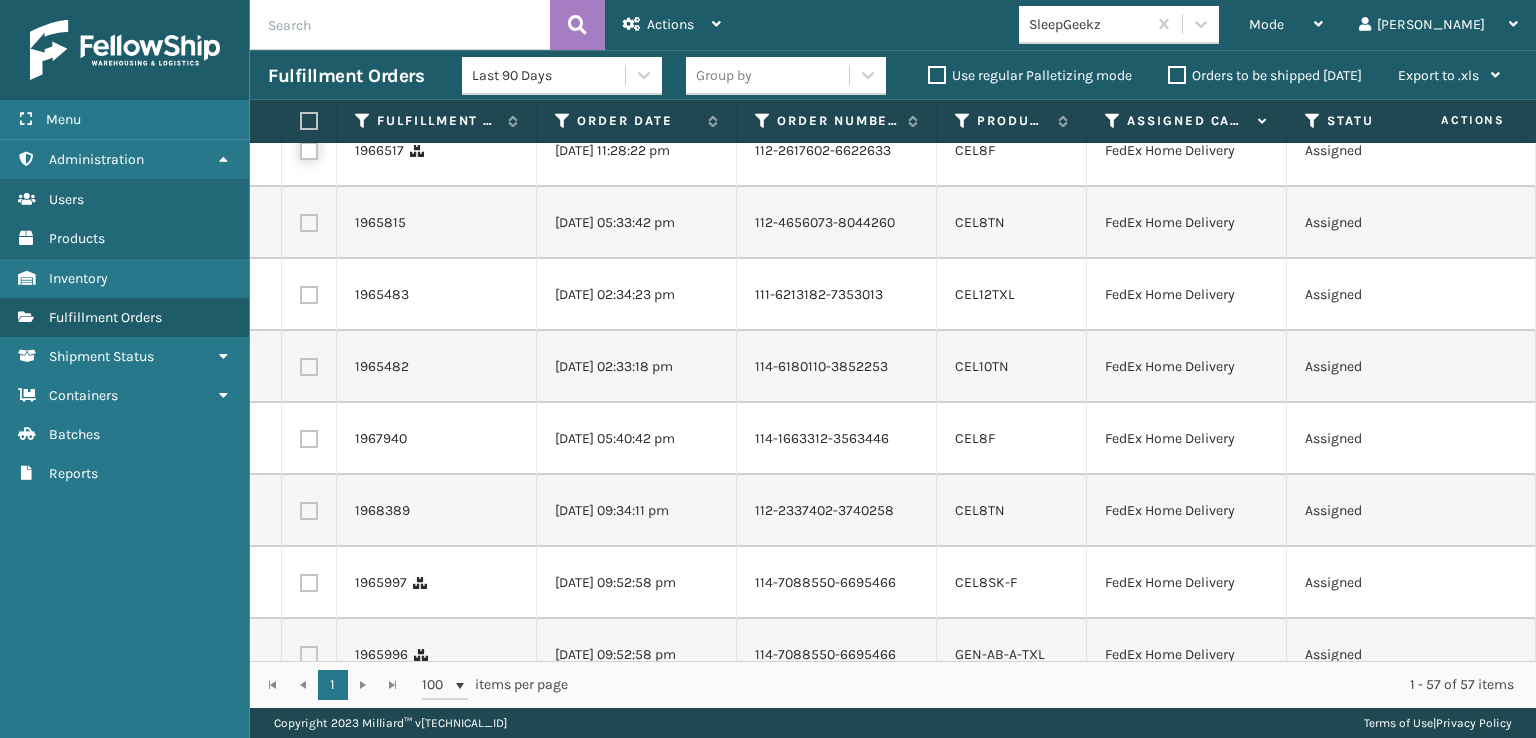 click at bounding box center (300, 148) 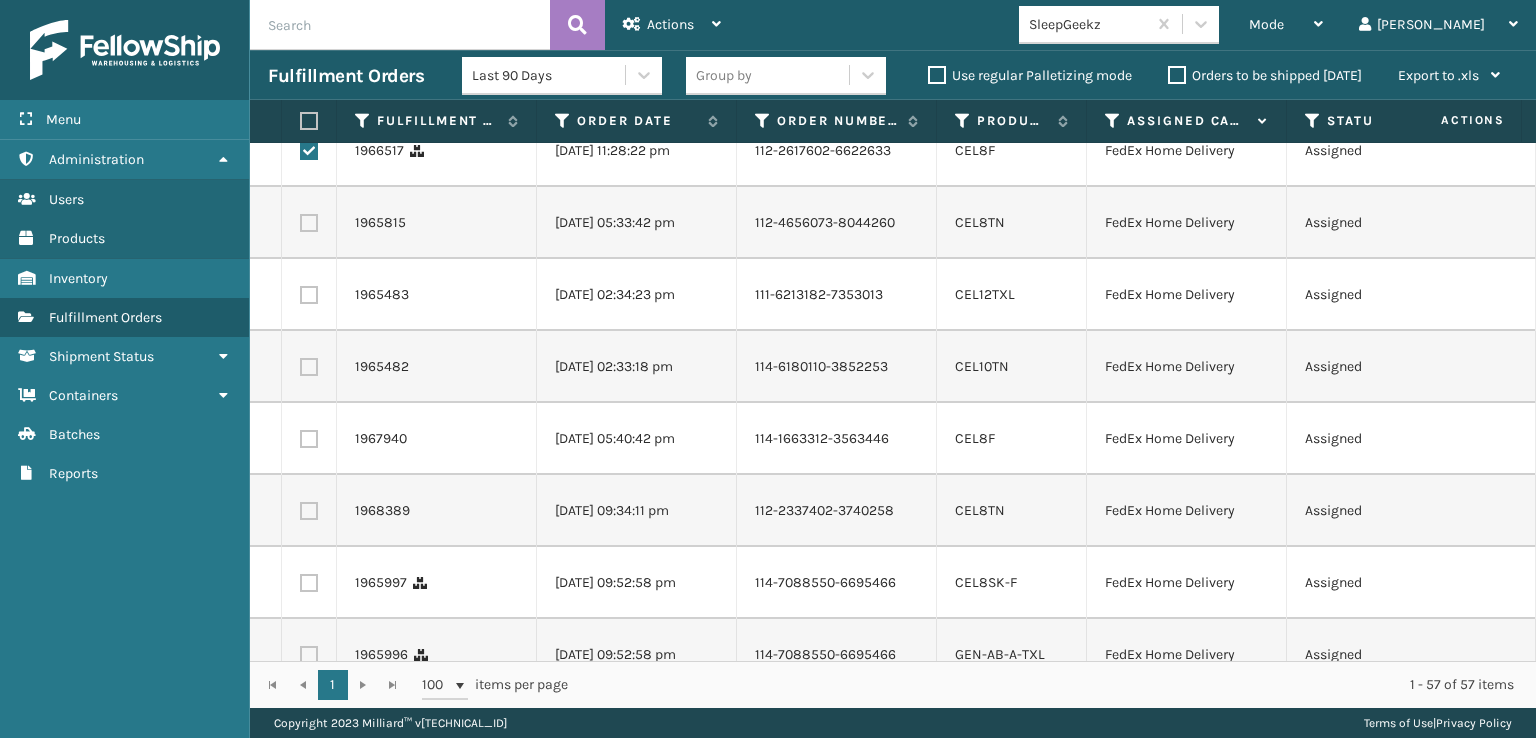 click at bounding box center (309, 223) 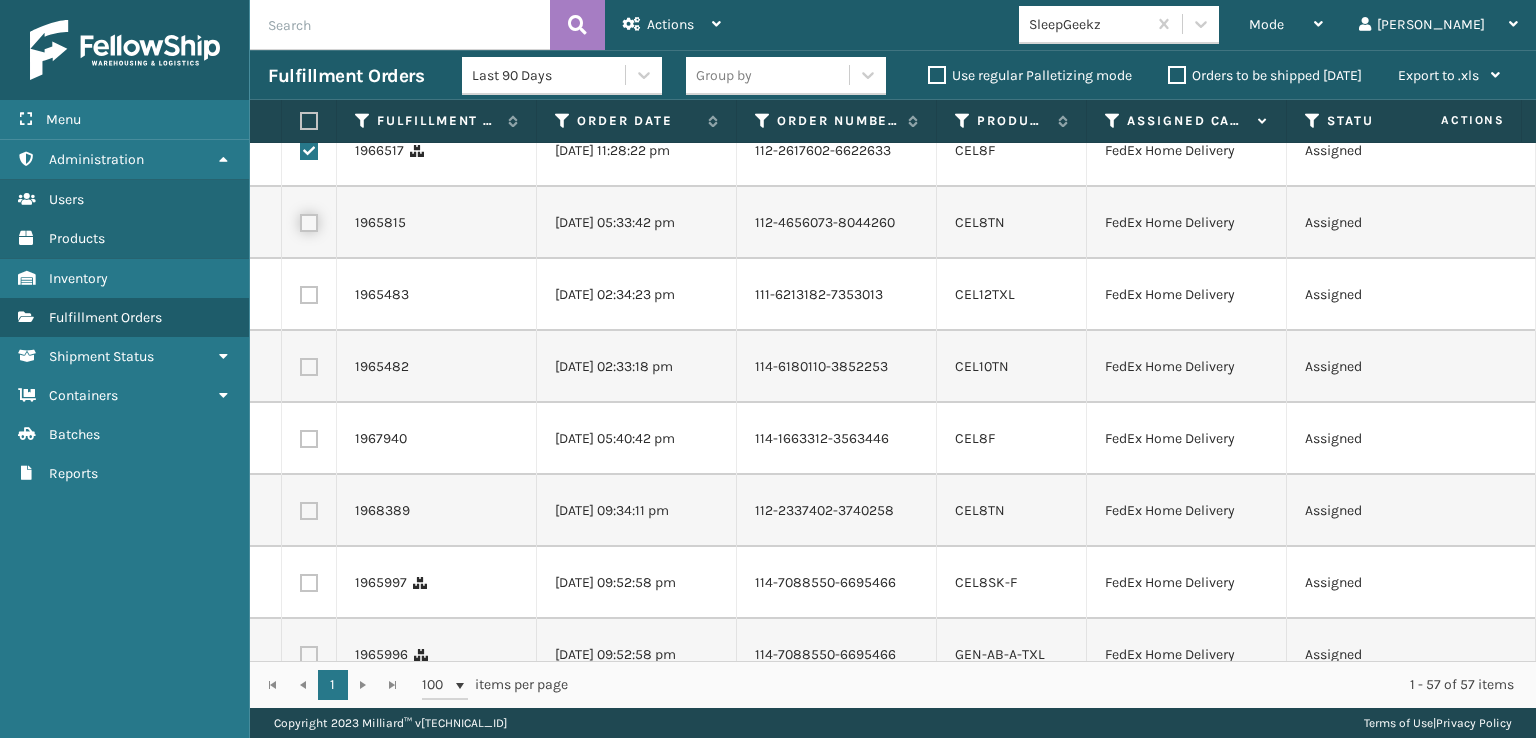click at bounding box center [300, 220] 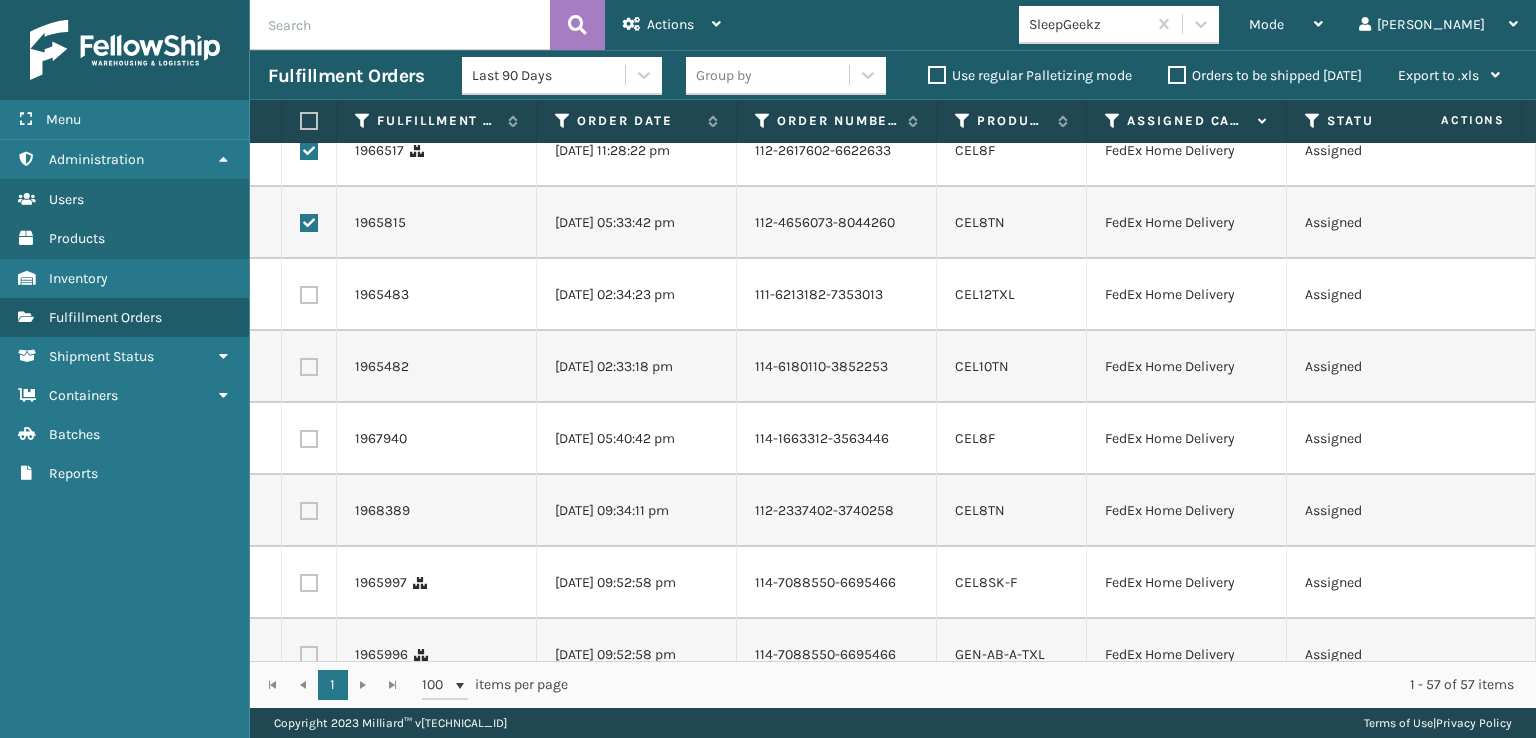 click at bounding box center [309, 295] 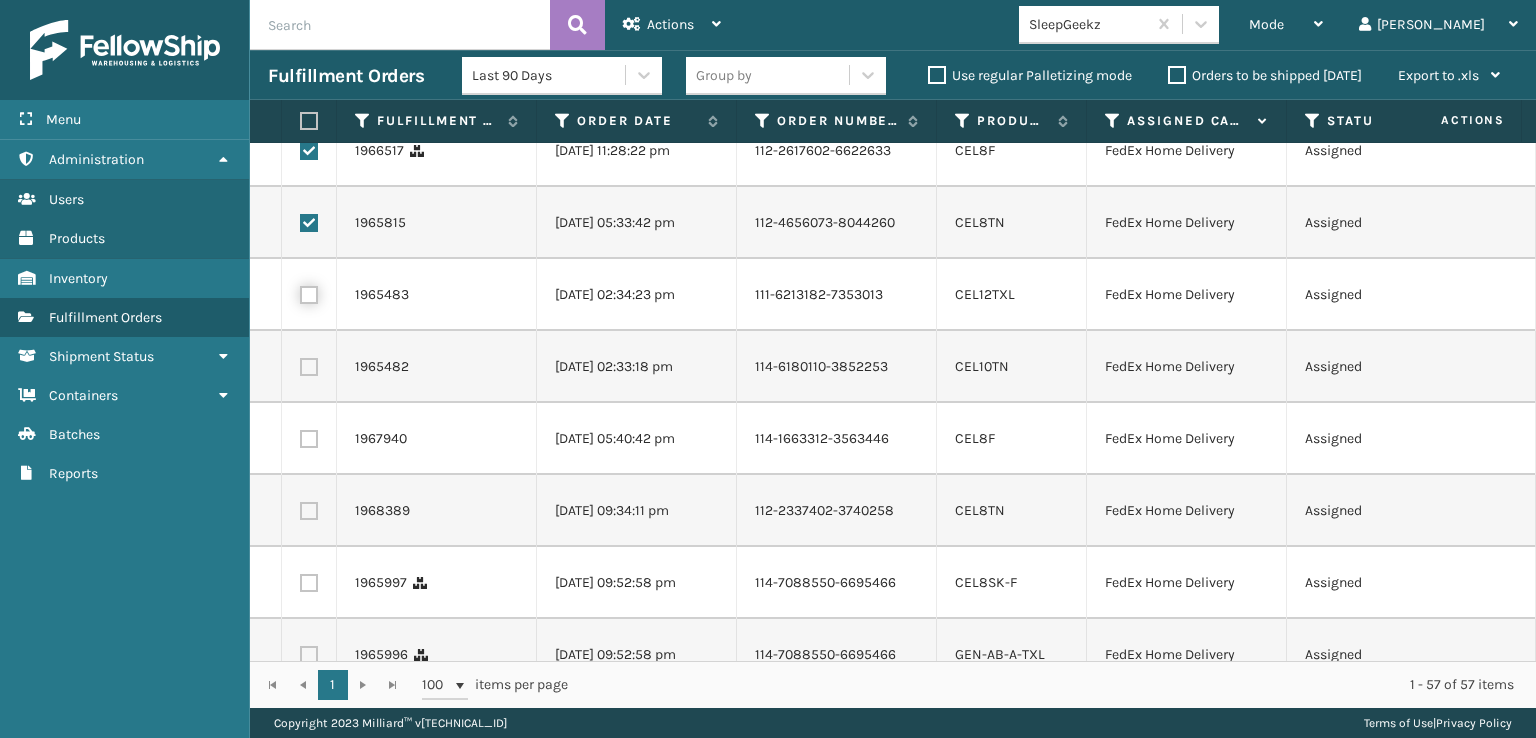 click at bounding box center (300, 292) 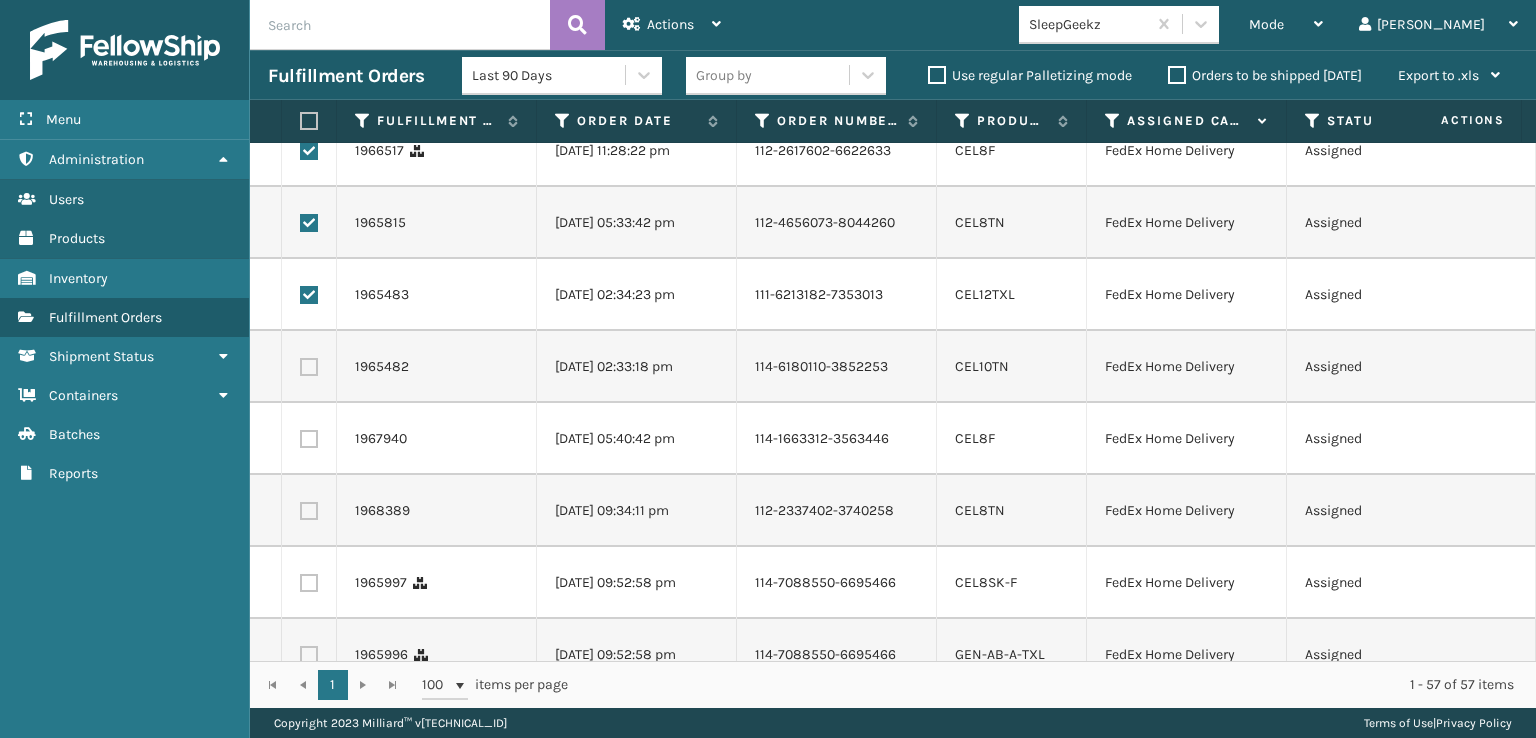 click at bounding box center [309, 367] 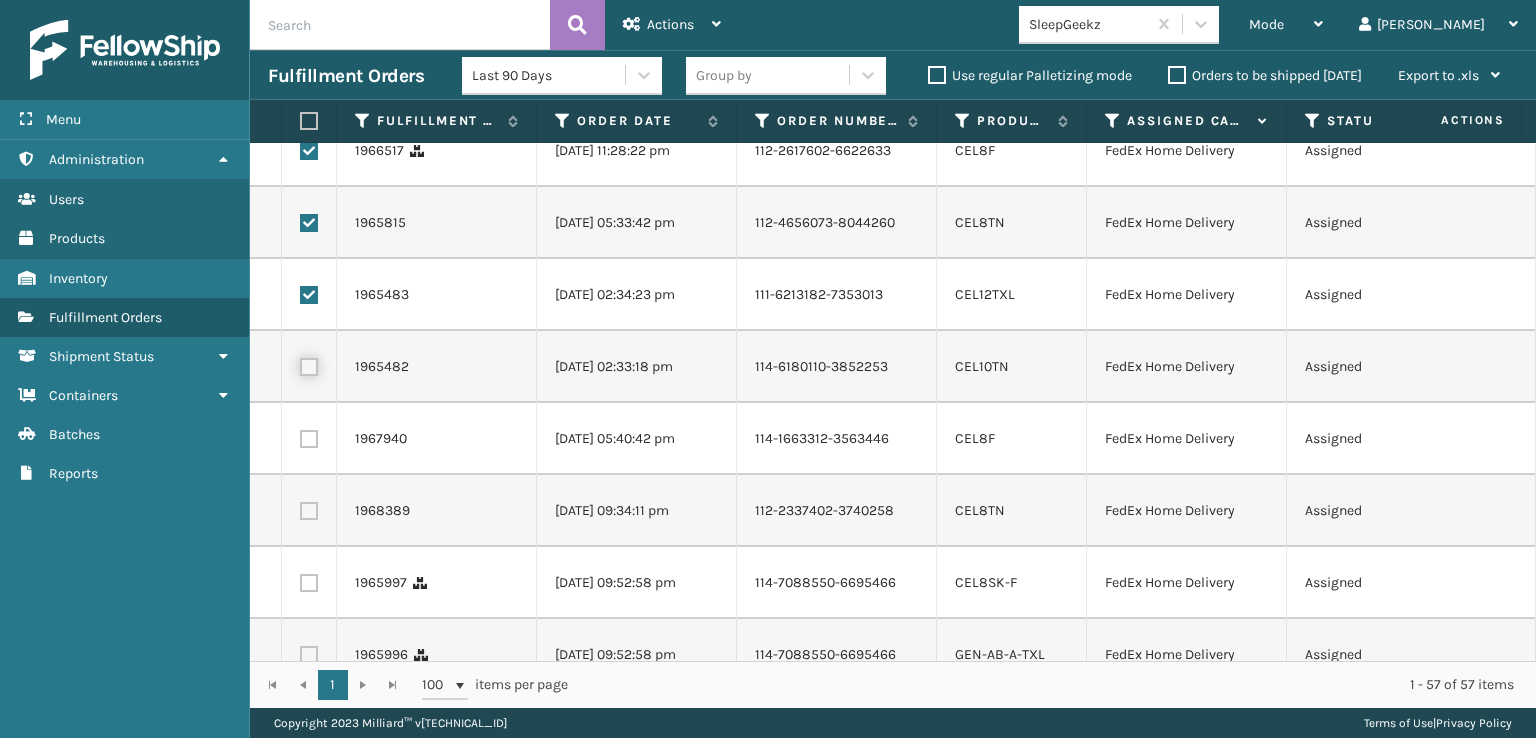 click at bounding box center [300, 364] 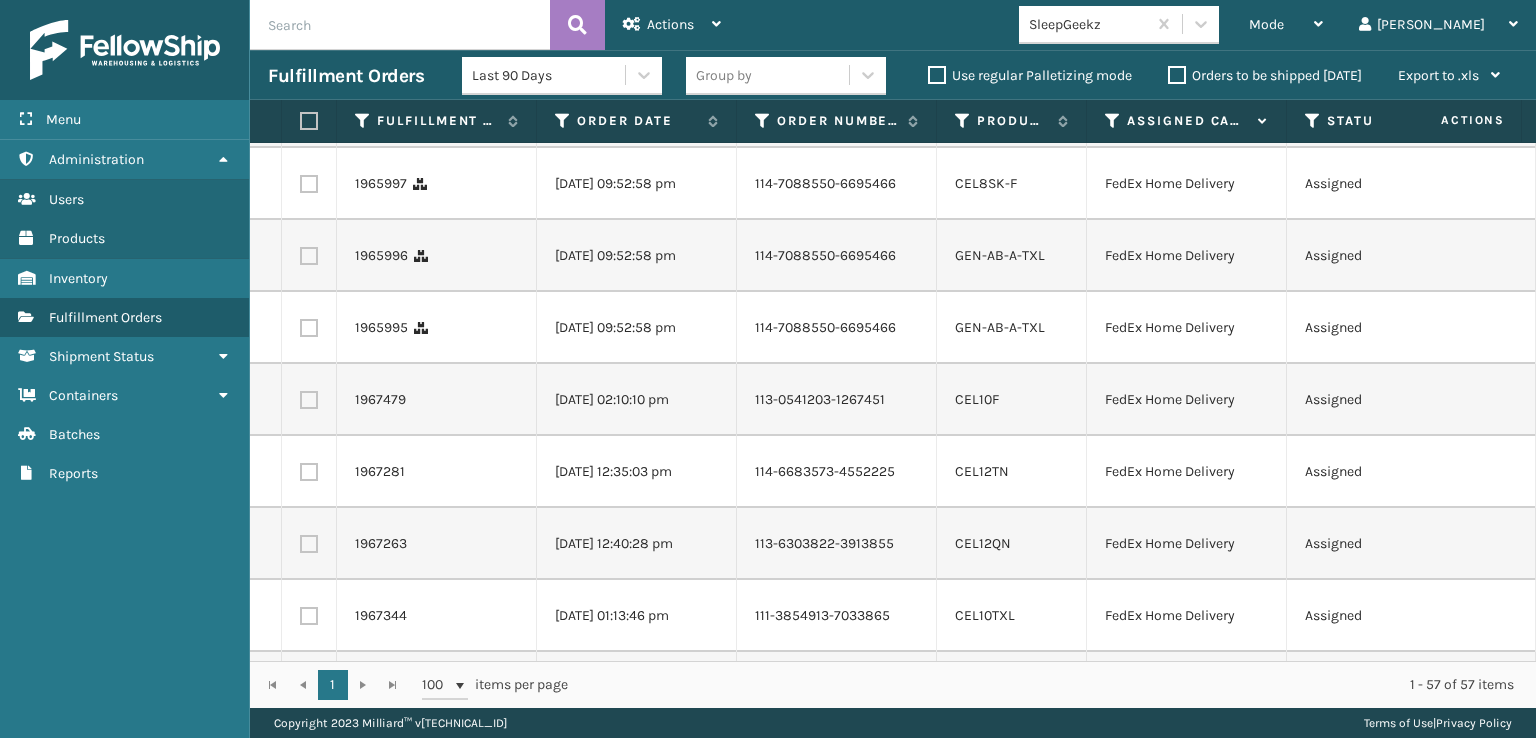 scroll, scrollTop: 2300, scrollLeft: 0, axis: vertical 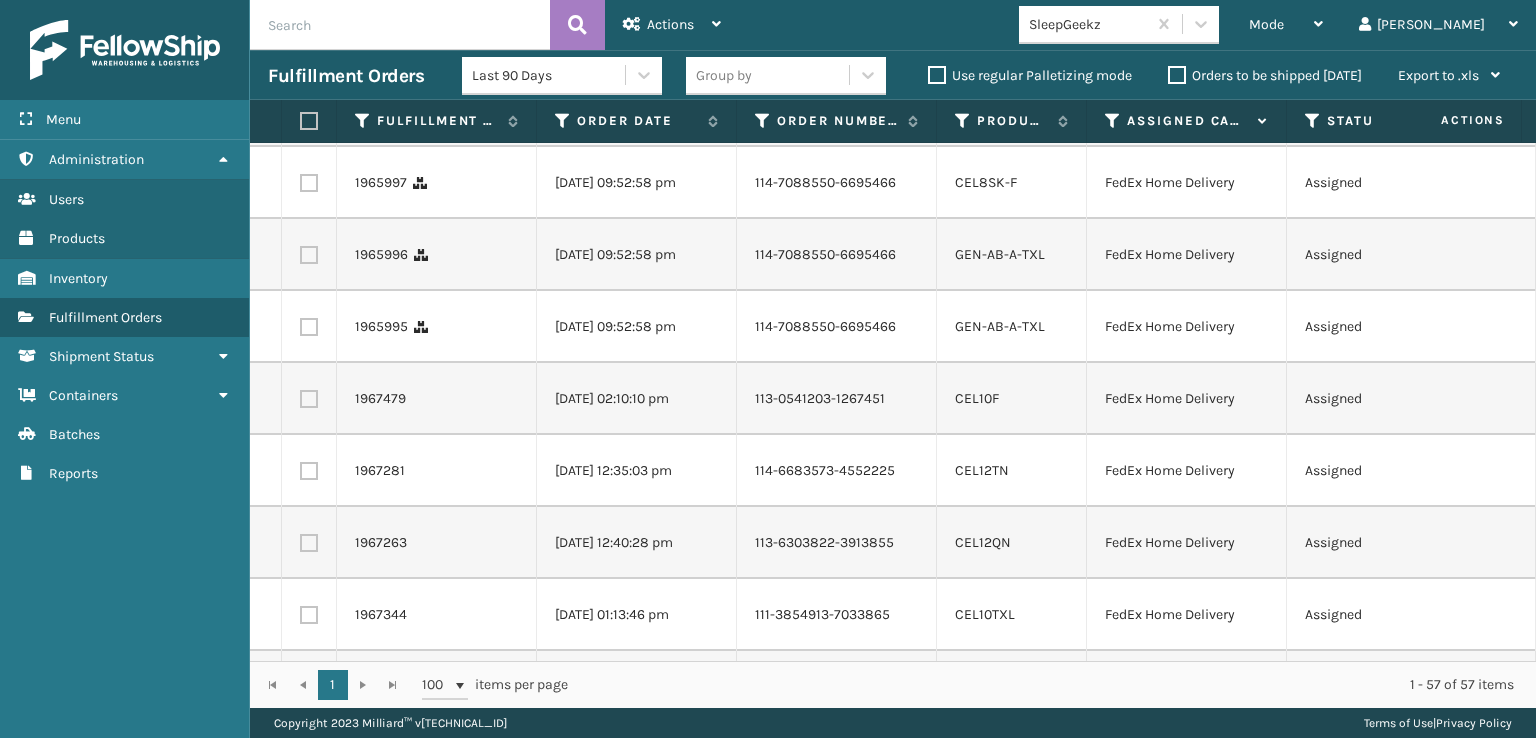 click at bounding box center (309, 39) 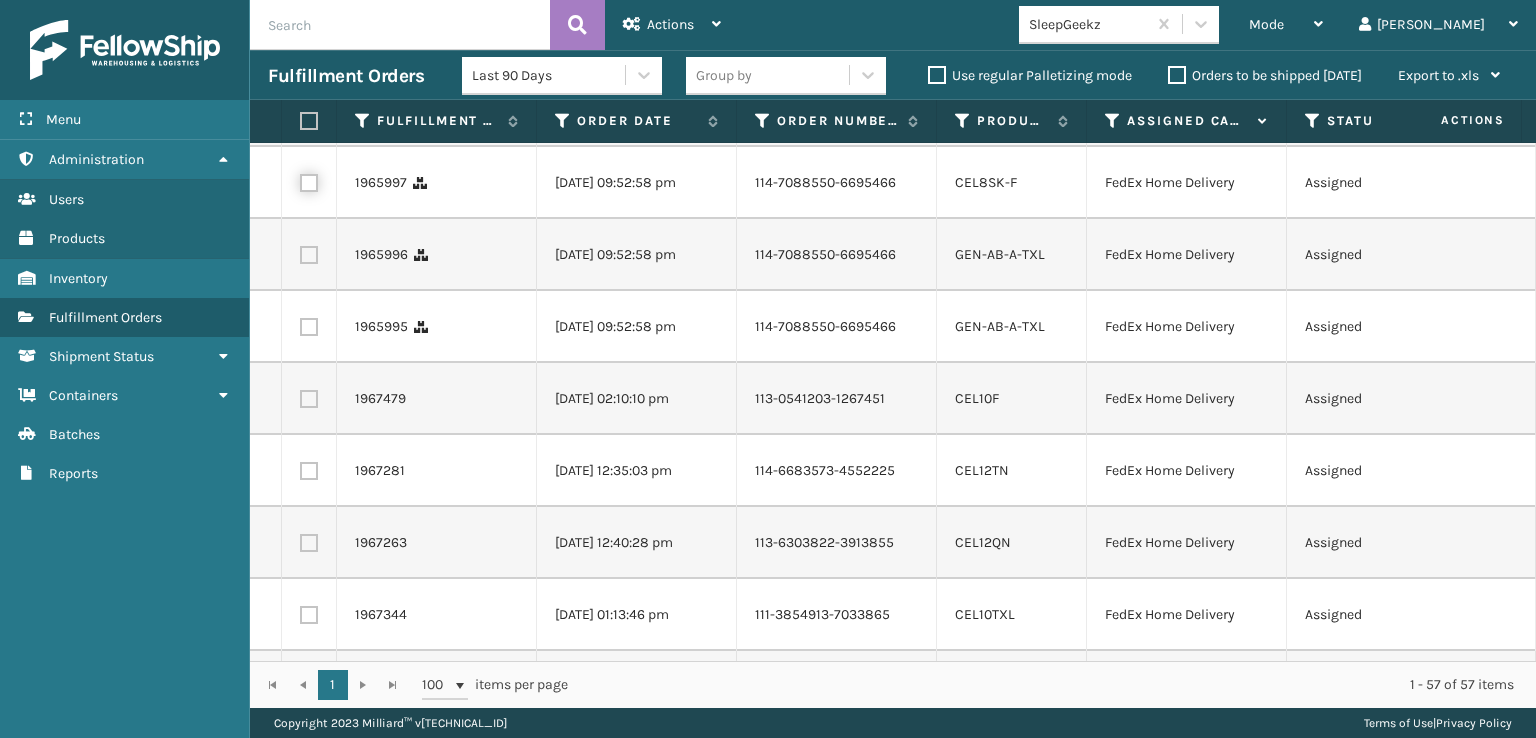 click at bounding box center [300, 180] 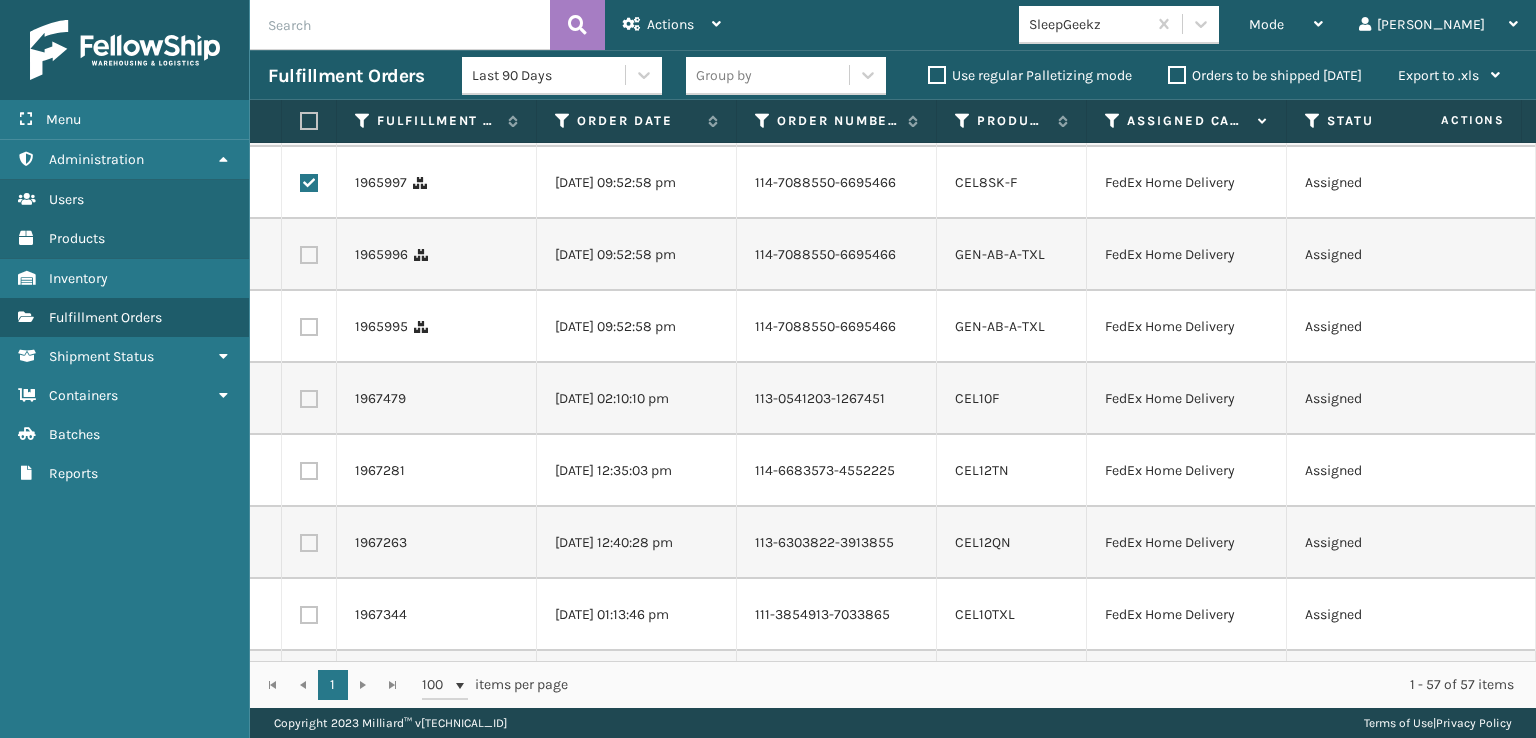 click at bounding box center (309, 255) 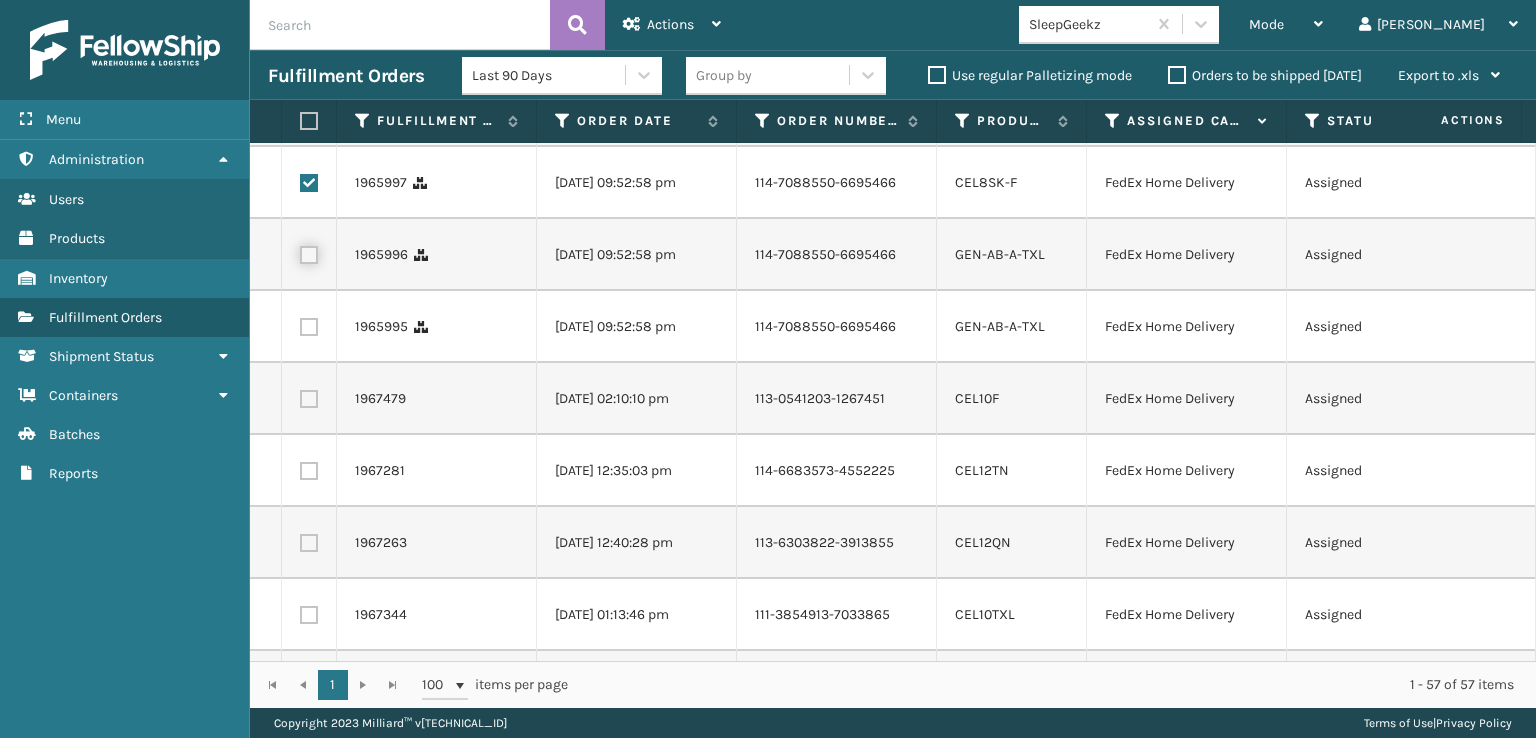 click at bounding box center [300, 252] 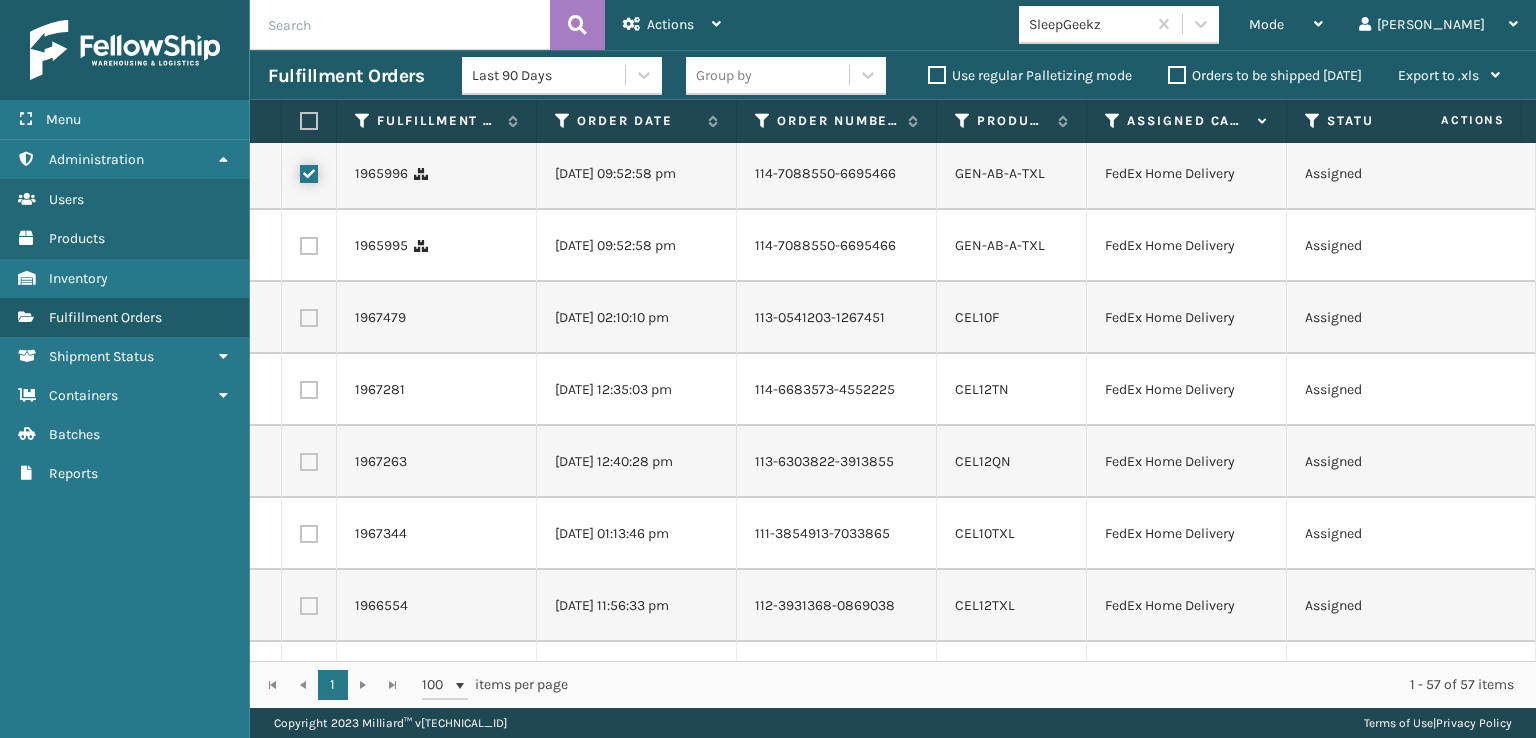 scroll, scrollTop: 2500, scrollLeft: 0, axis: vertical 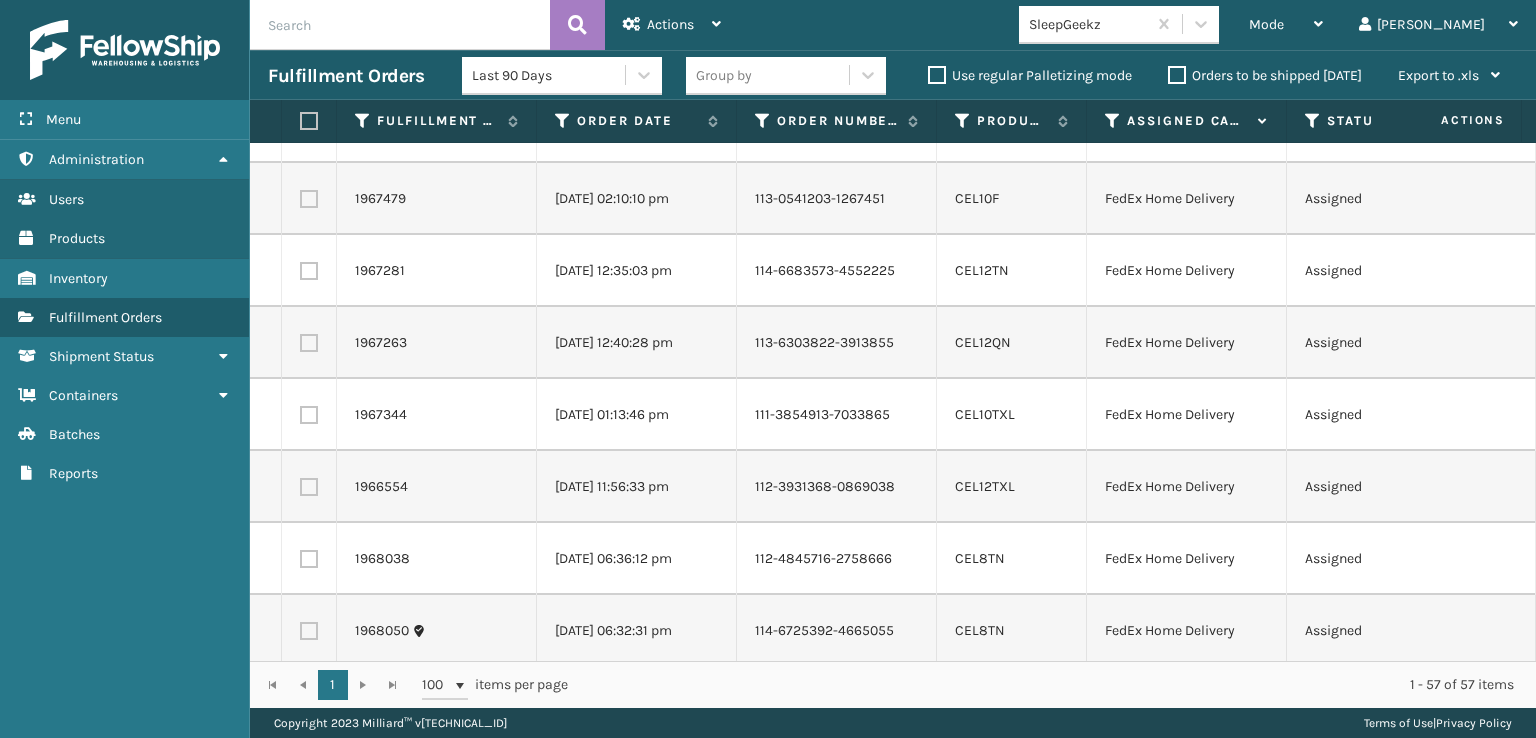click at bounding box center (309, 127) 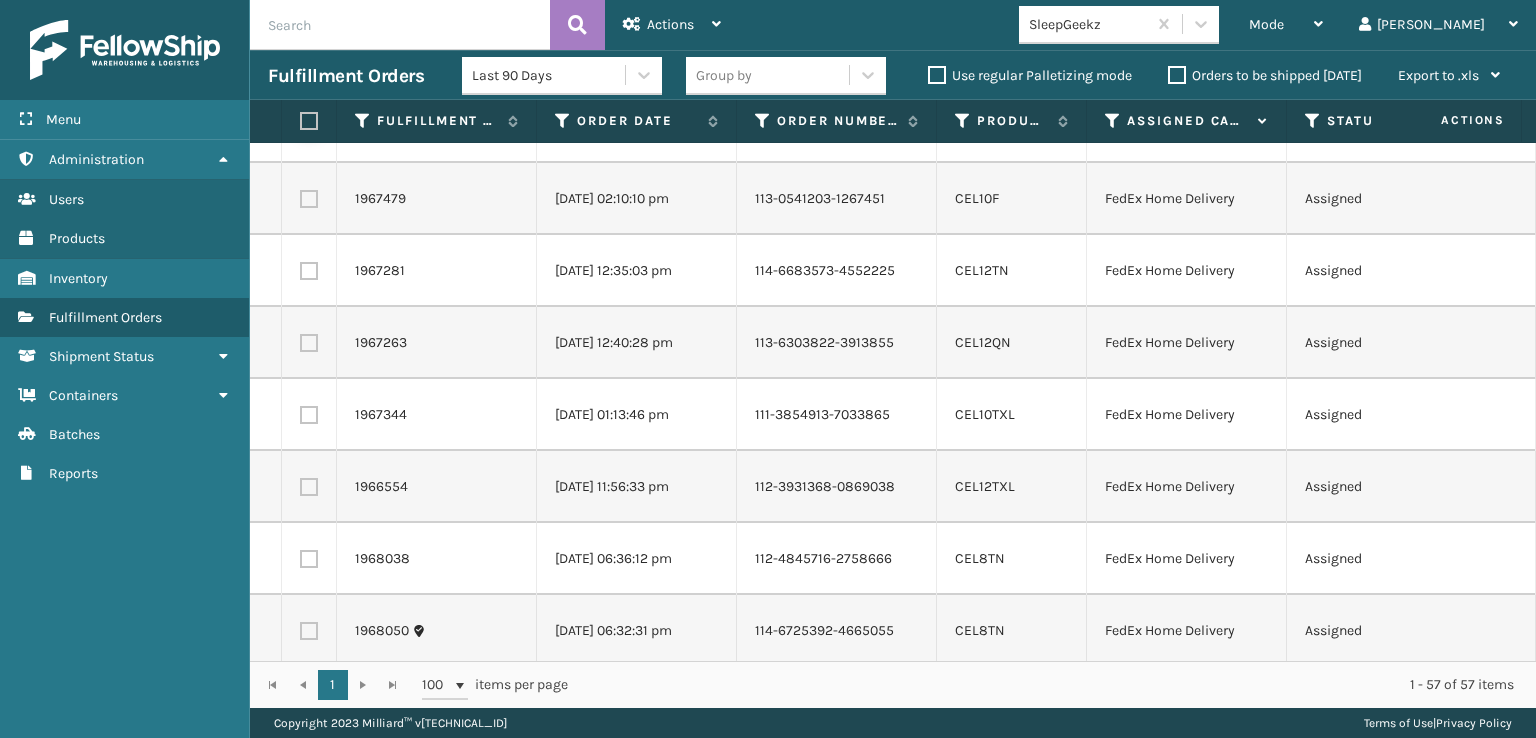 click at bounding box center [300, 124] 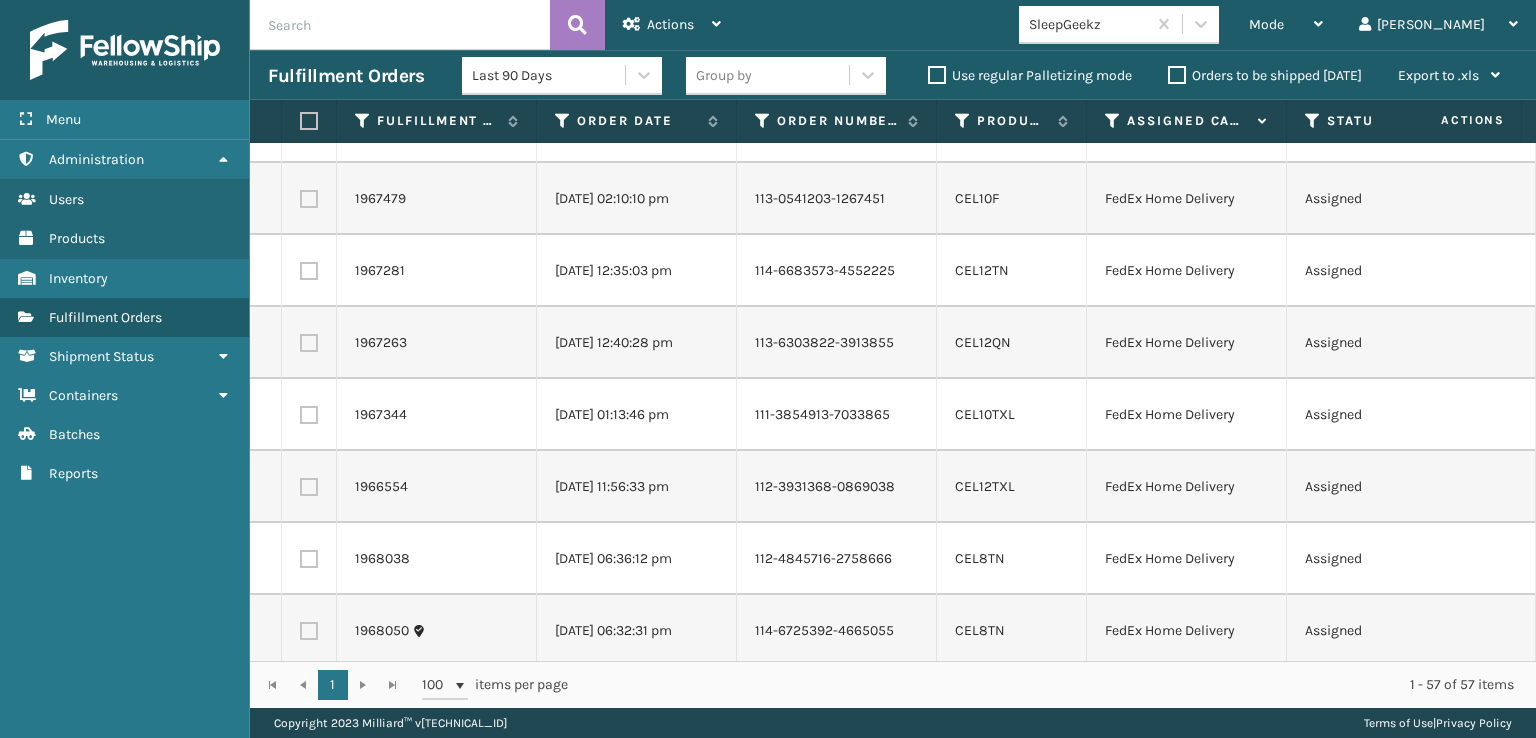 click at bounding box center (309, 199) 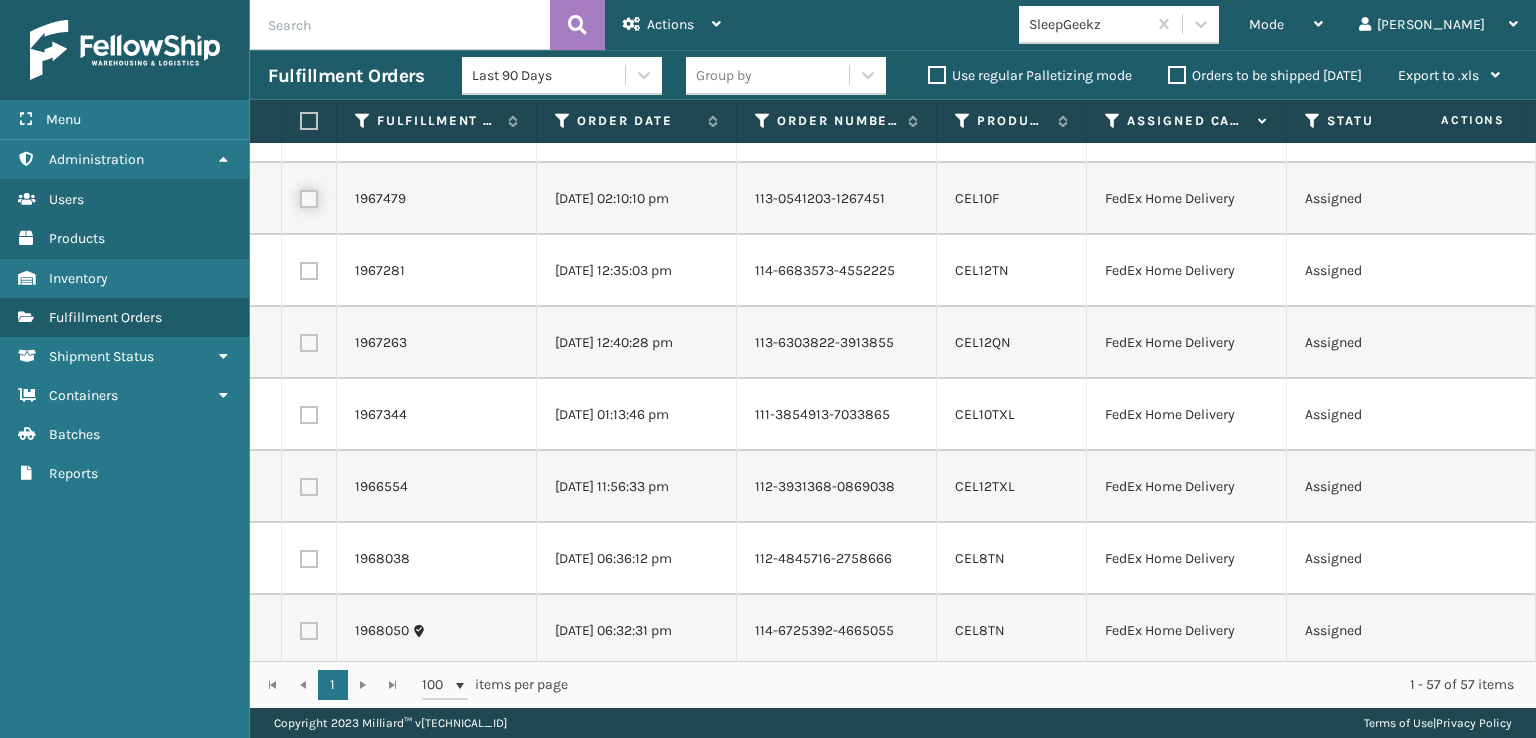 click at bounding box center [300, 196] 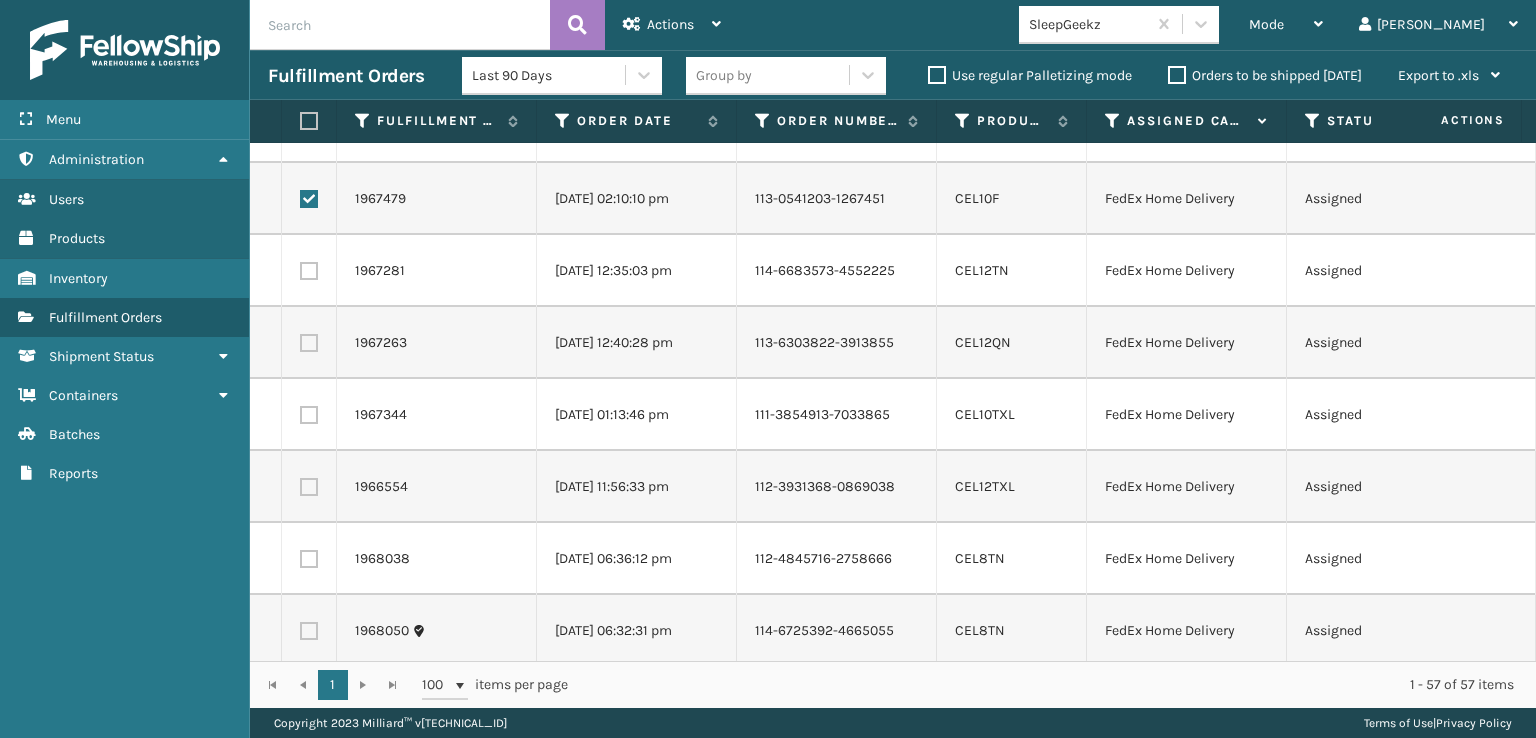 click at bounding box center (309, 271) 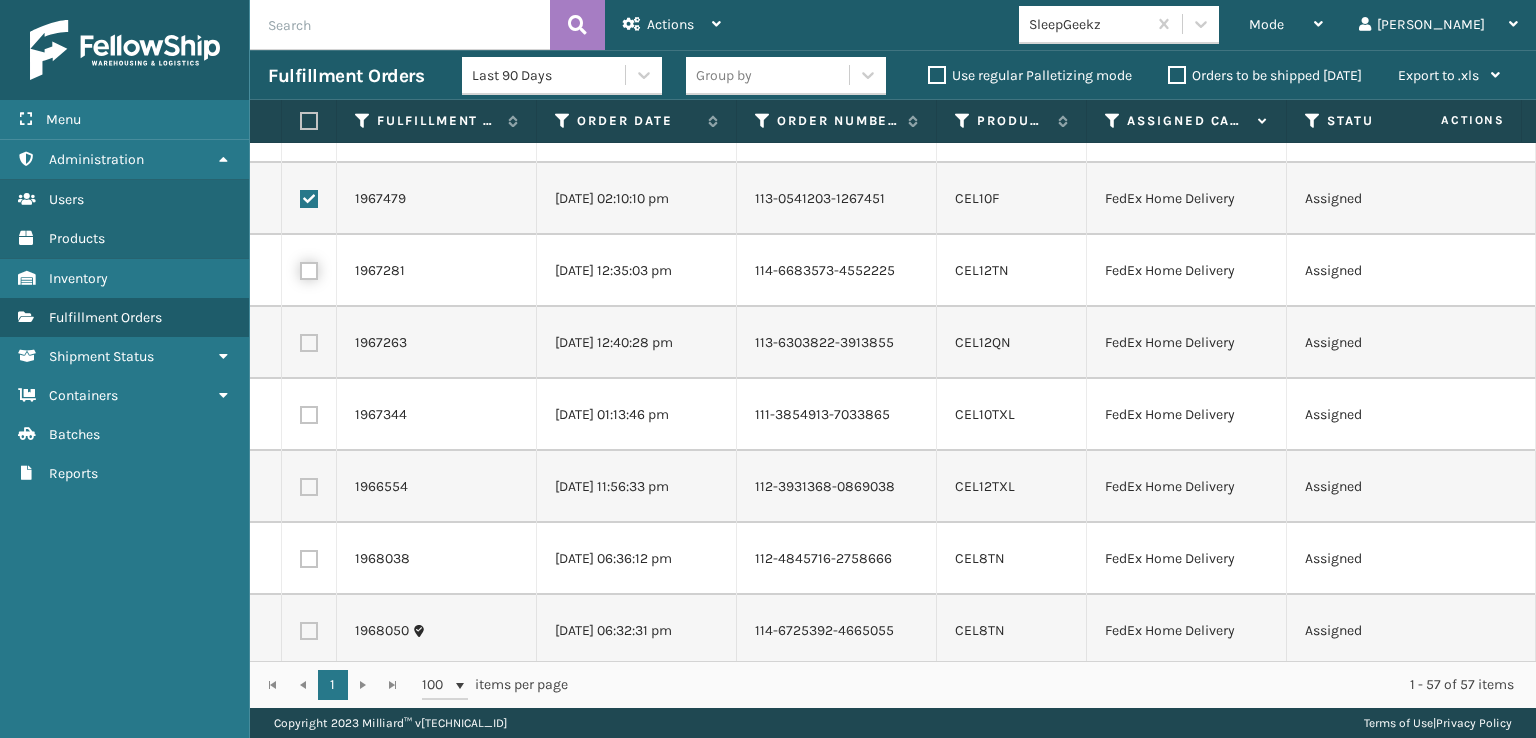 click at bounding box center (300, 268) 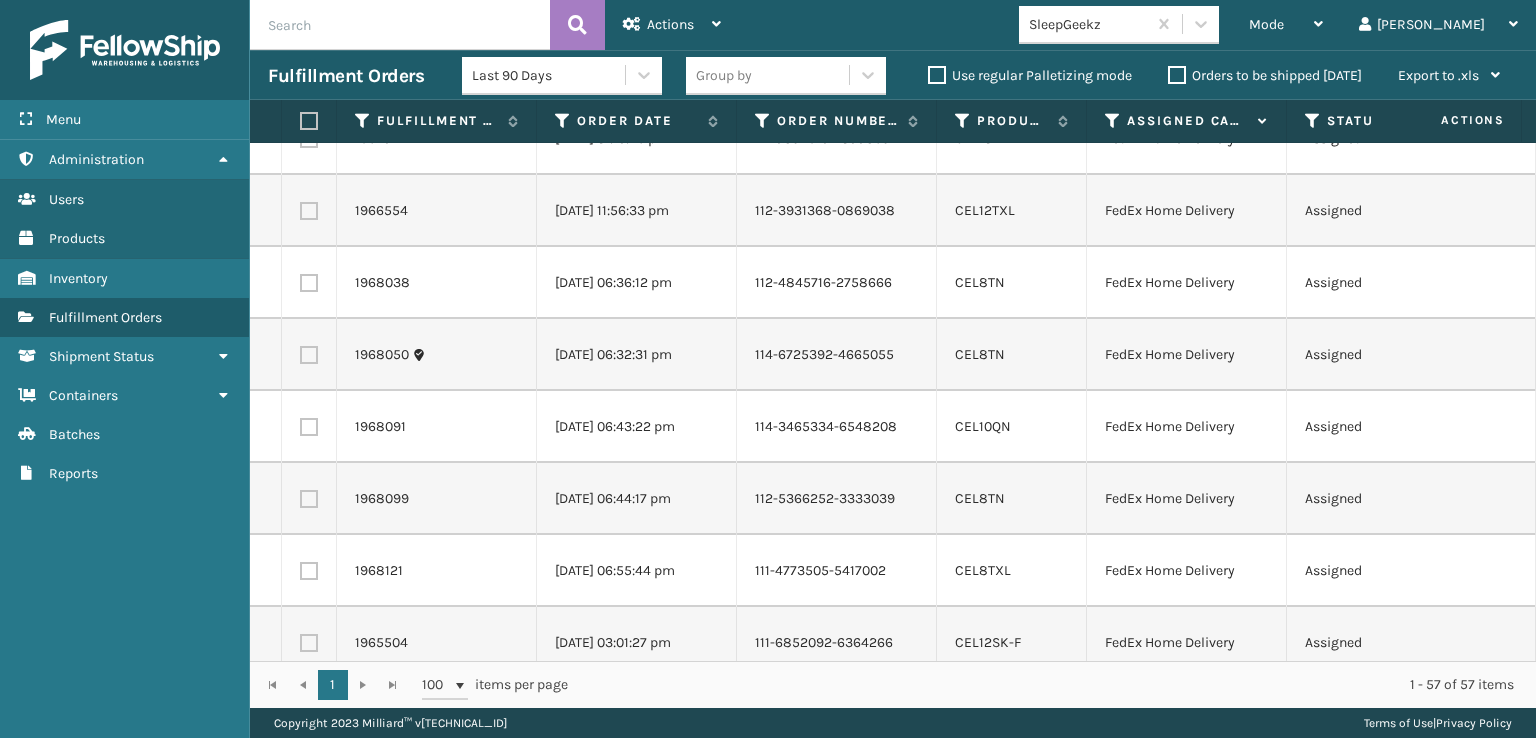scroll, scrollTop: 2800, scrollLeft: 0, axis: vertical 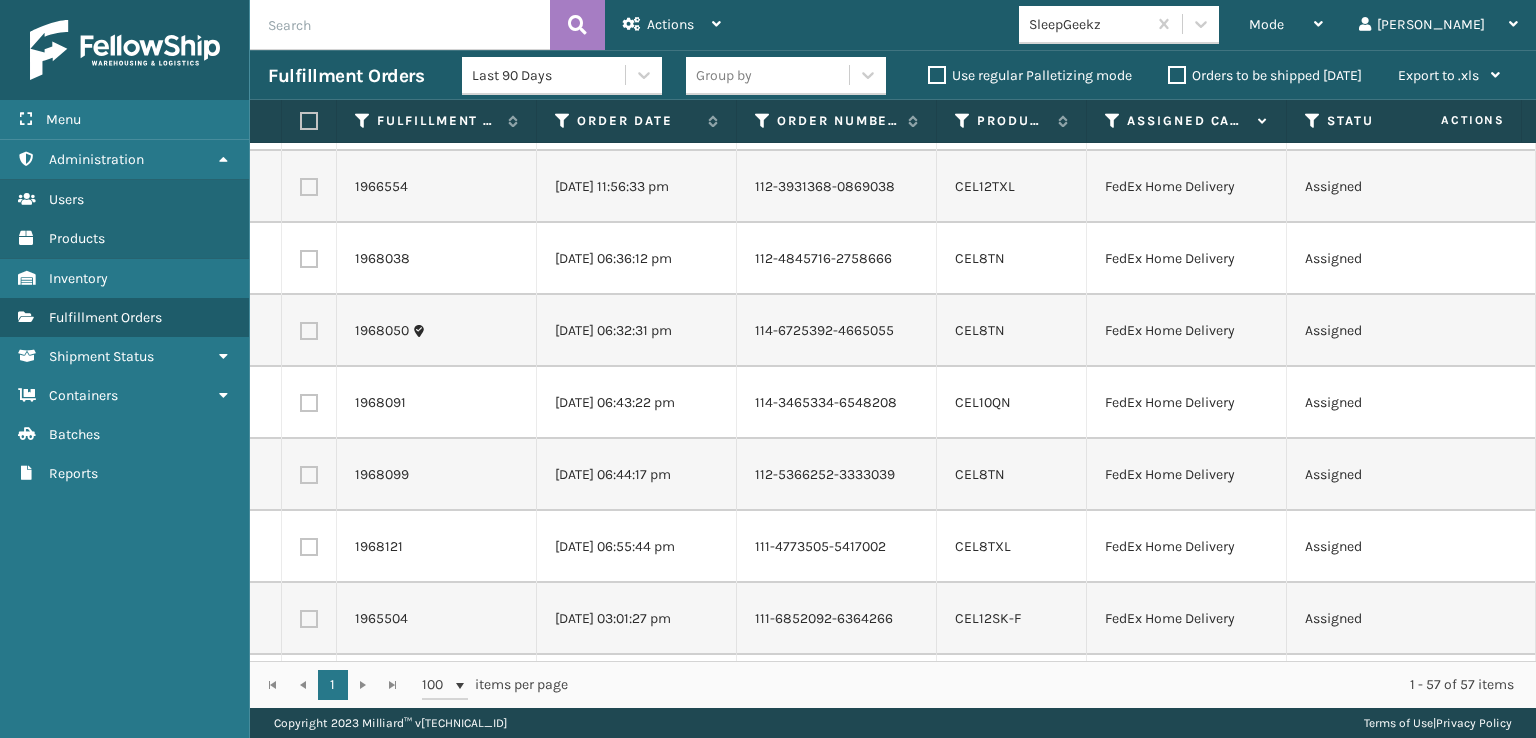click at bounding box center [309, 43] 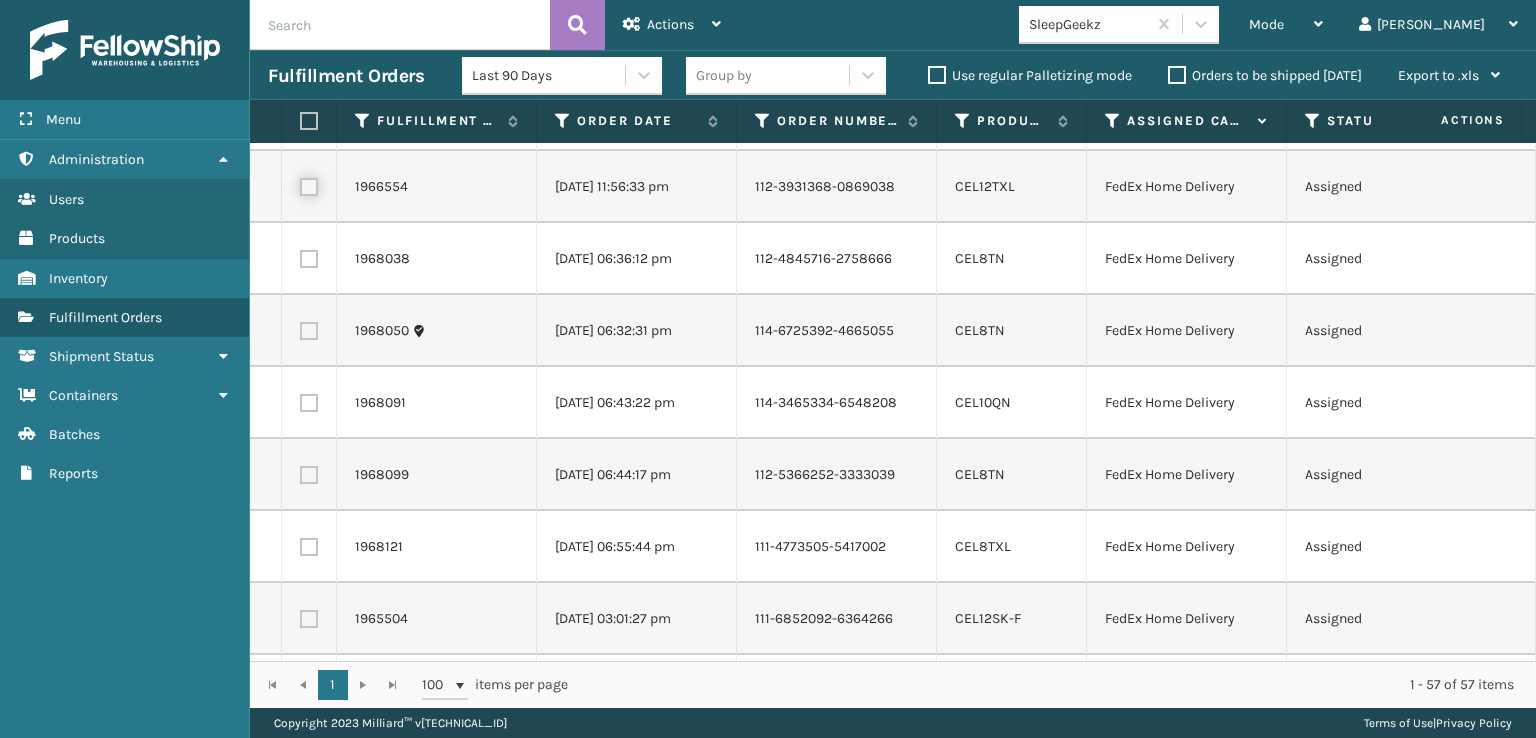 click at bounding box center [300, 184] 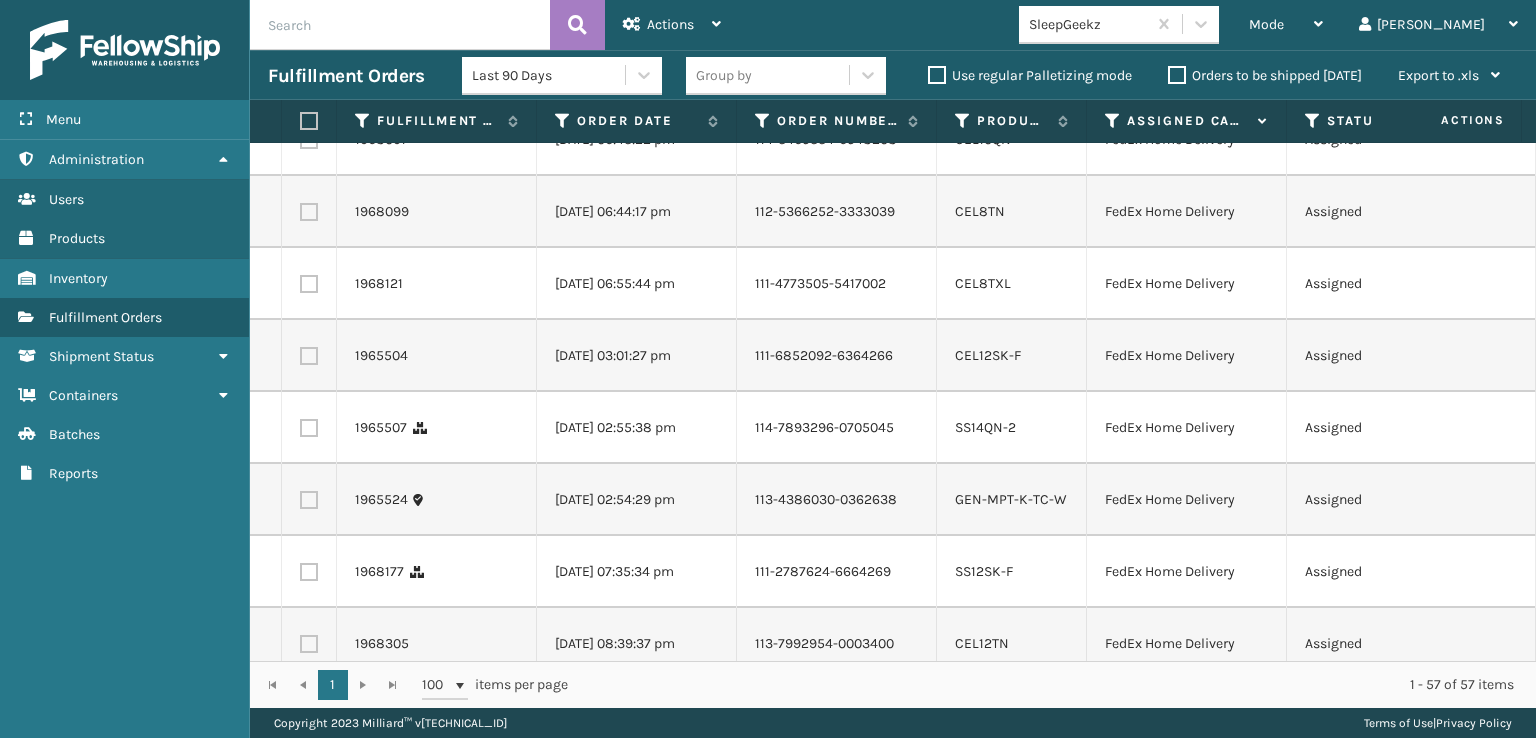 scroll, scrollTop: 3100, scrollLeft: 0, axis: vertical 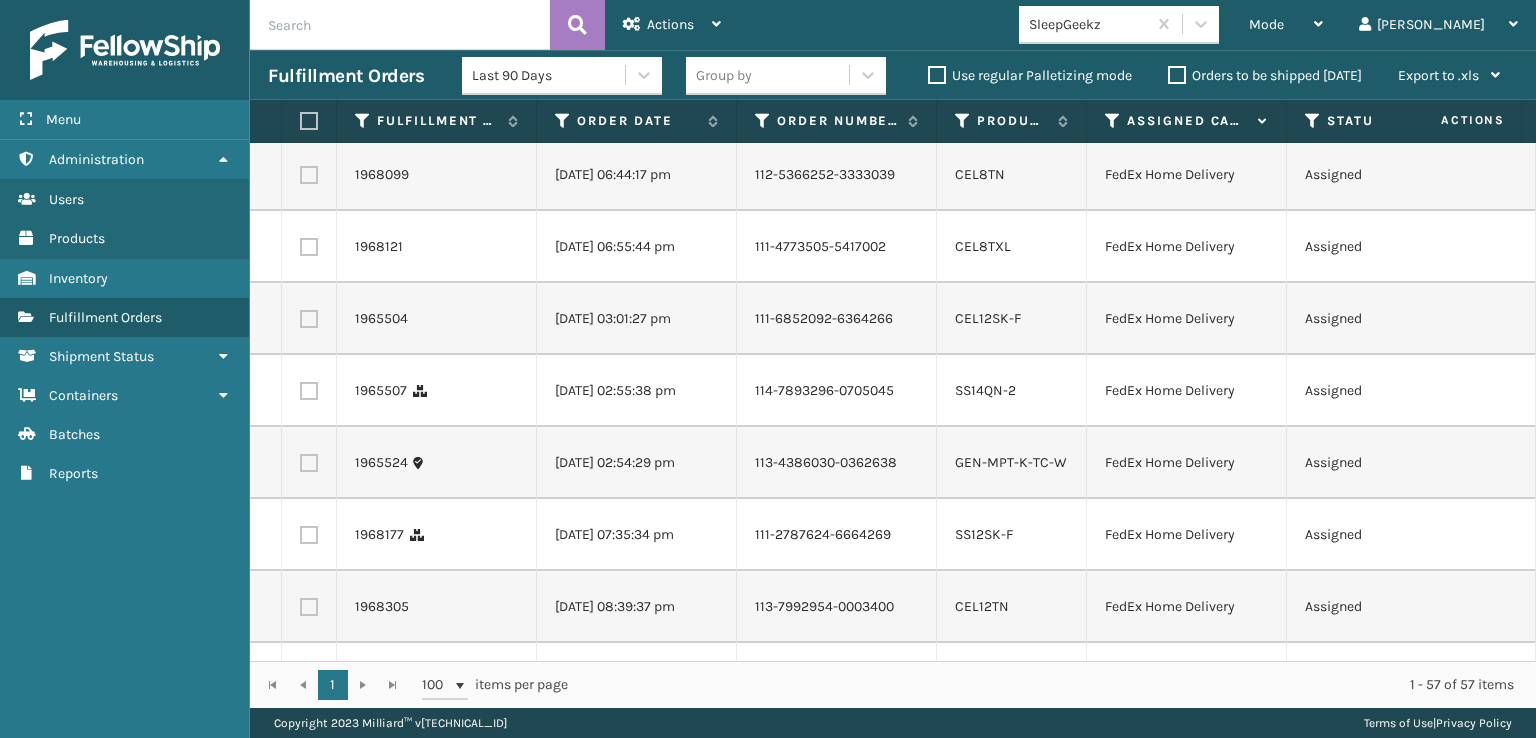 click at bounding box center (309, -41) 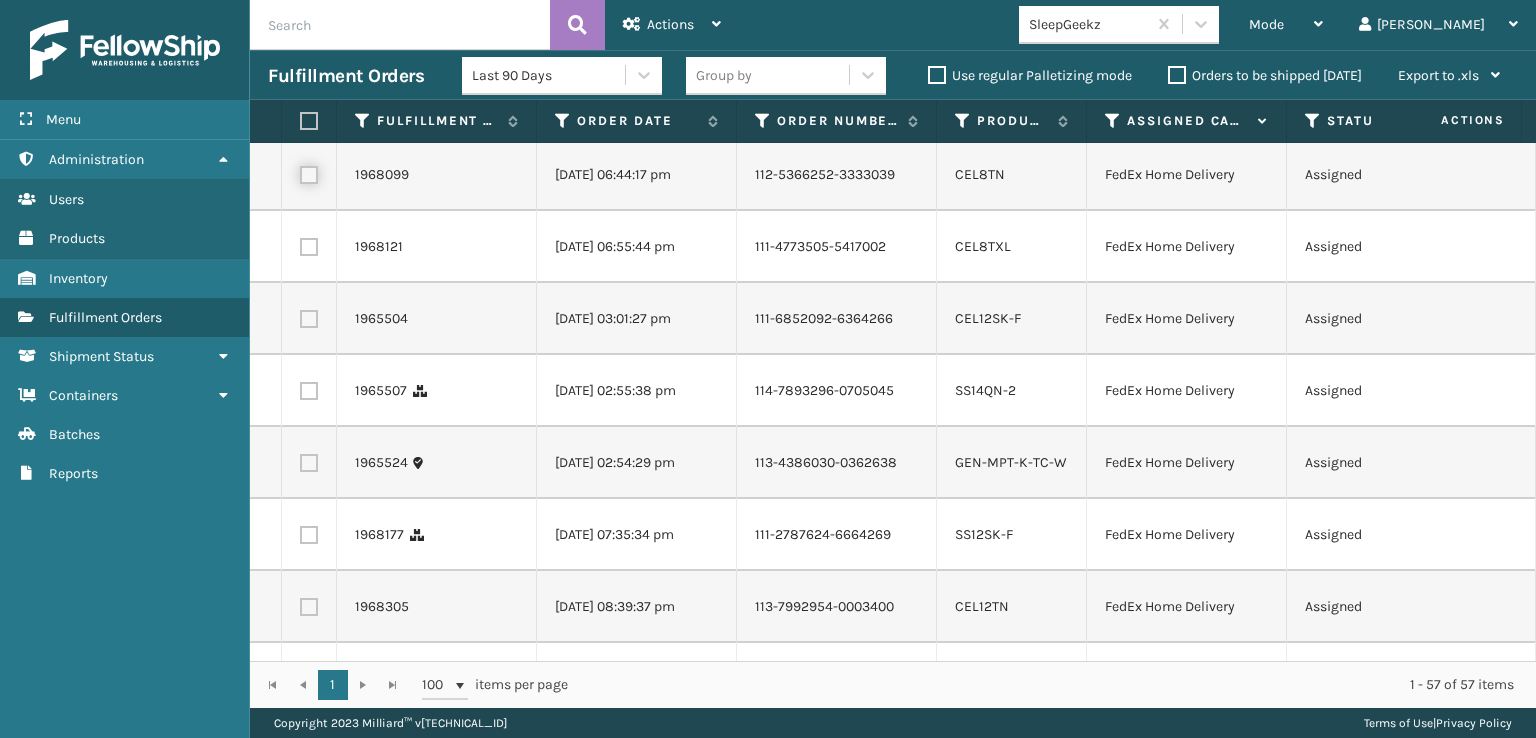 click at bounding box center (300, 172) 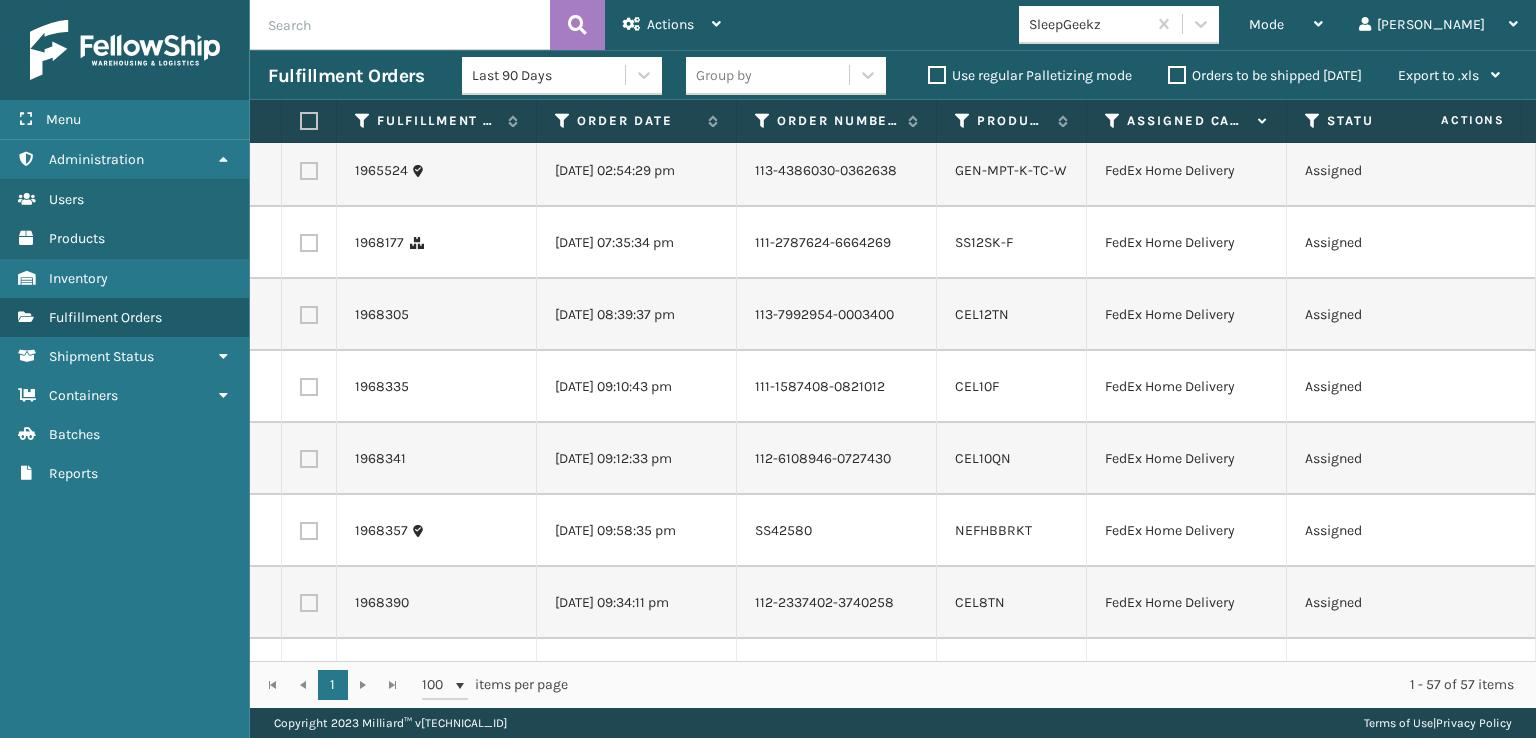 scroll, scrollTop: 3400, scrollLeft: 0, axis: vertical 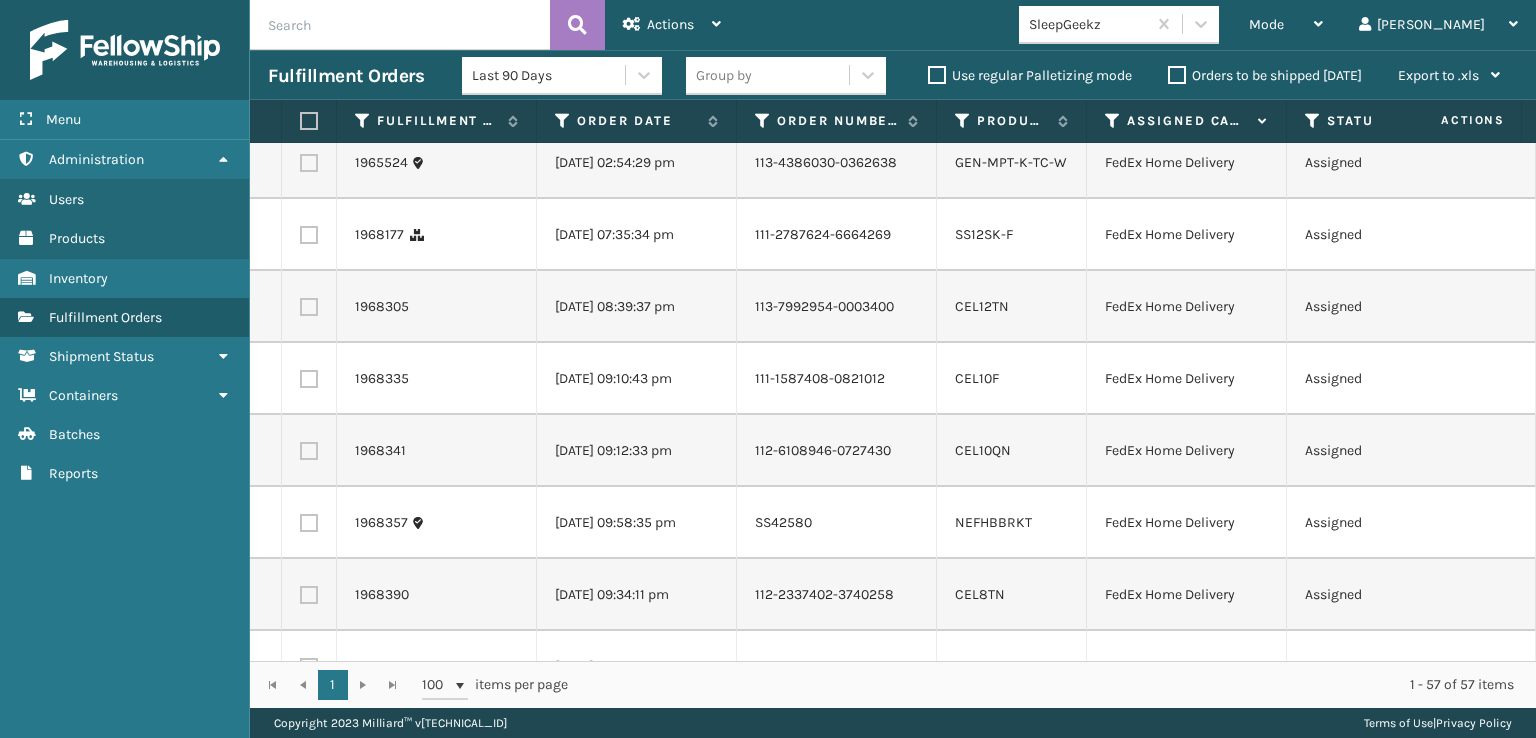 click at bounding box center (309, -53) 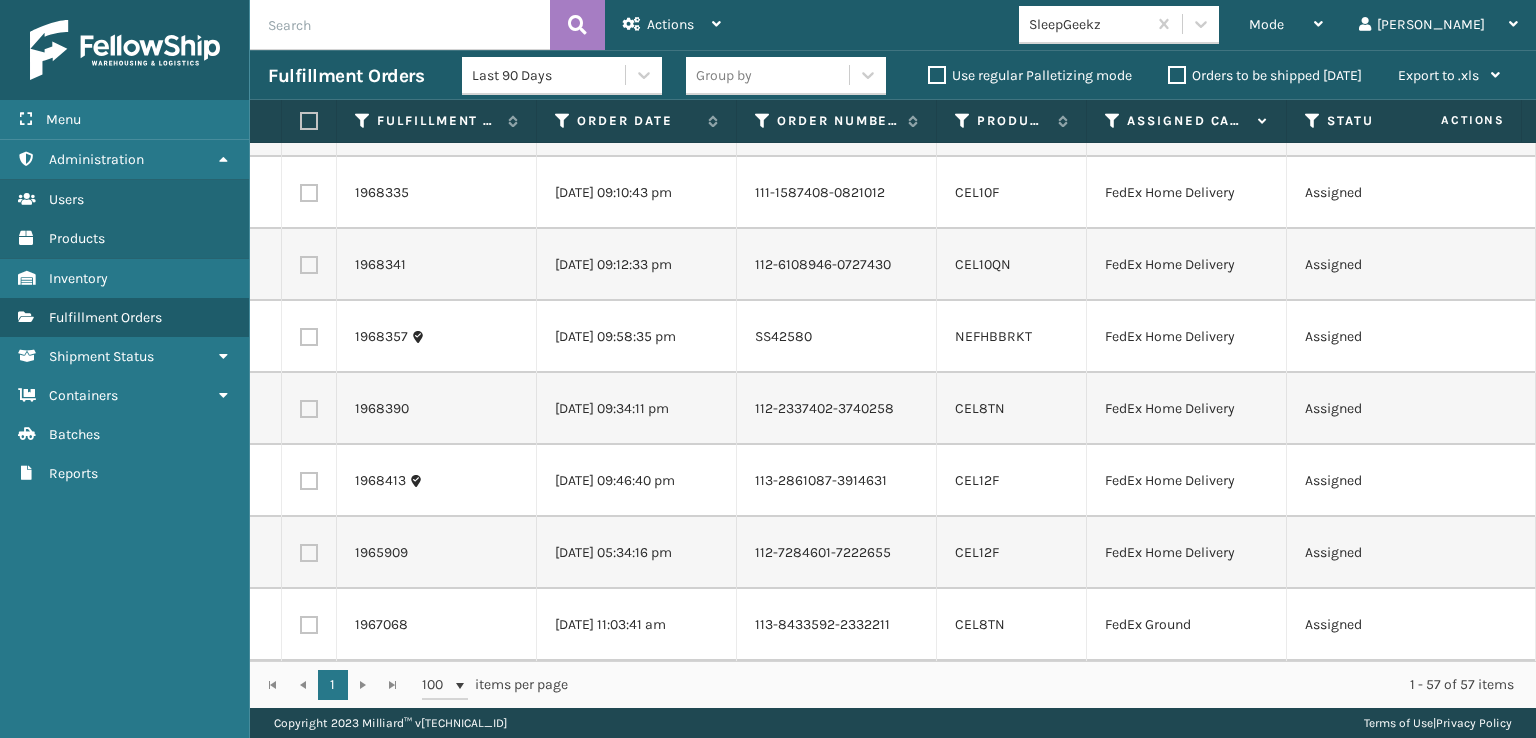 scroll, scrollTop: 3700, scrollLeft: 0, axis: vertical 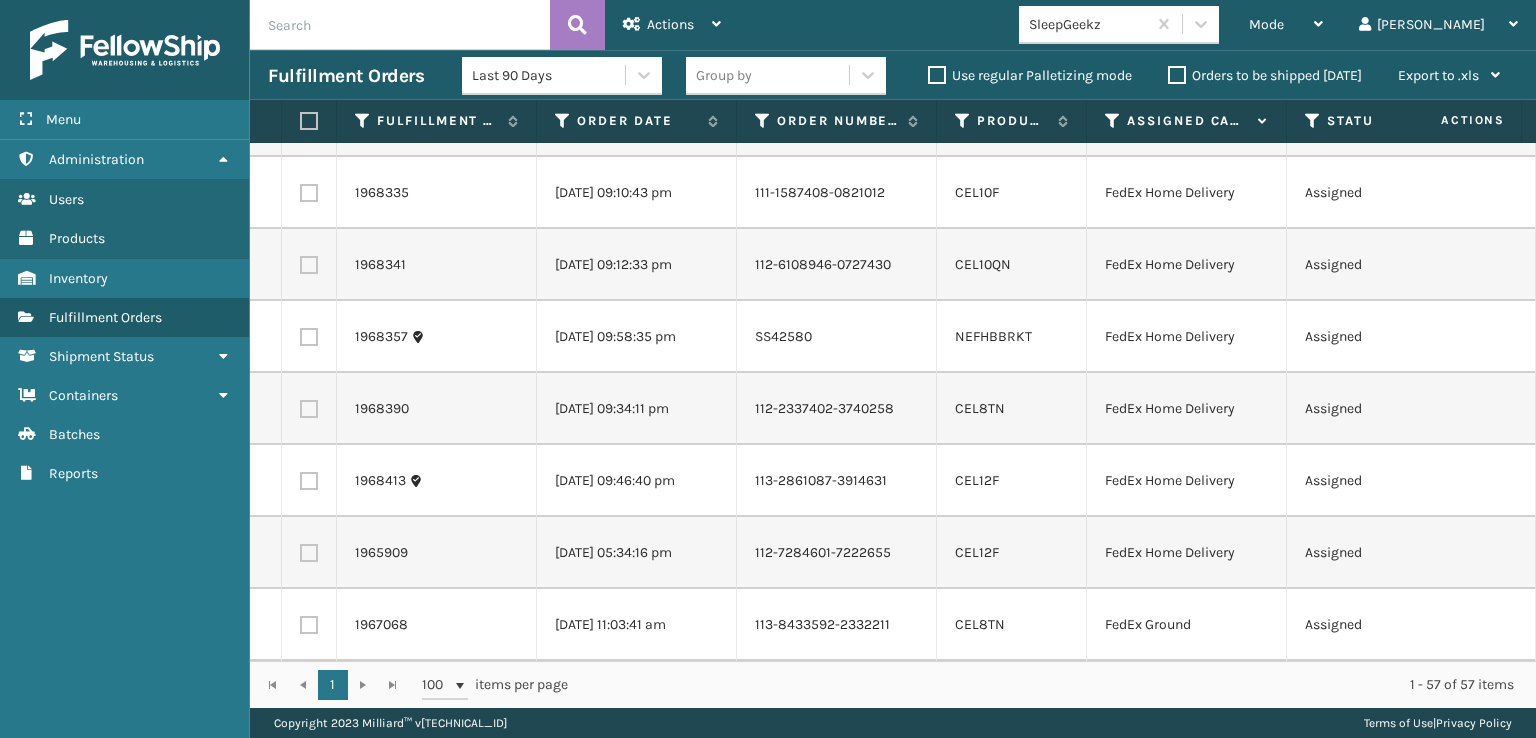 click at bounding box center (300, 118) 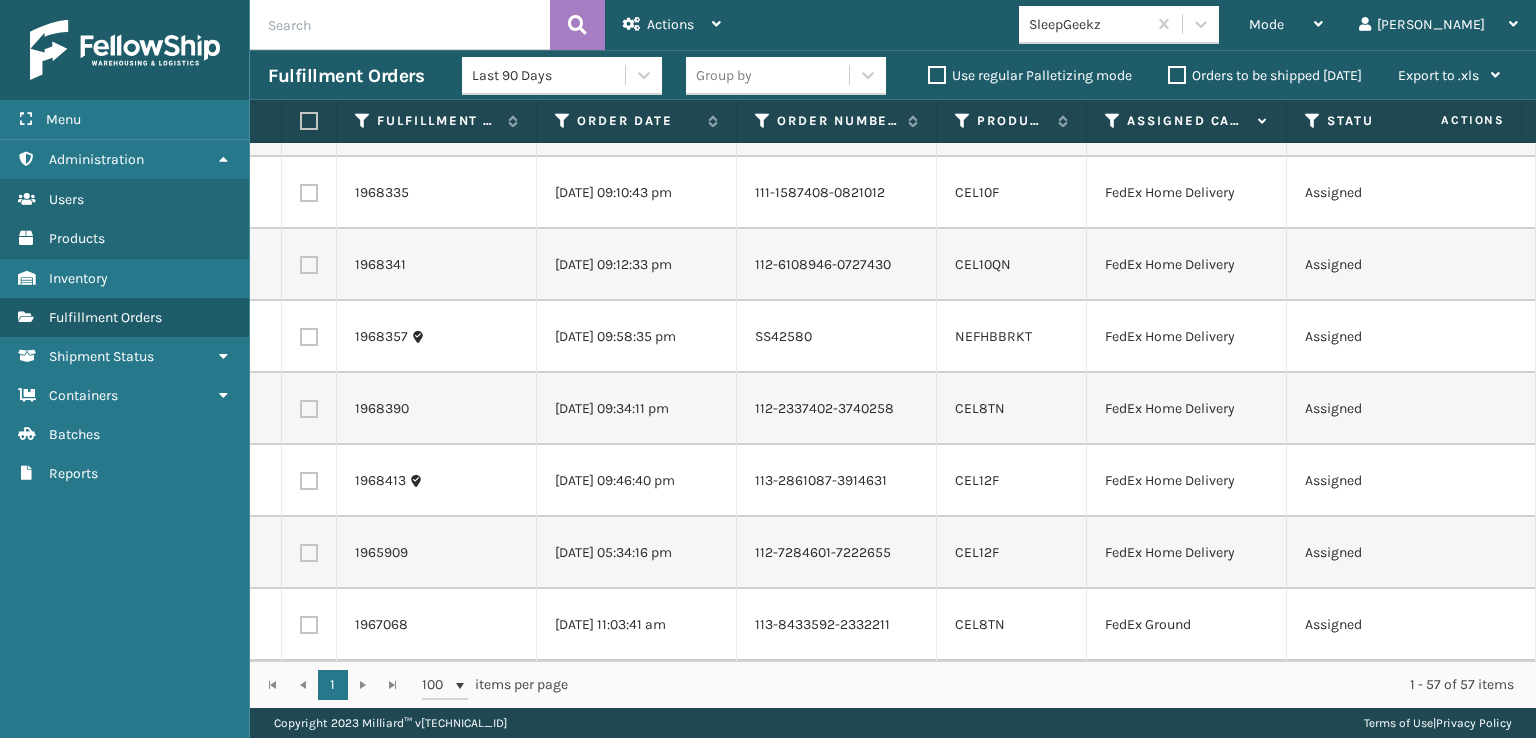 click at bounding box center [309, 193] 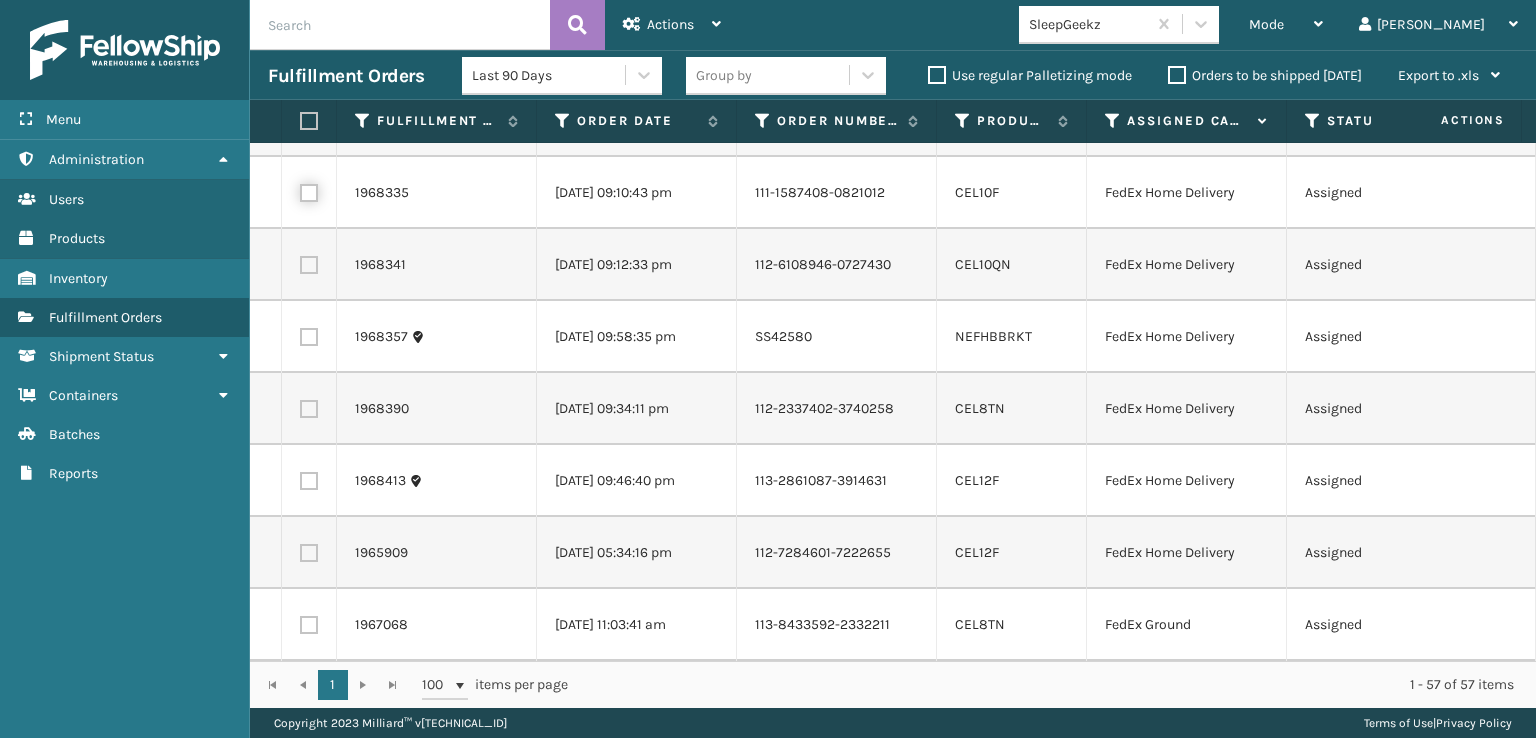 click at bounding box center [300, 190] 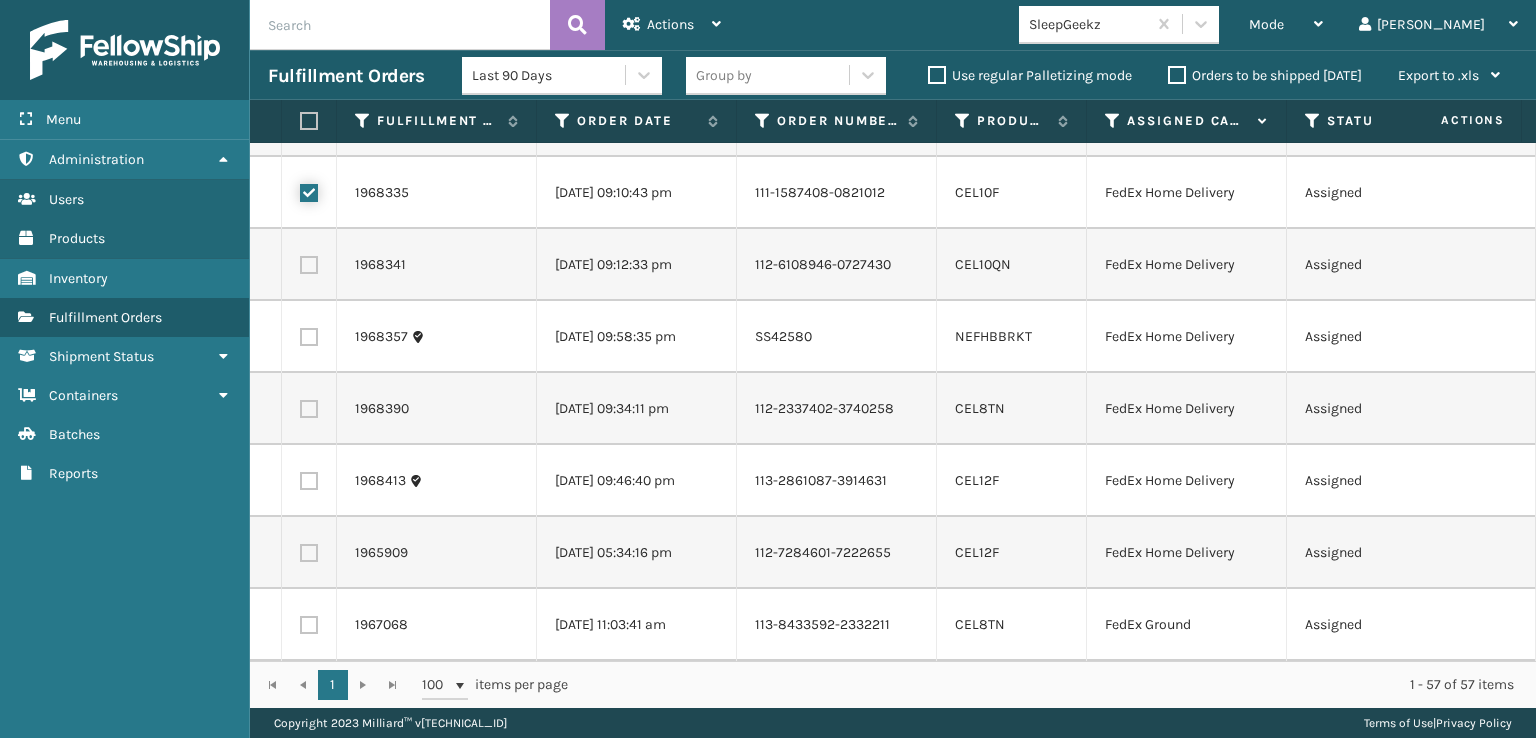 scroll, scrollTop: 4000, scrollLeft: 0, axis: vertical 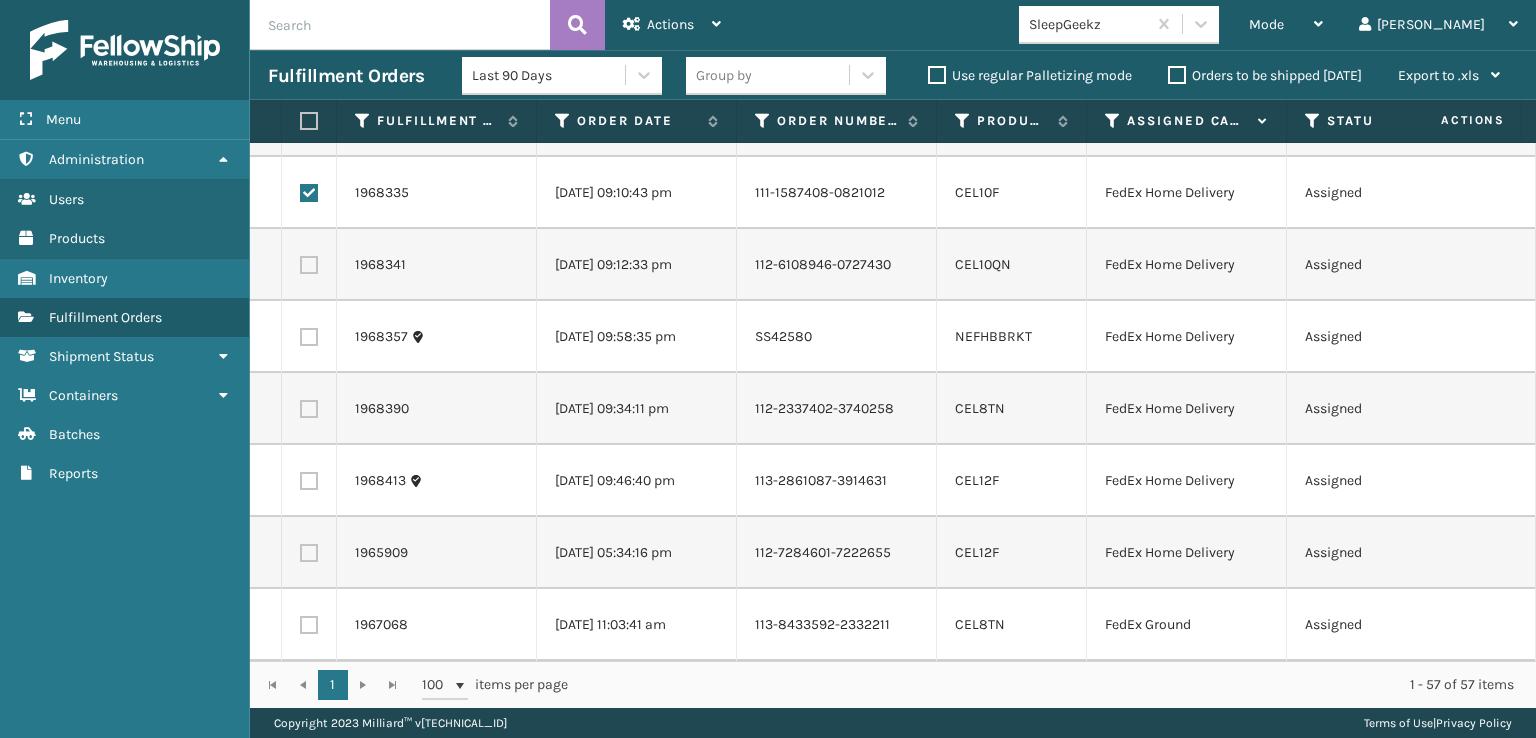 click at bounding box center (309, 265) 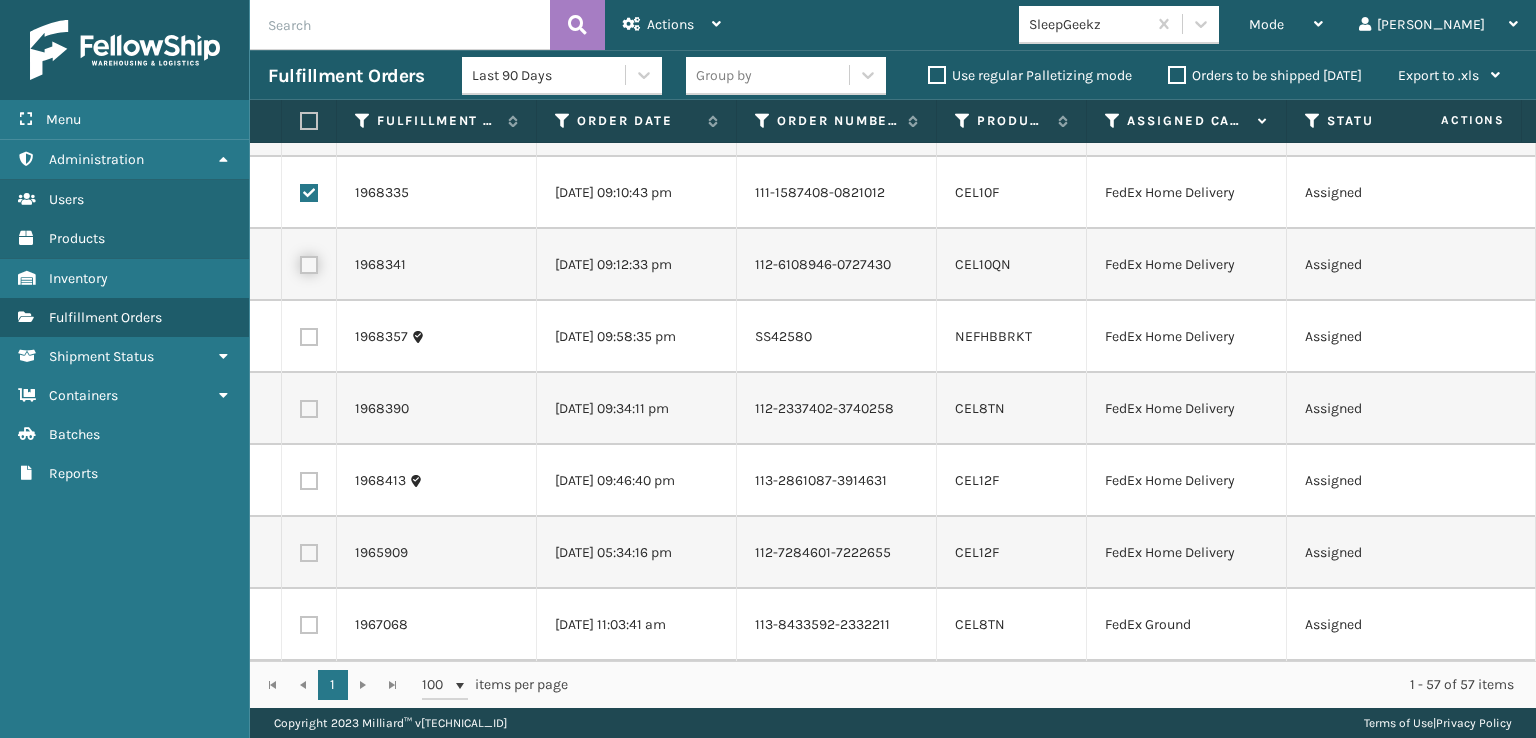 click at bounding box center (300, 262) 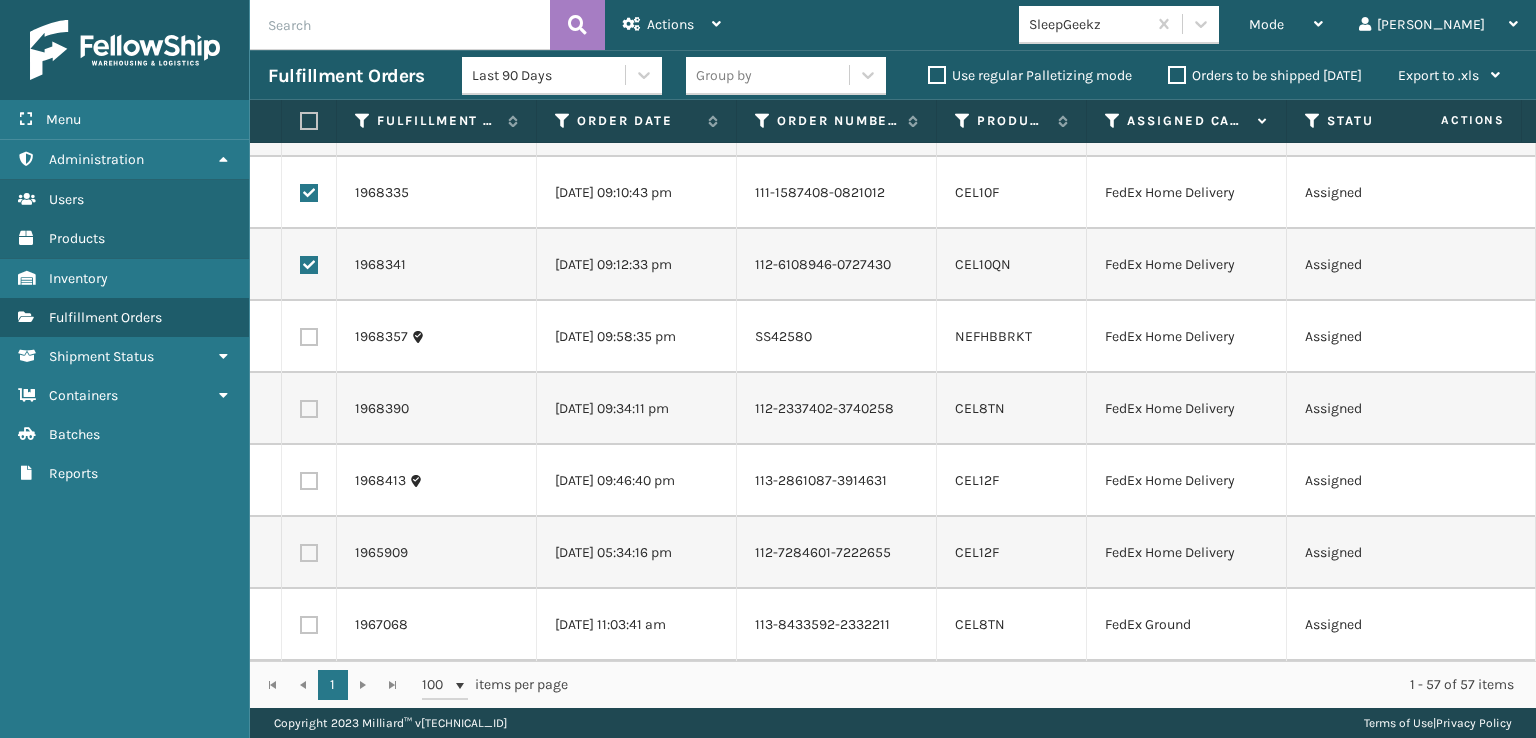 click at bounding box center [309, 409] 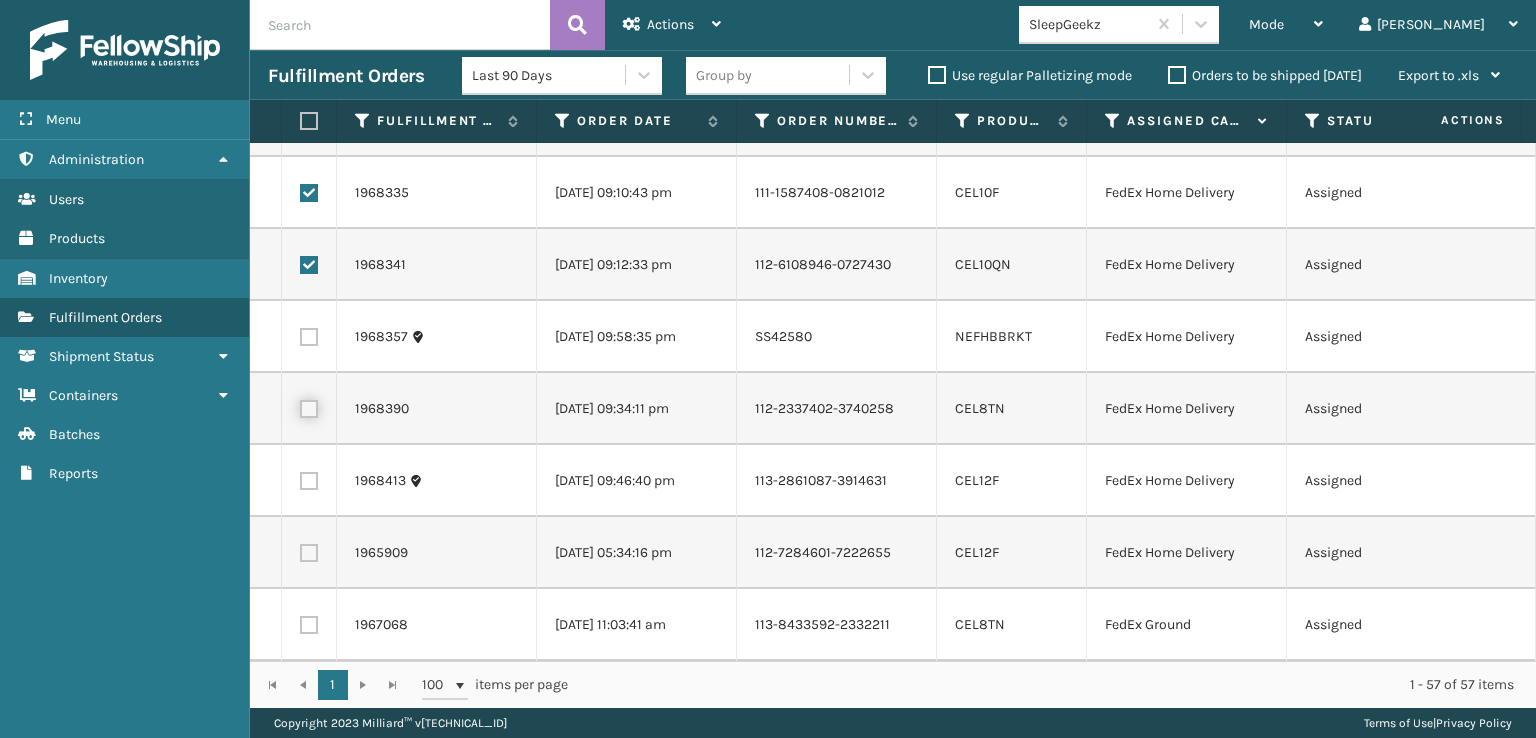 click at bounding box center [300, 406] 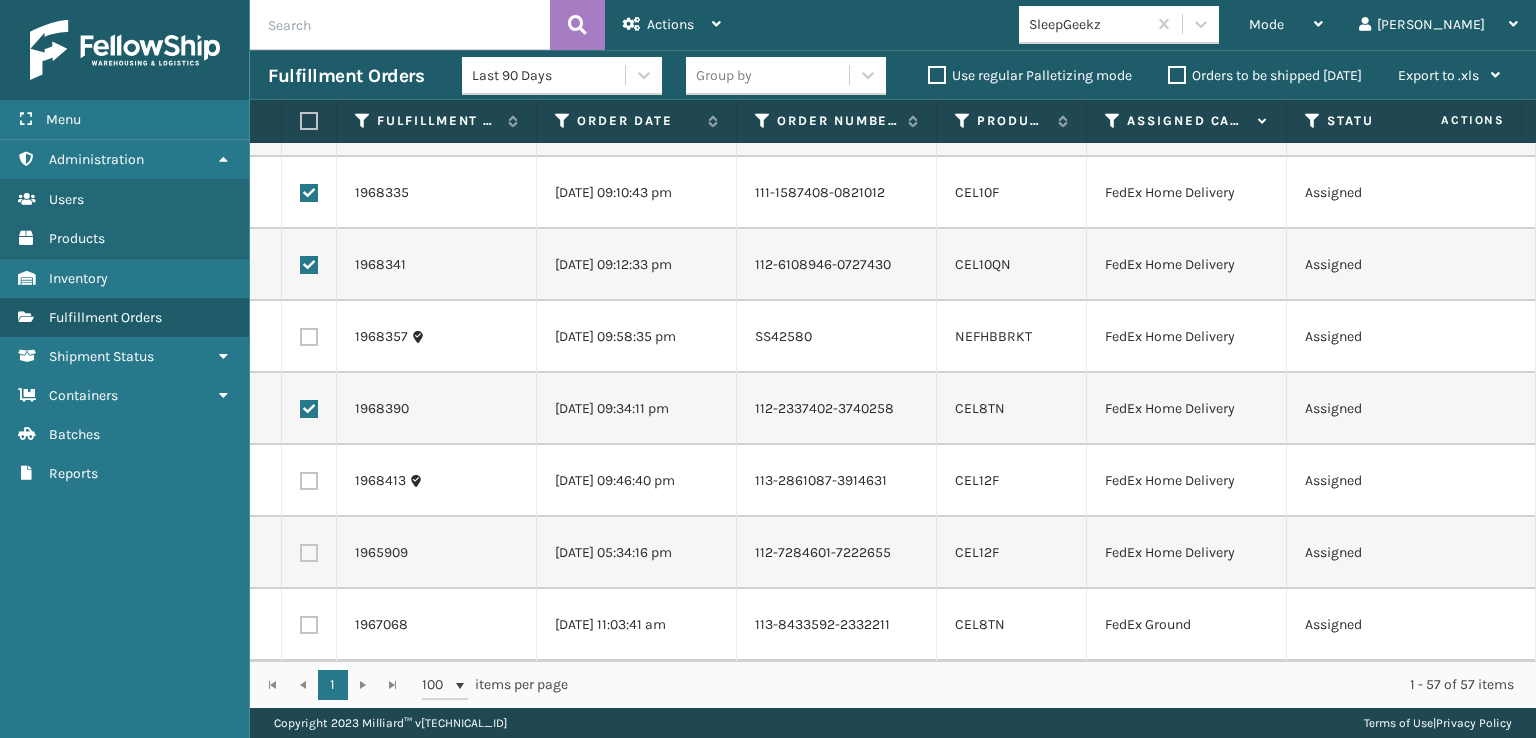 click at bounding box center [309, 481] 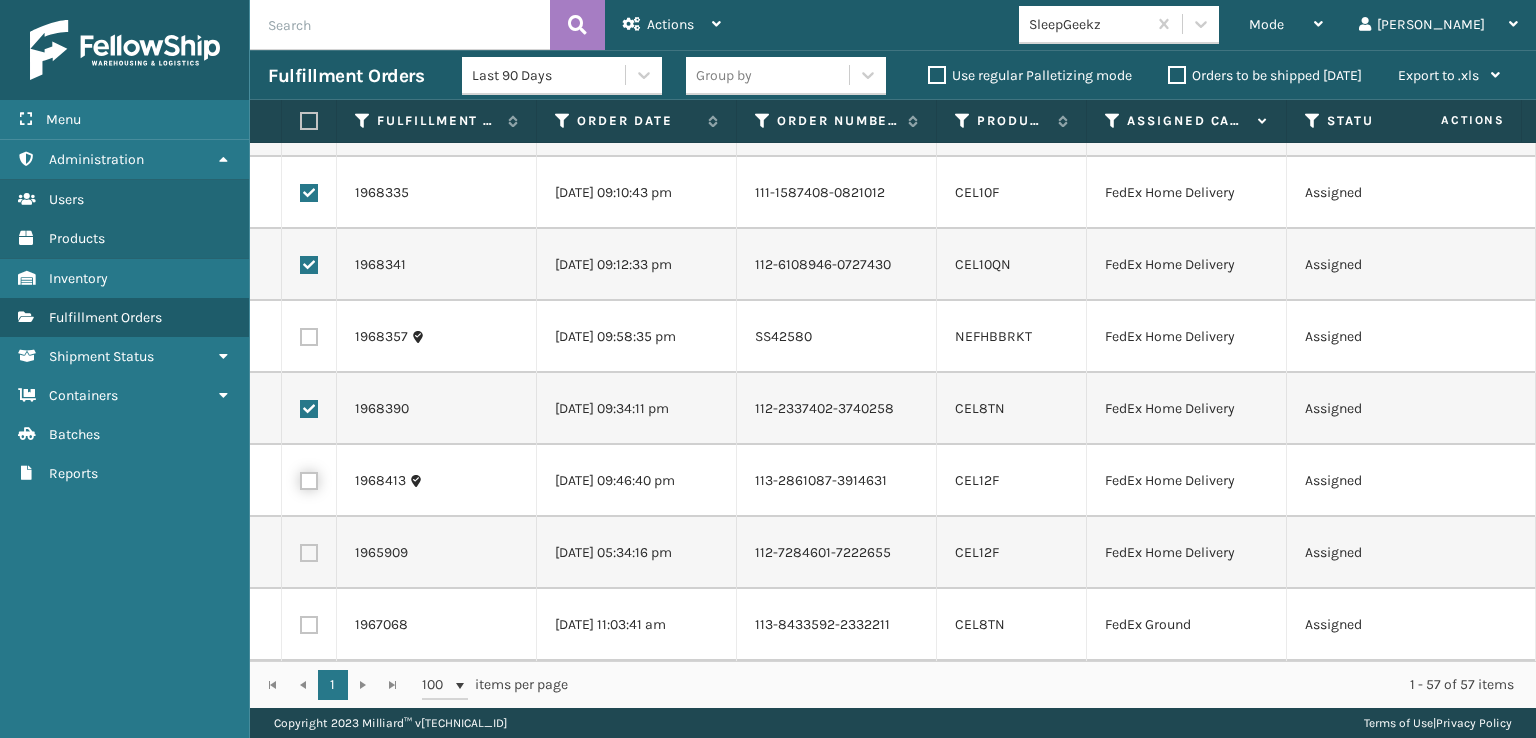 click at bounding box center [300, 478] 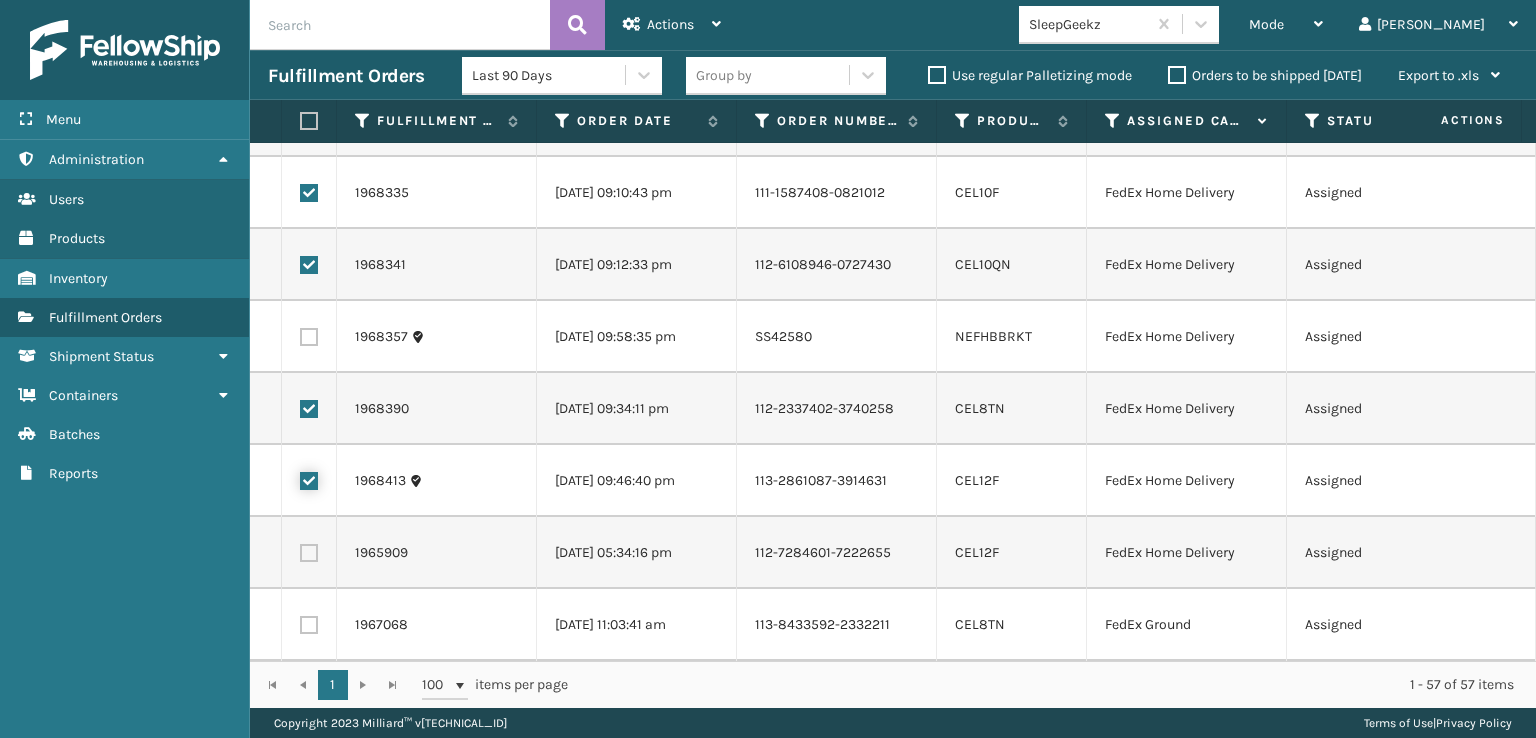scroll, scrollTop: 4188, scrollLeft: 0, axis: vertical 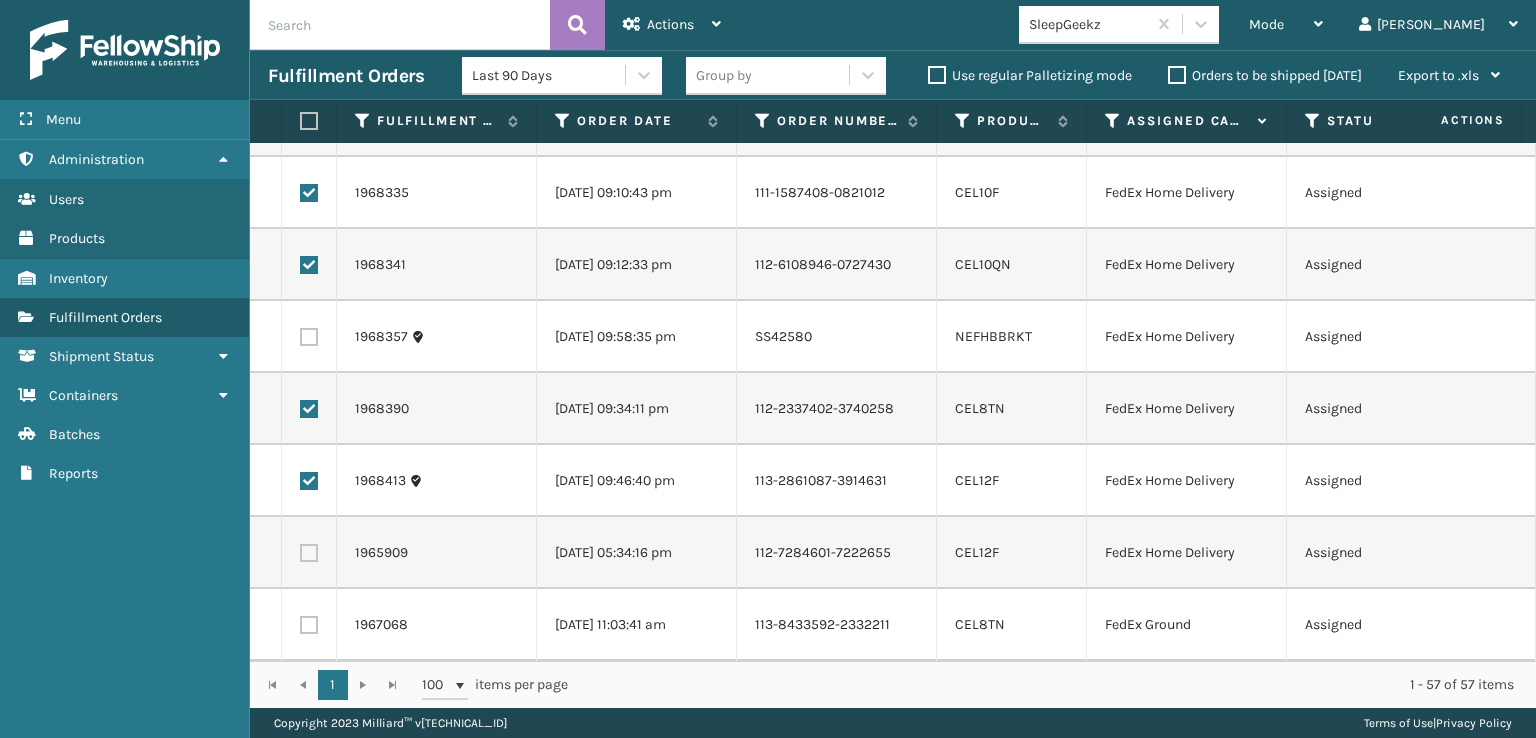 click at bounding box center (309, 553) 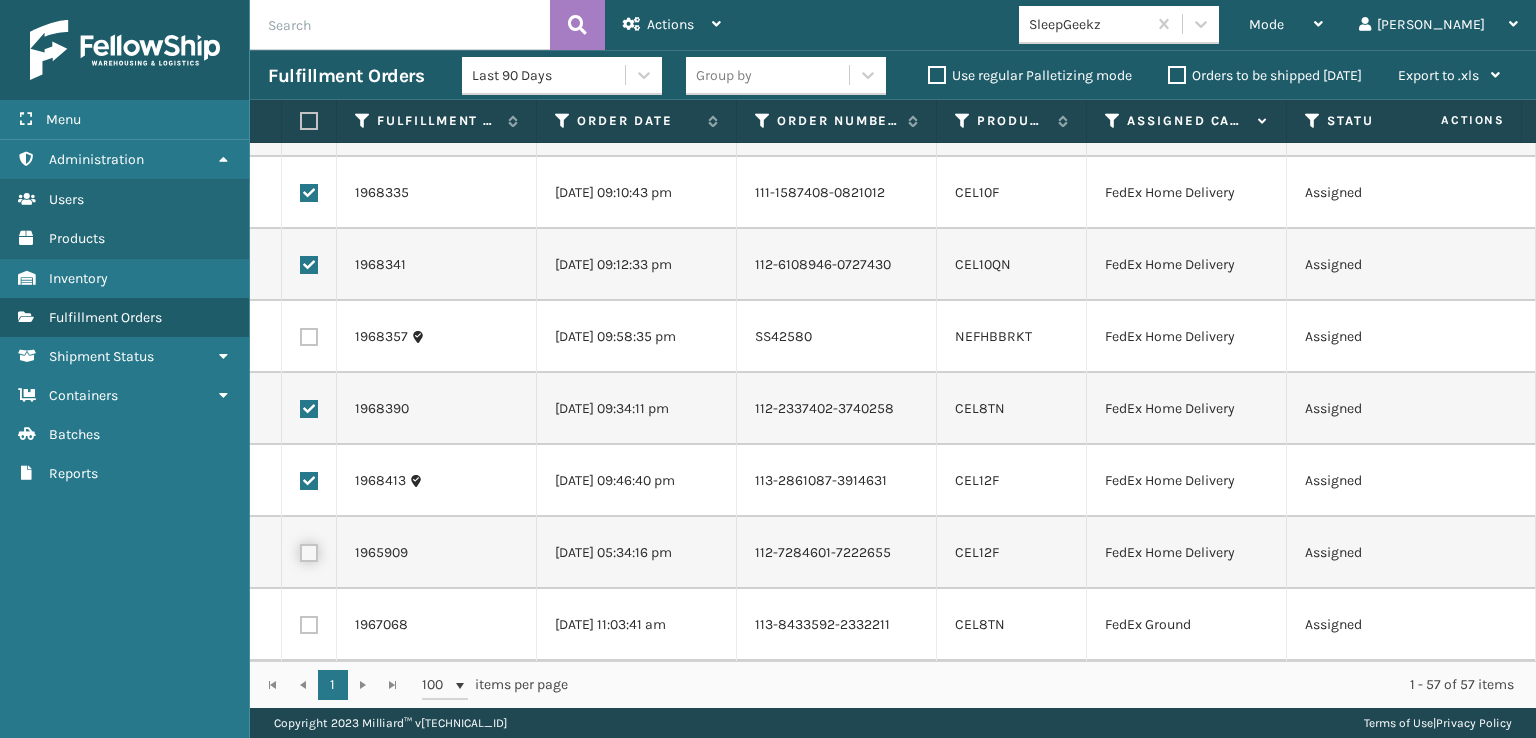 click at bounding box center [300, 550] 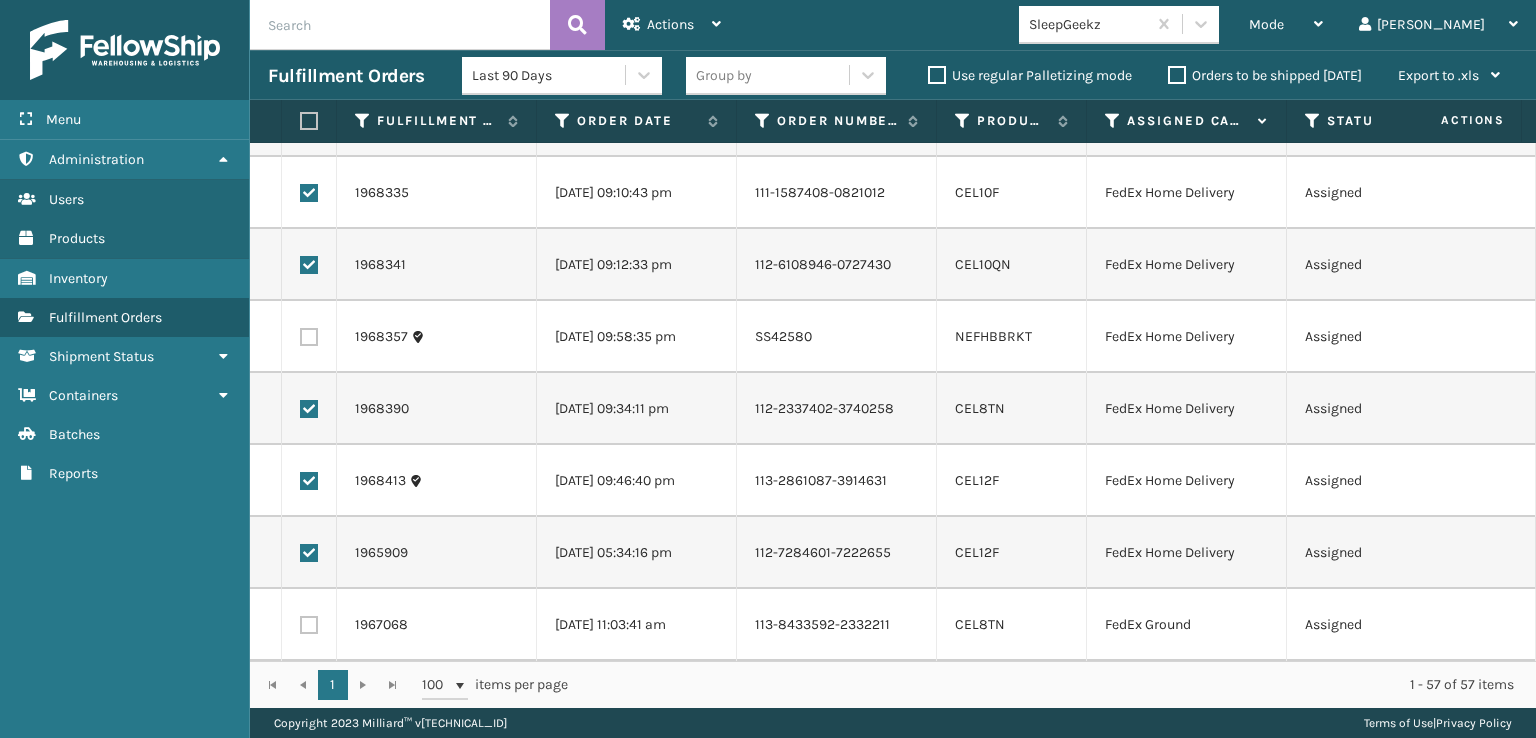 click at bounding box center (309, 625) 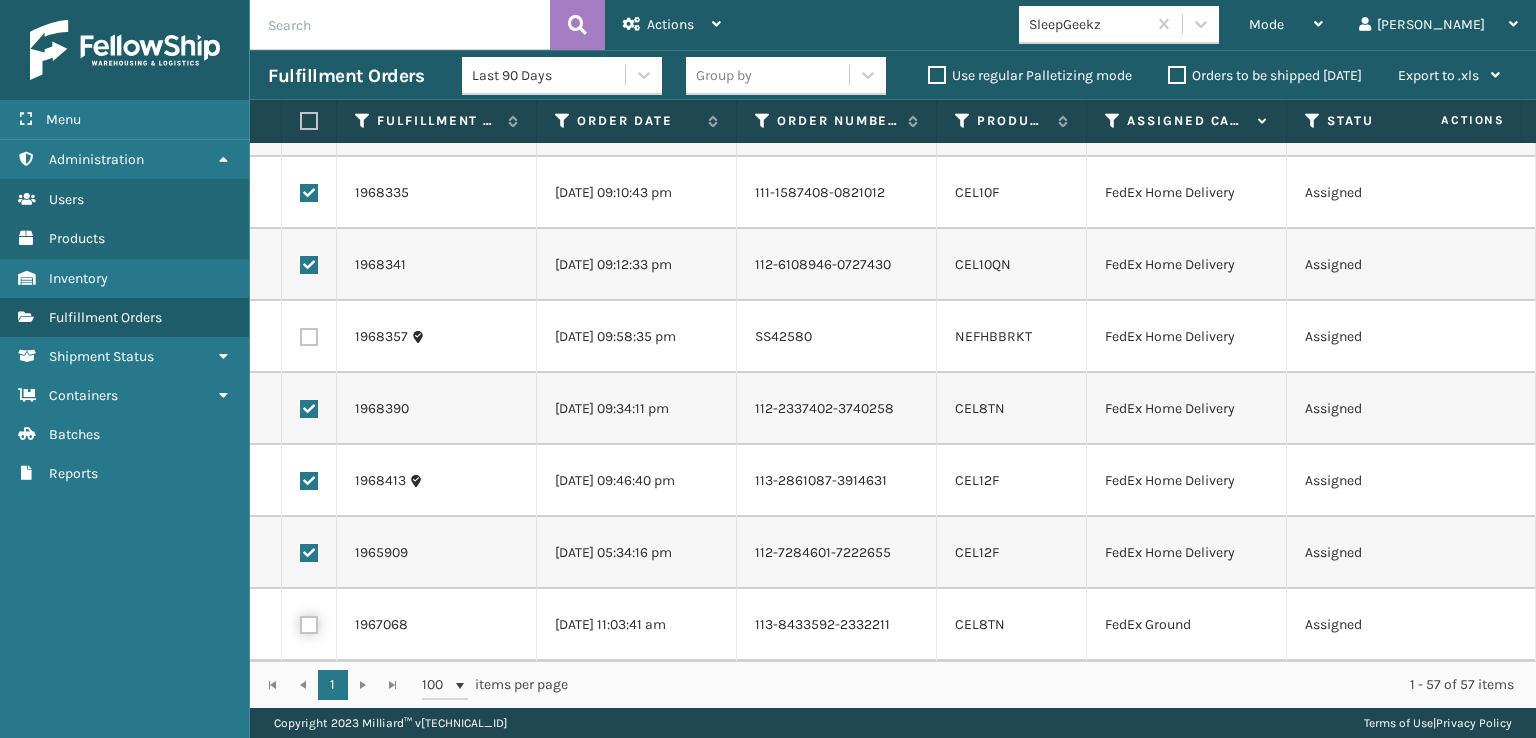 click at bounding box center [300, 622] 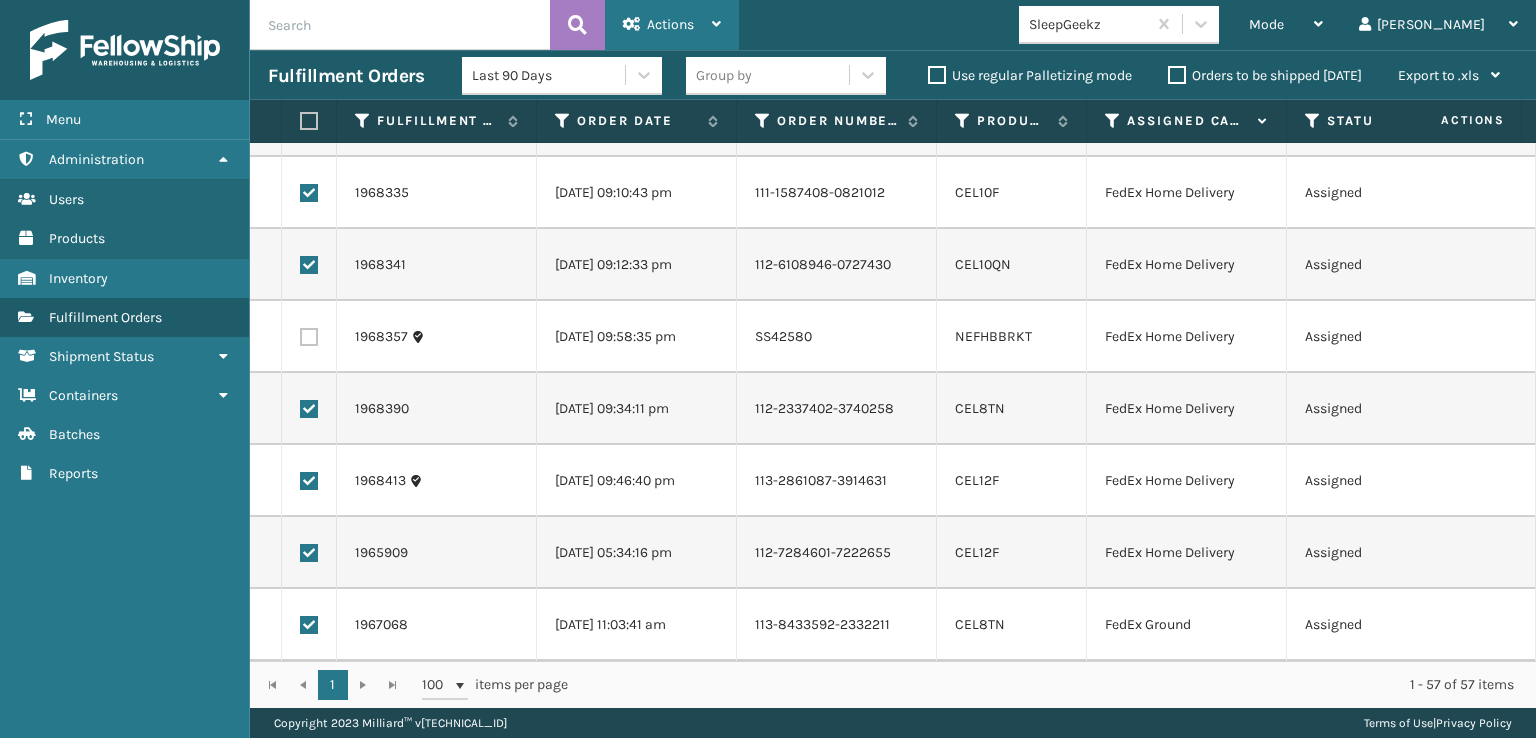 click on "Actions" at bounding box center [670, 24] 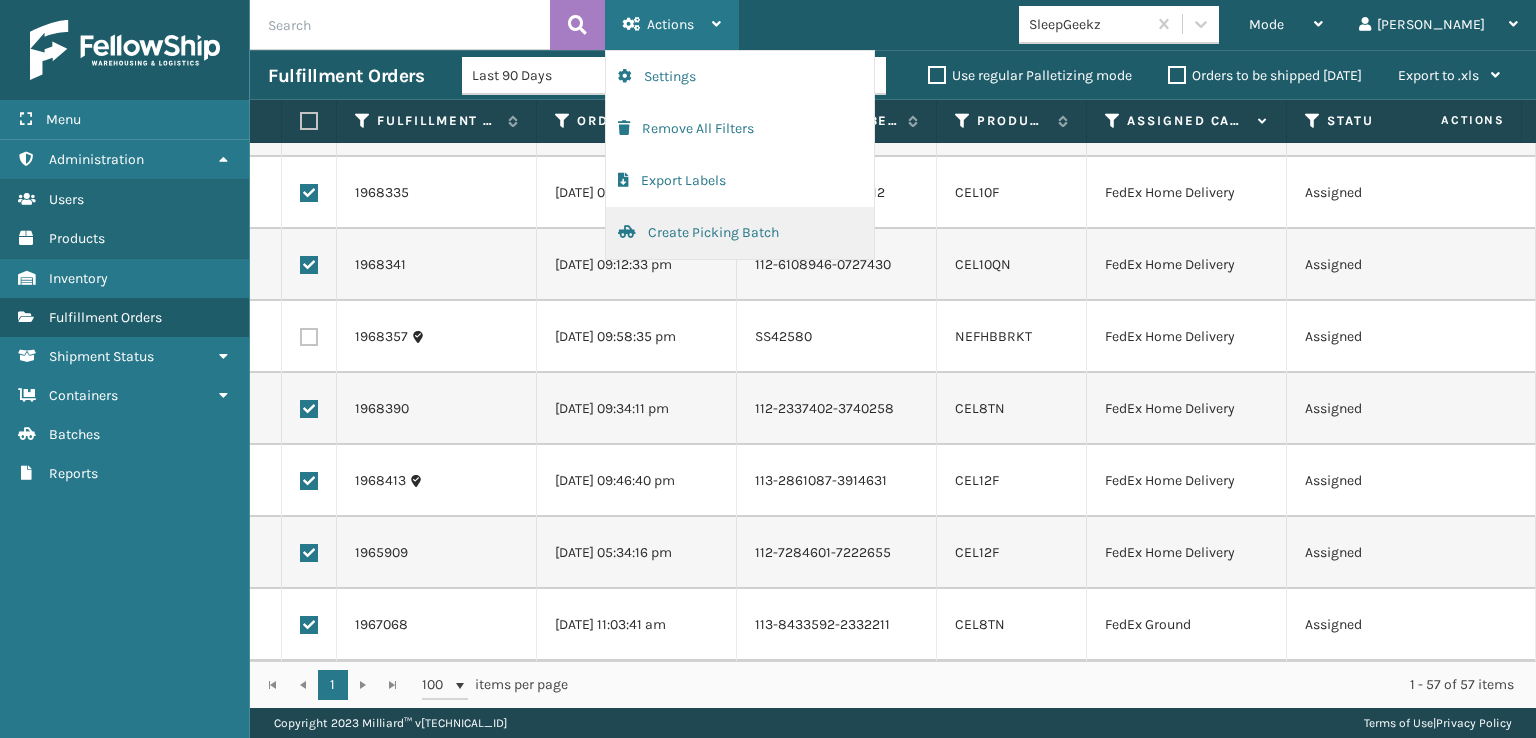click on "Create Picking Batch" at bounding box center (740, 233) 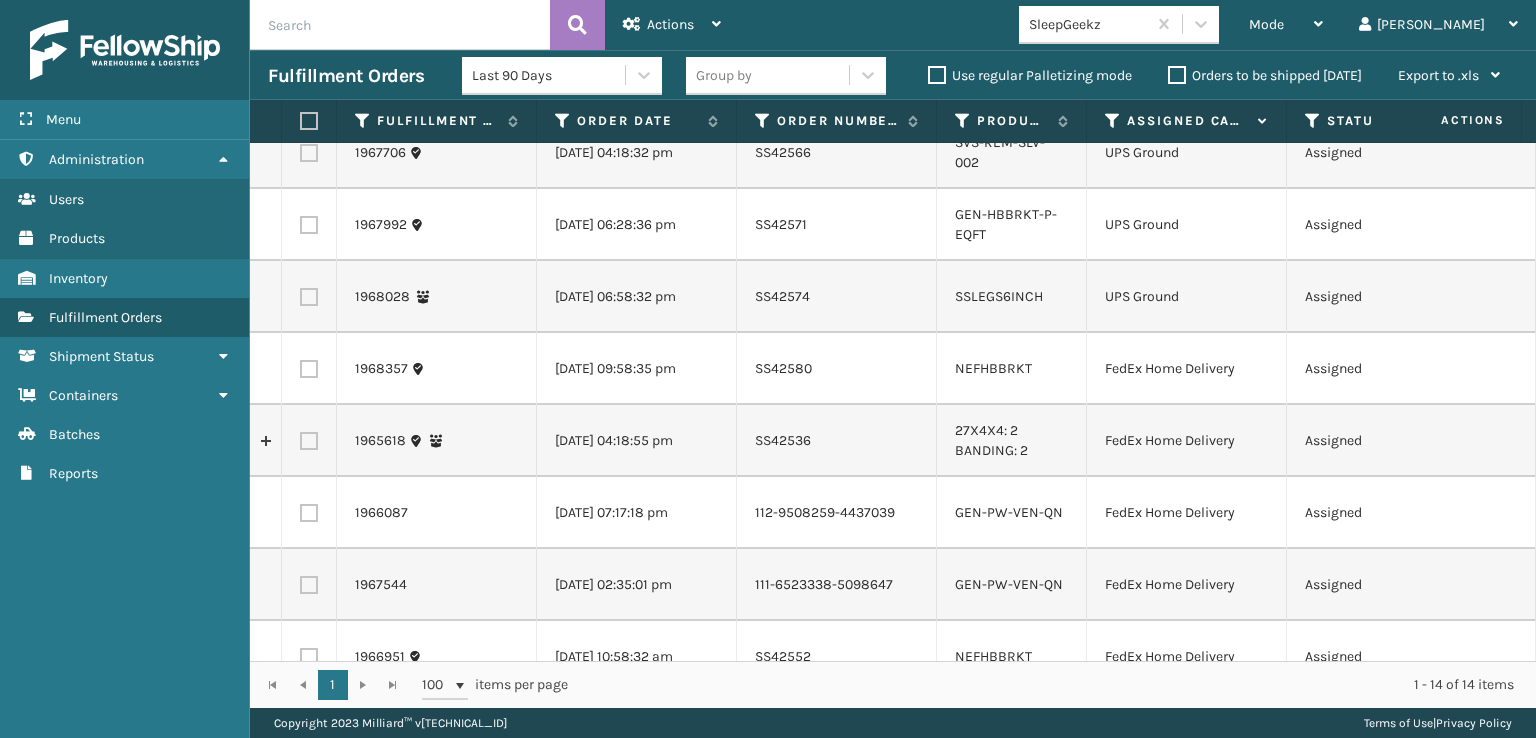 scroll, scrollTop: 576, scrollLeft: 0, axis: vertical 